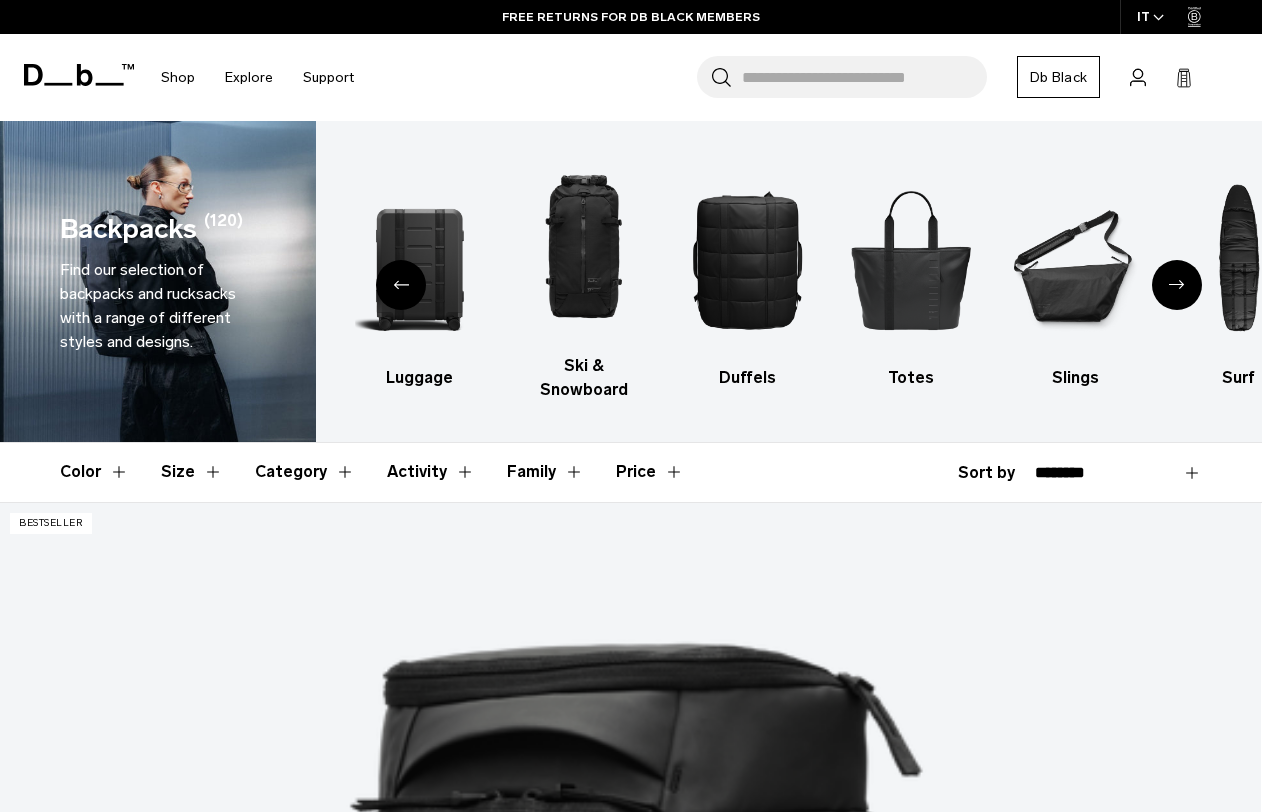scroll, scrollTop: 1308, scrollLeft: 0, axis: vertical 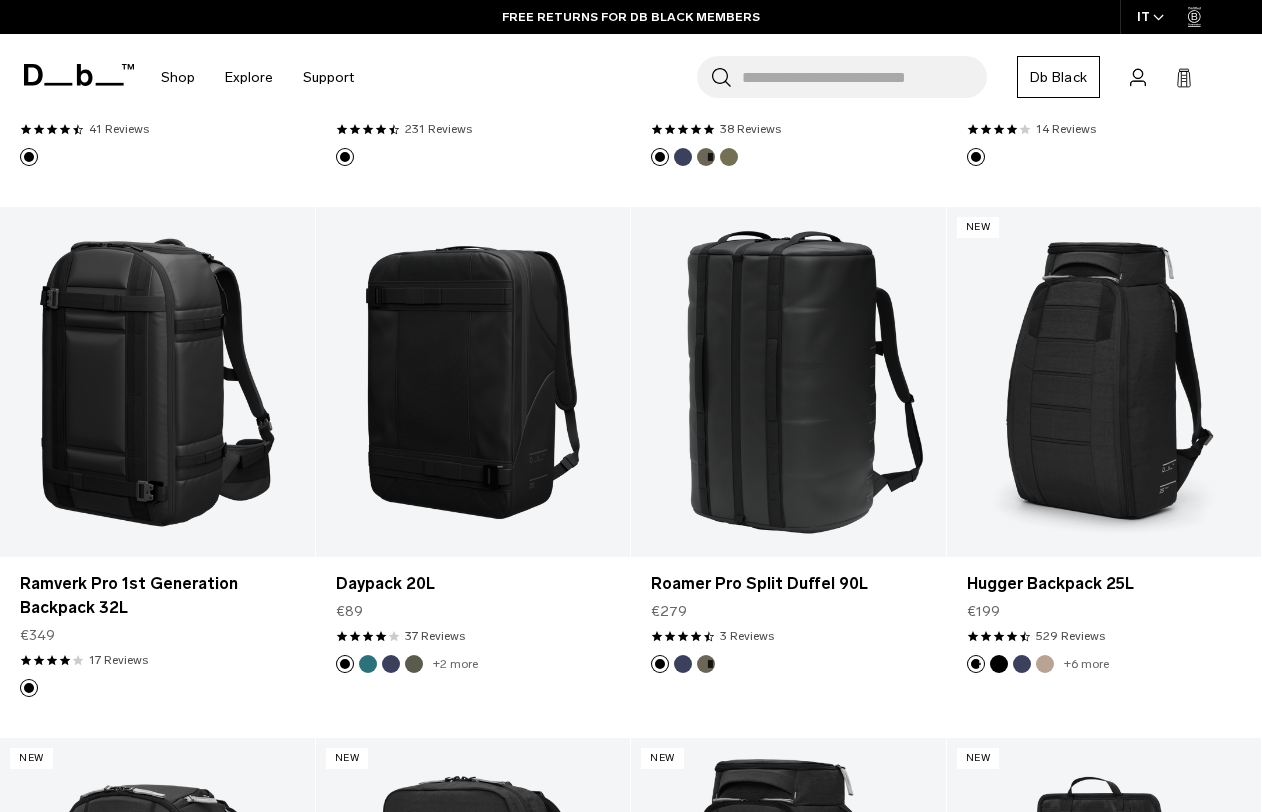click 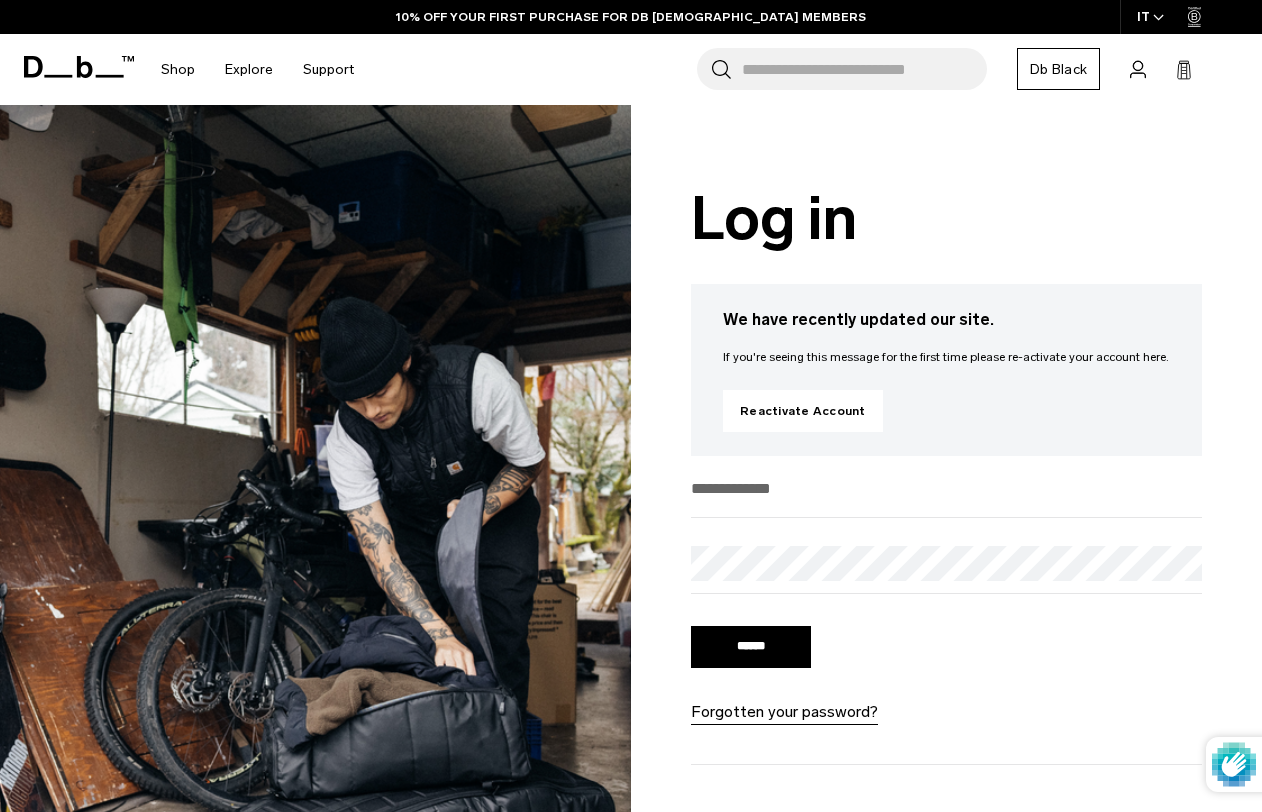 scroll, scrollTop: 0, scrollLeft: 0, axis: both 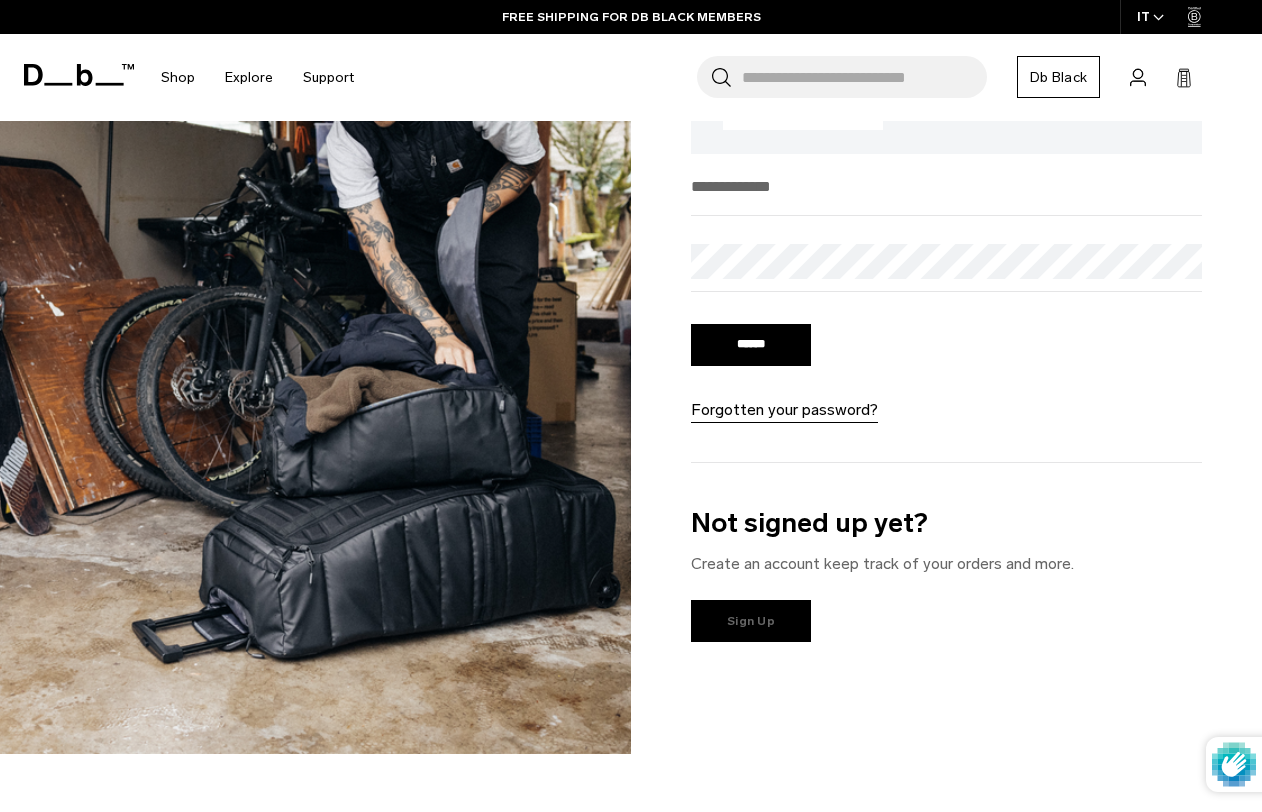 click on "Sign Up" at bounding box center [751, 621] 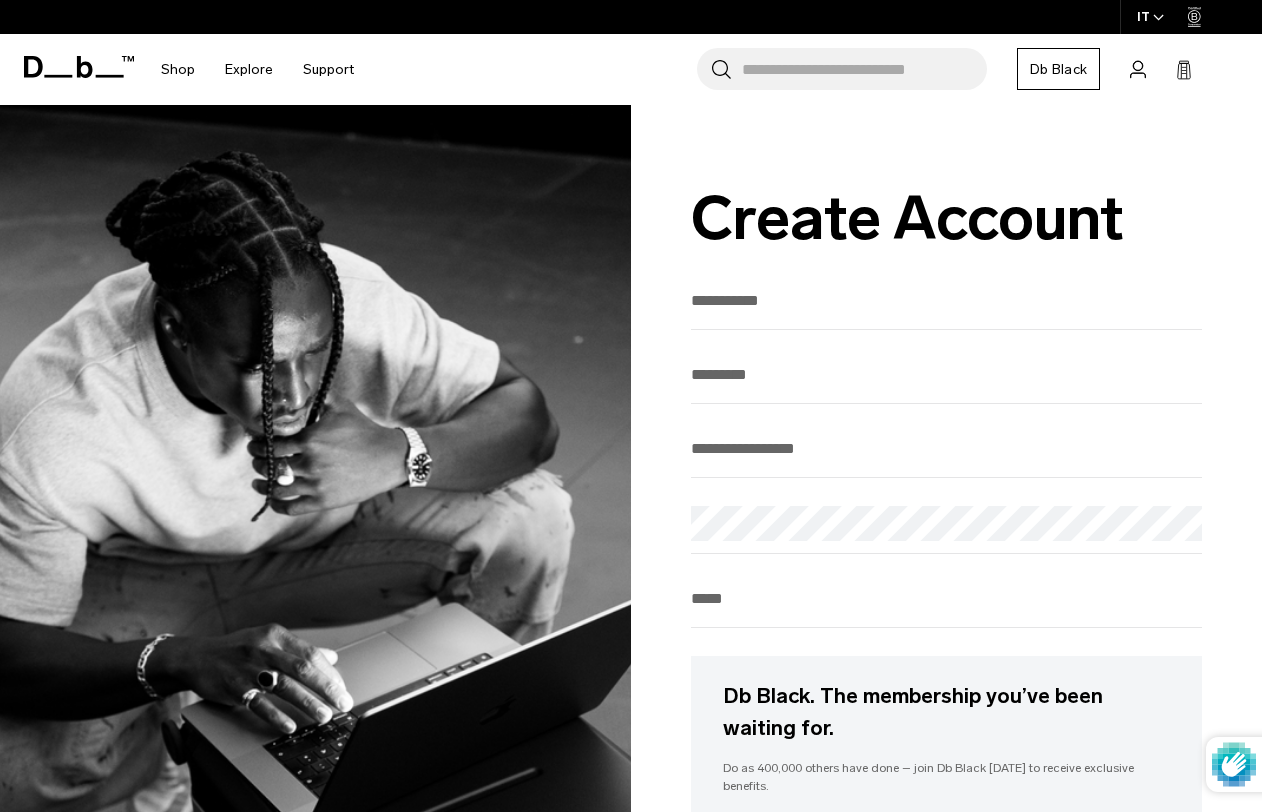 scroll, scrollTop: 0, scrollLeft: 0, axis: both 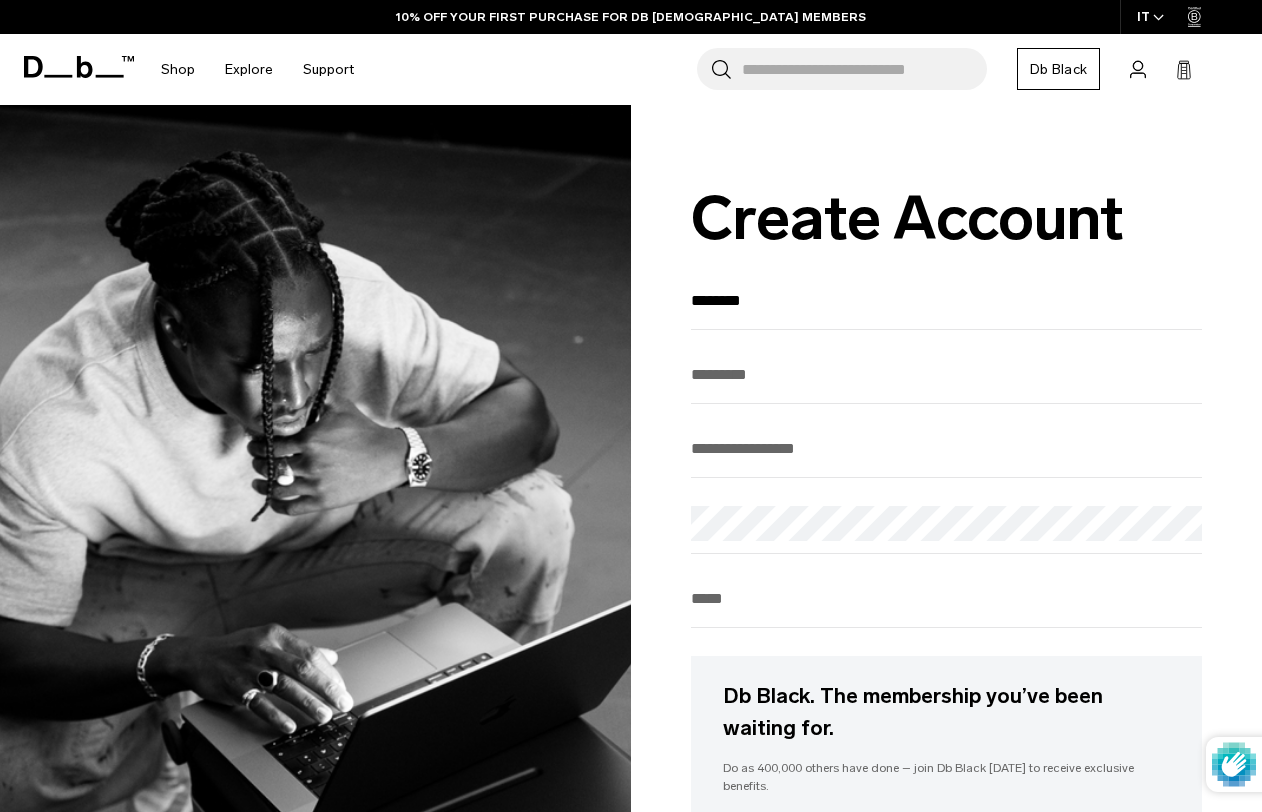 type on "********" 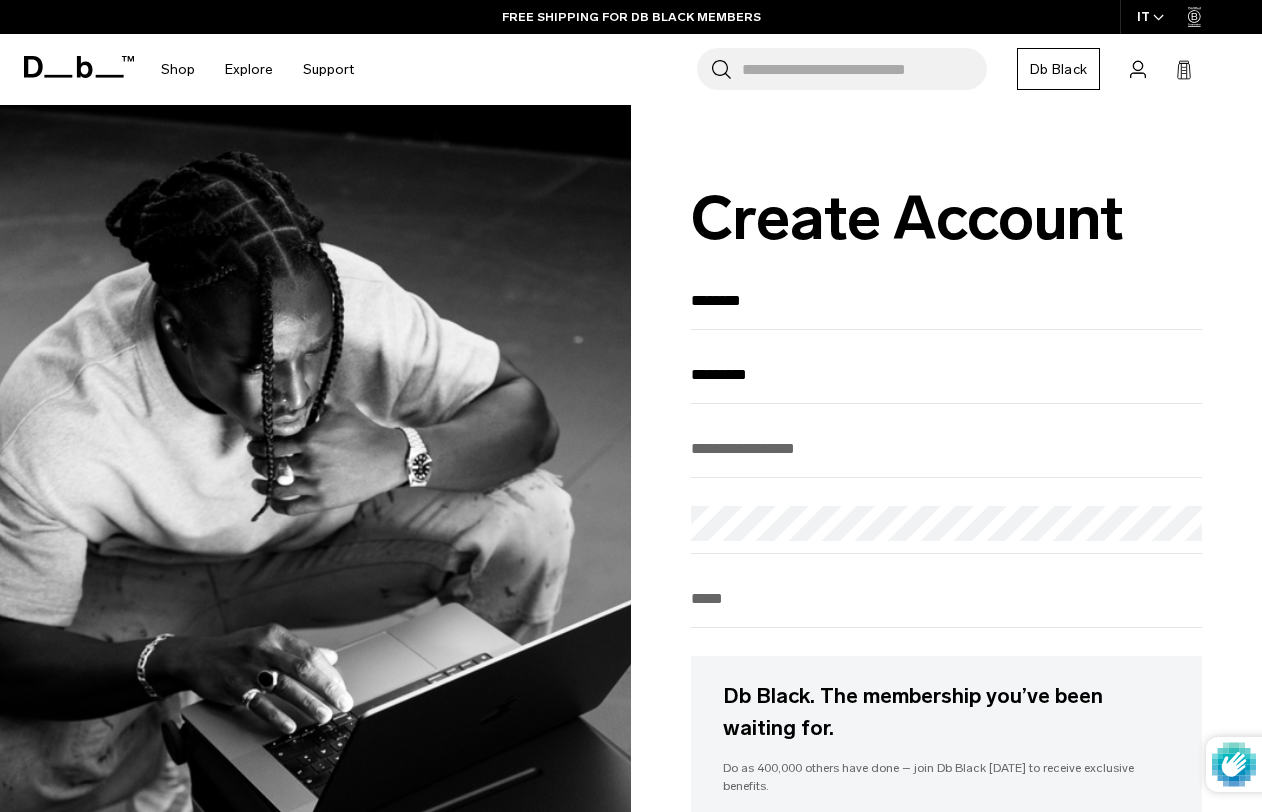 type on "*********" 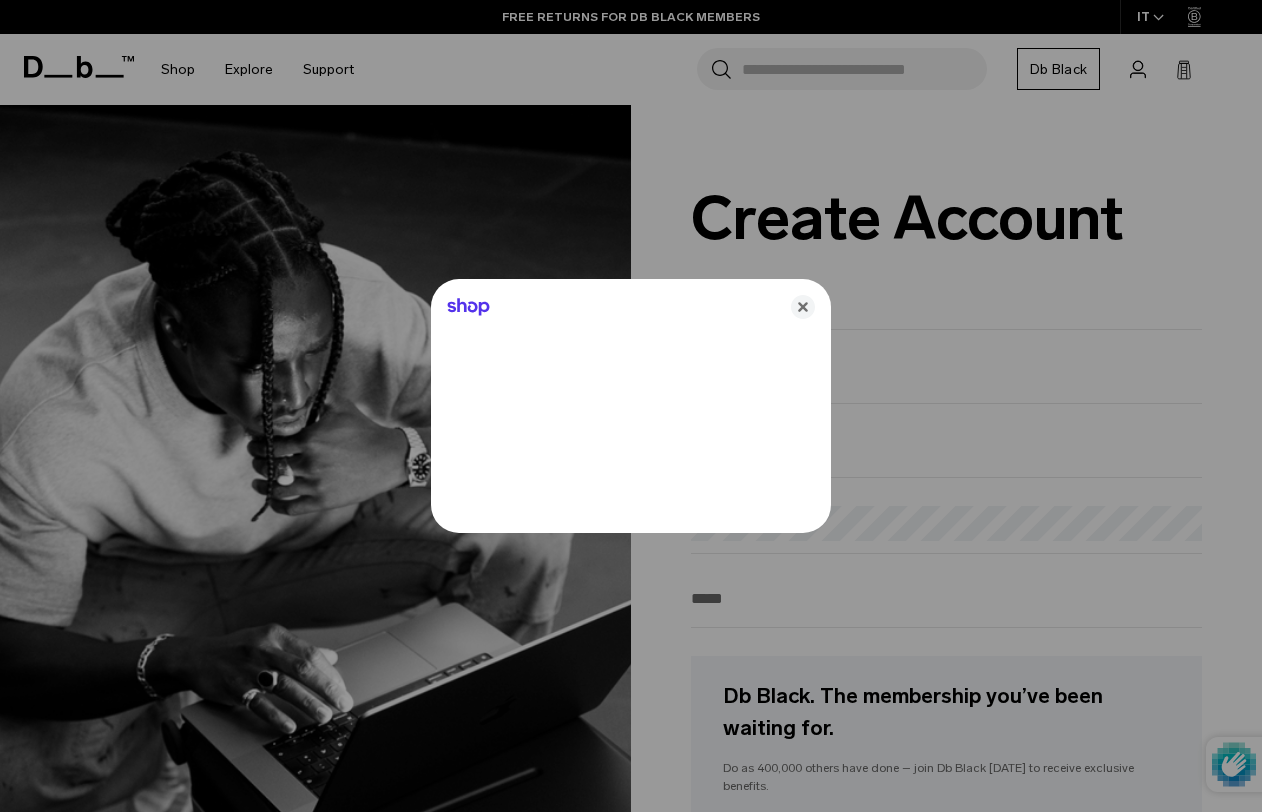 type on "**********" 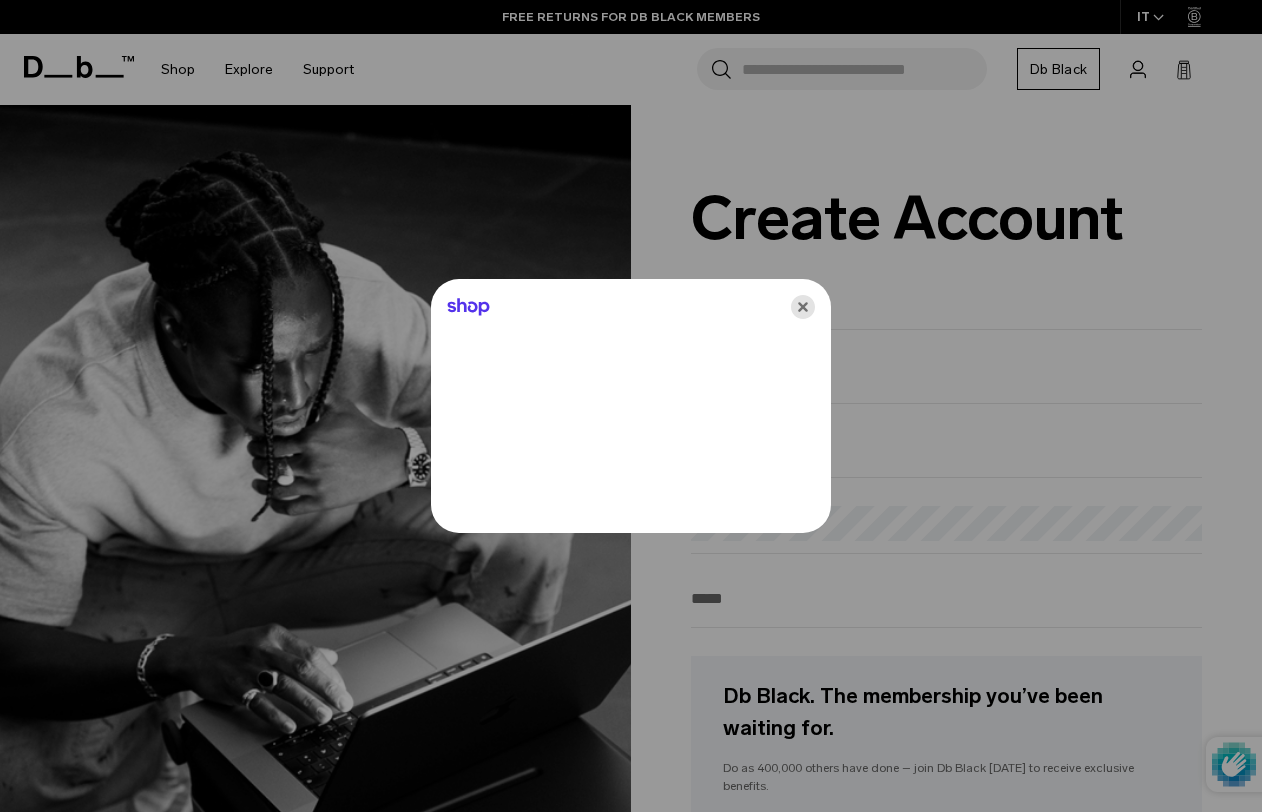 click 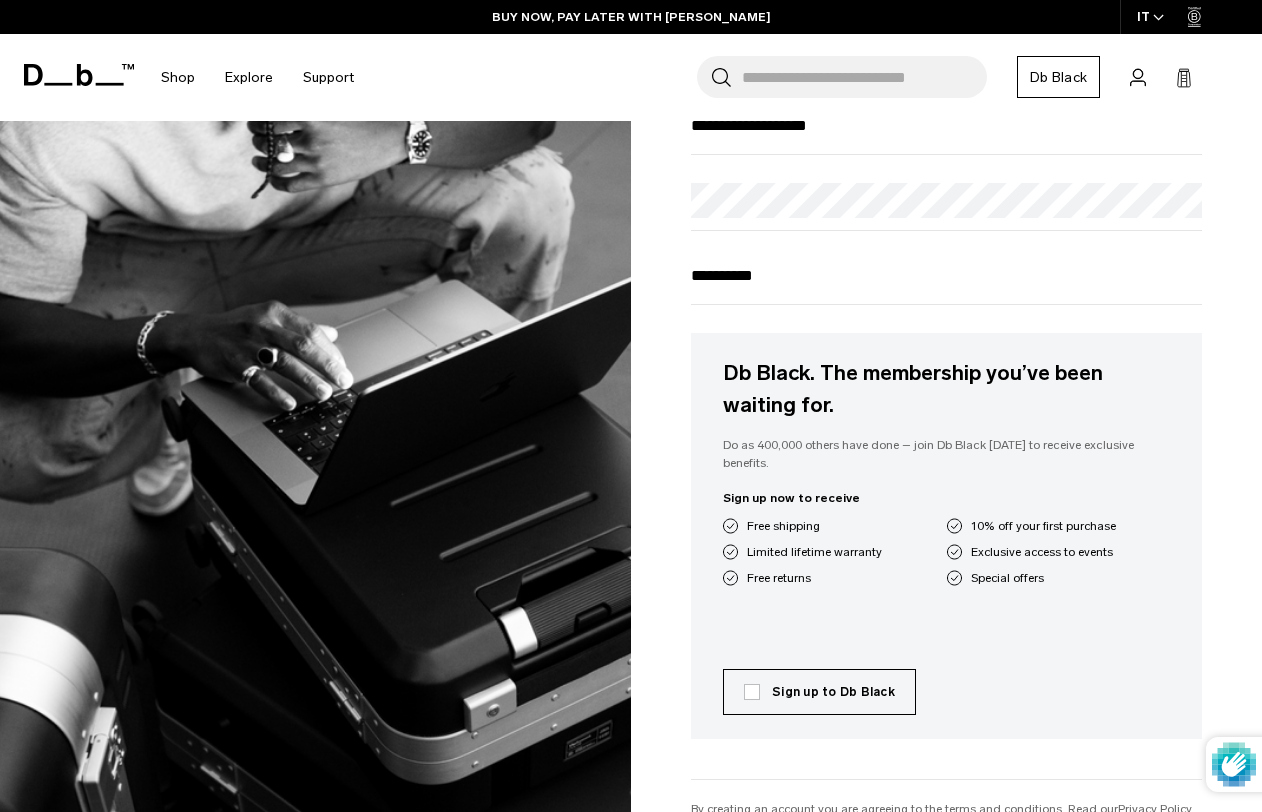 scroll, scrollTop: 329, scrollLeft: 0, axis: vertical 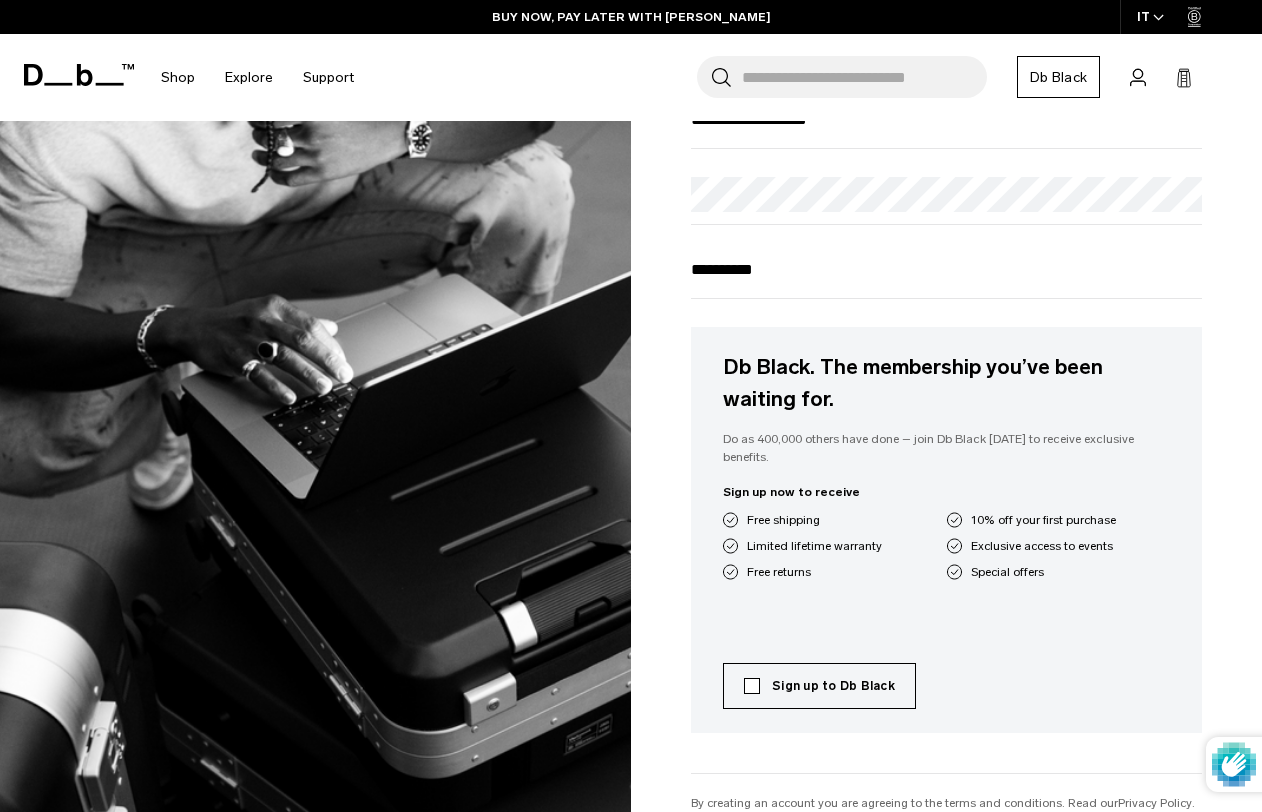 type on "**********" 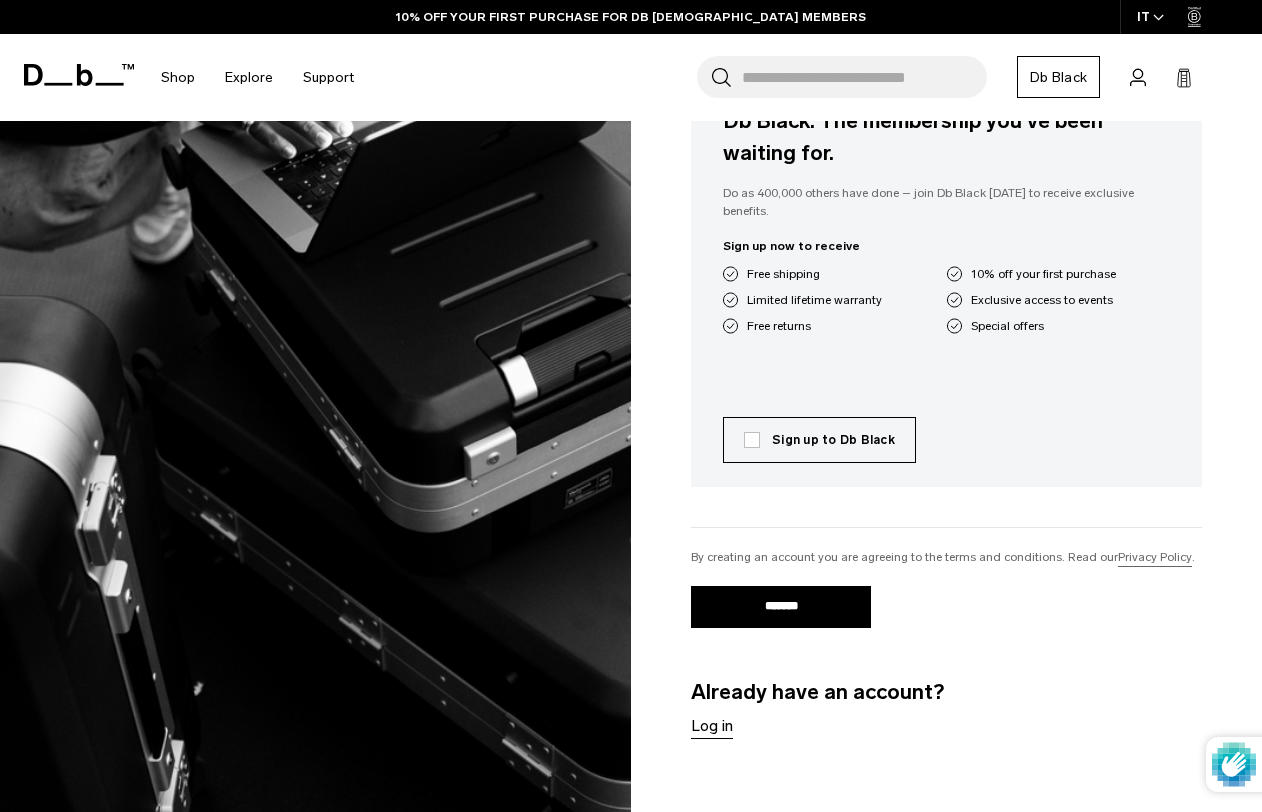 scroll, scrollTop: 577, scrollLeft: 0, axis: vertical 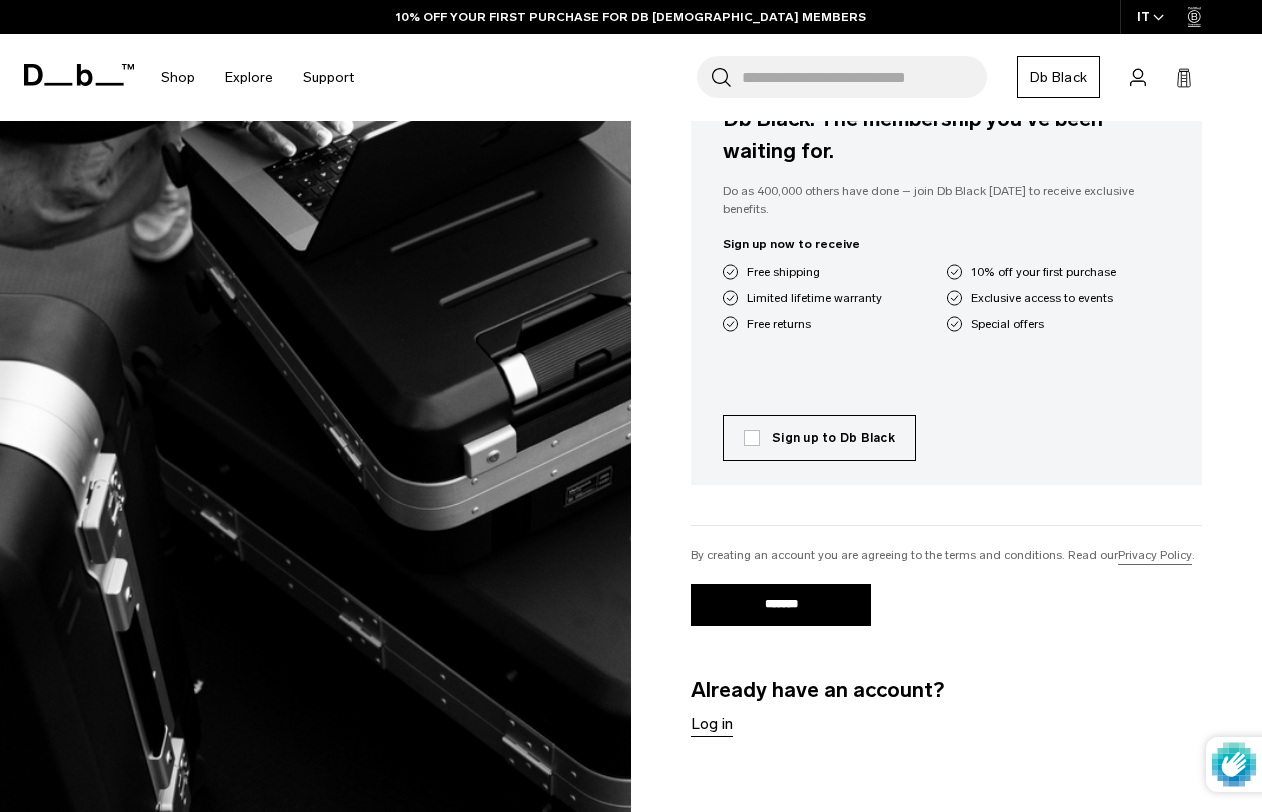 click on "*******" at bounding box center (781, 605) 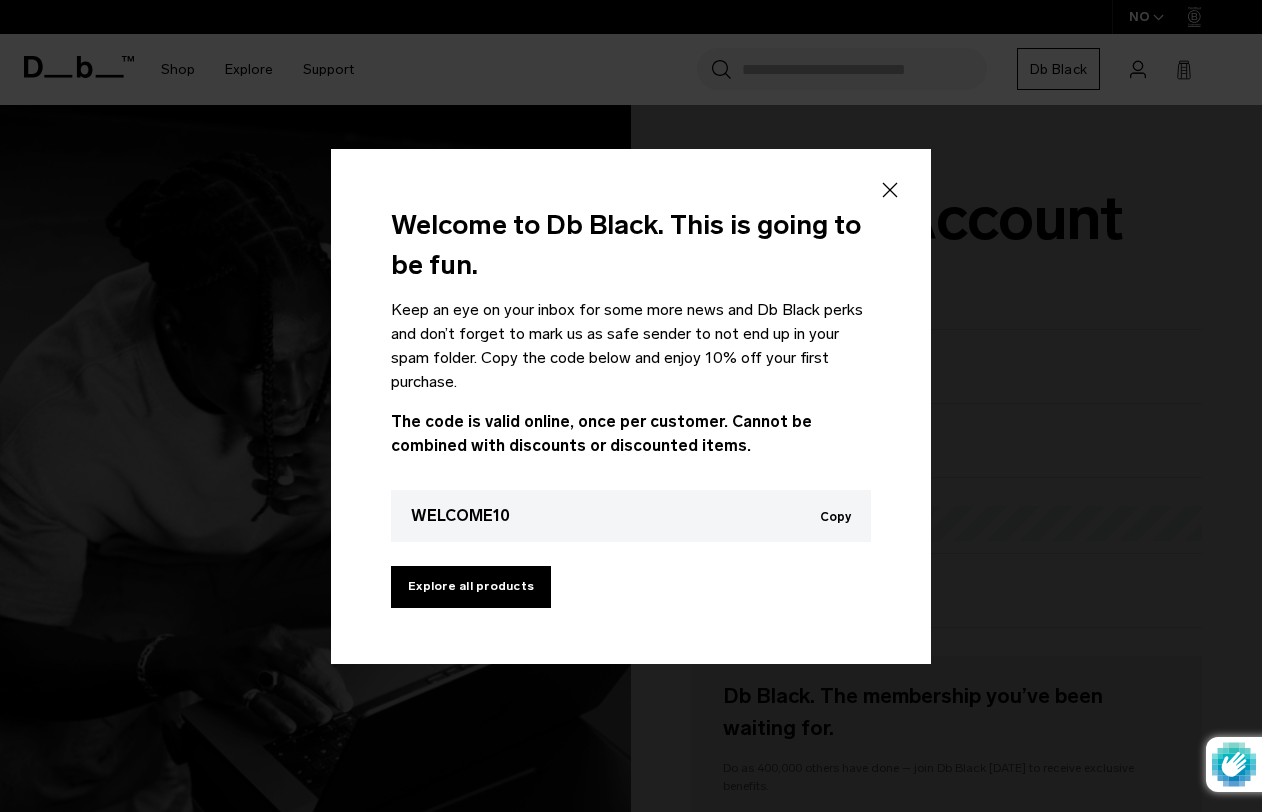 scroll, scrollTop: 0, scrollLeft: 0, axis: both 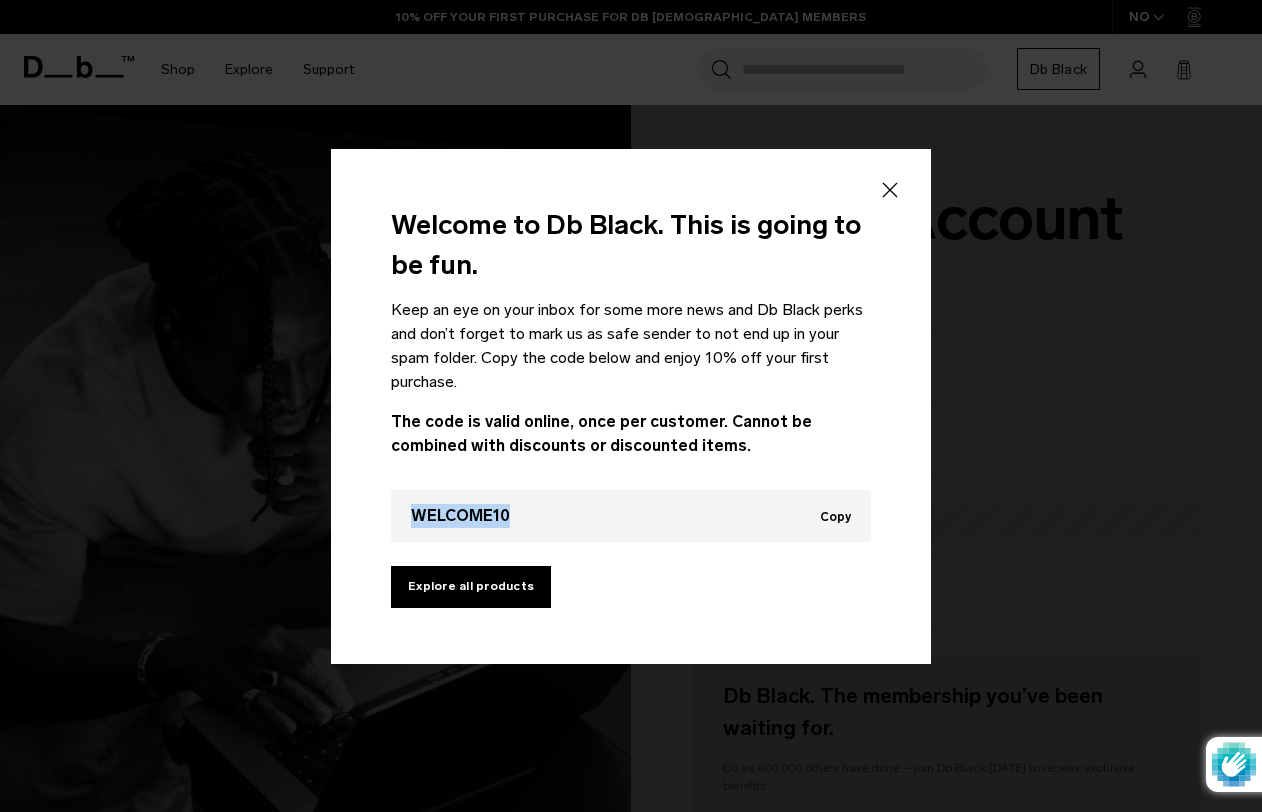 drag, startPoint x: 517, startPoint y: 515, endPoint x: 410, endPoint y: 517, distance: 107.01869 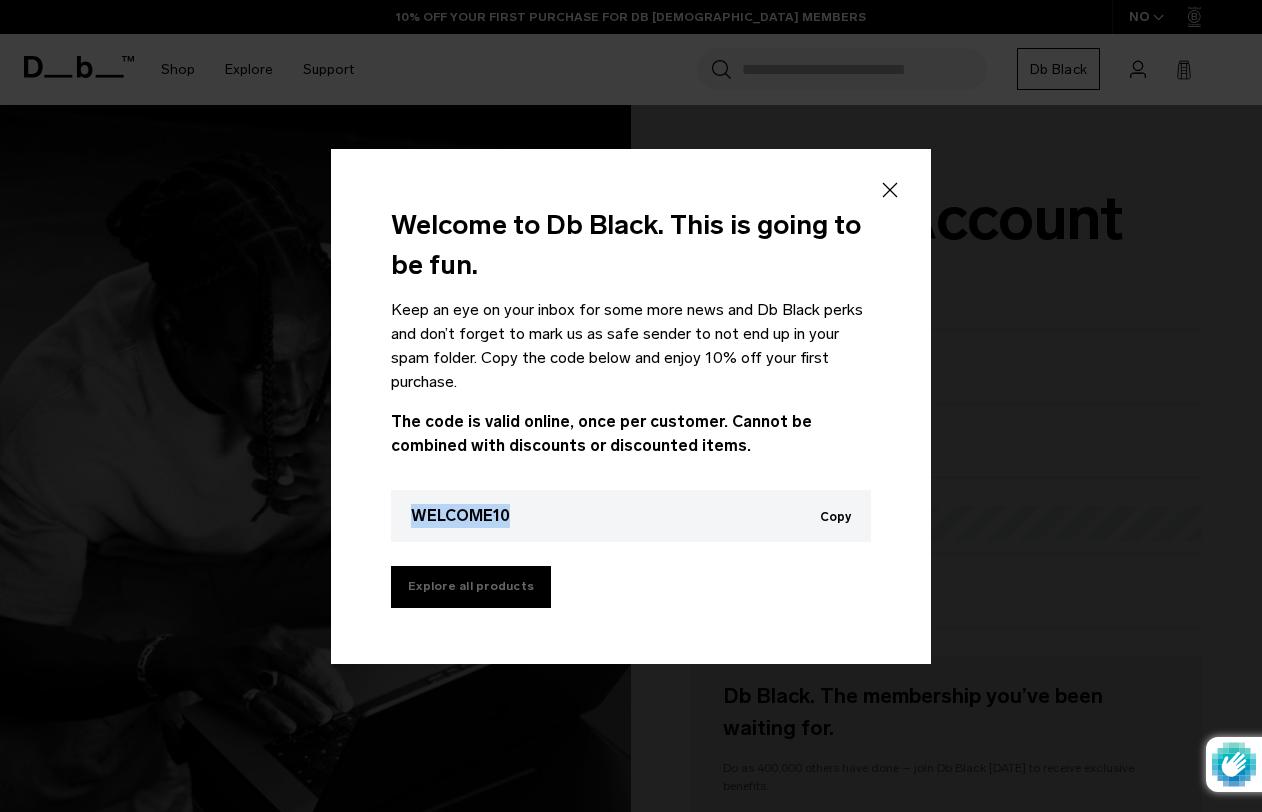 click on "Explore all products" at bounding box center [471, 587] 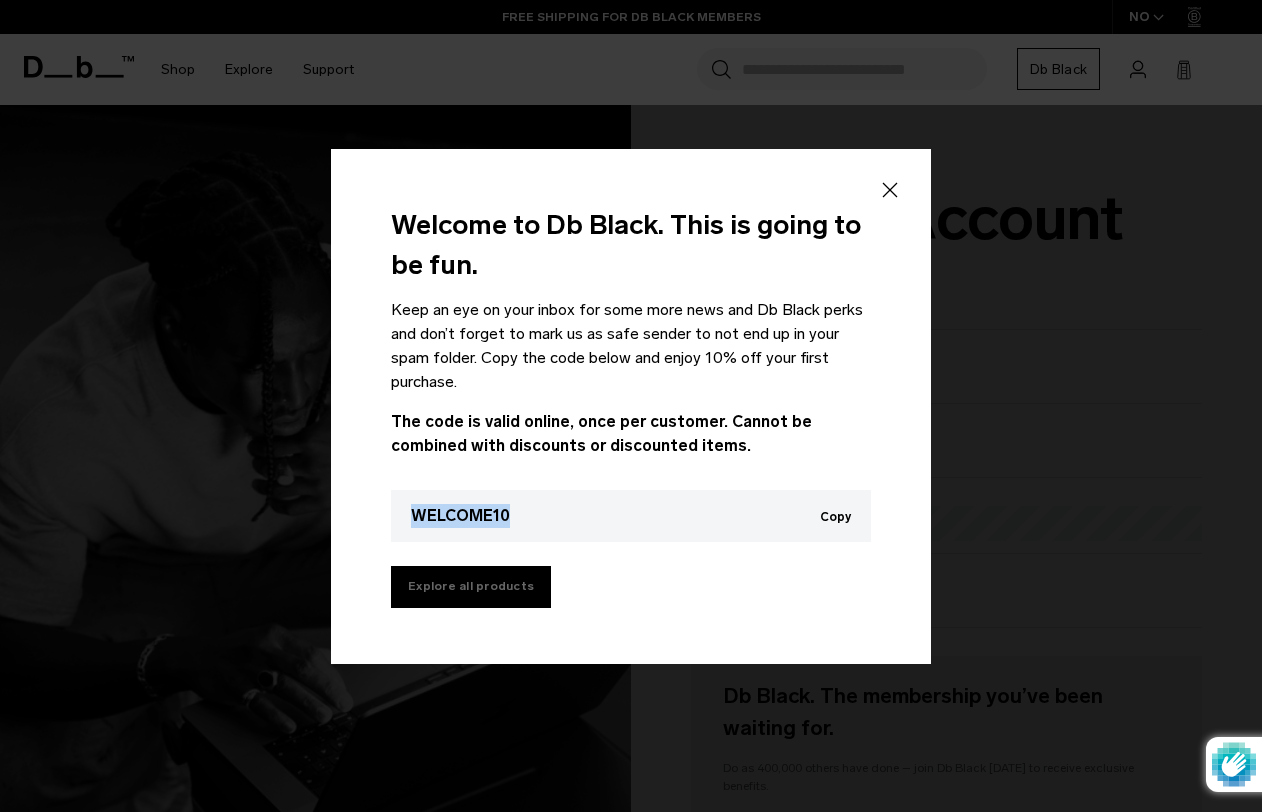 click on "Explore all products" at bounding box center [471, 587] 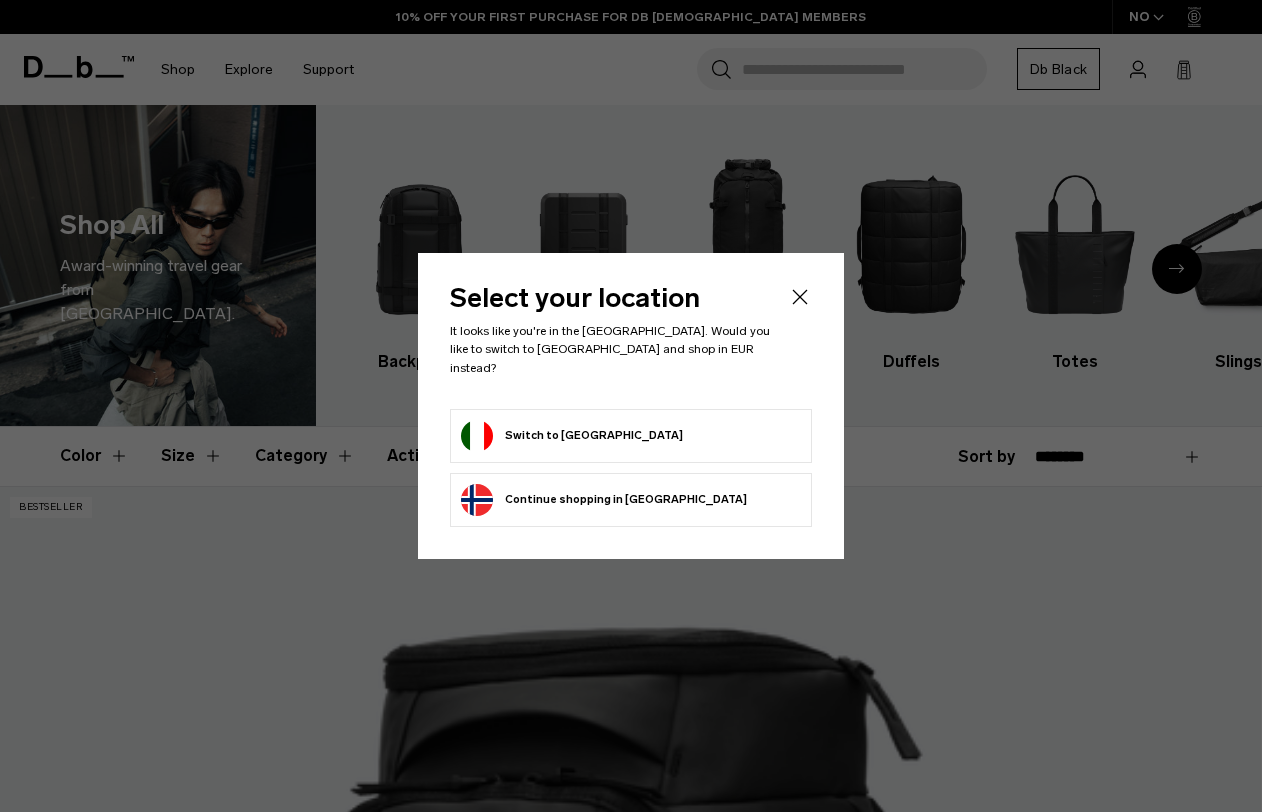 scroll, scrollTop: 0, scrollLeft: 0, axis: both 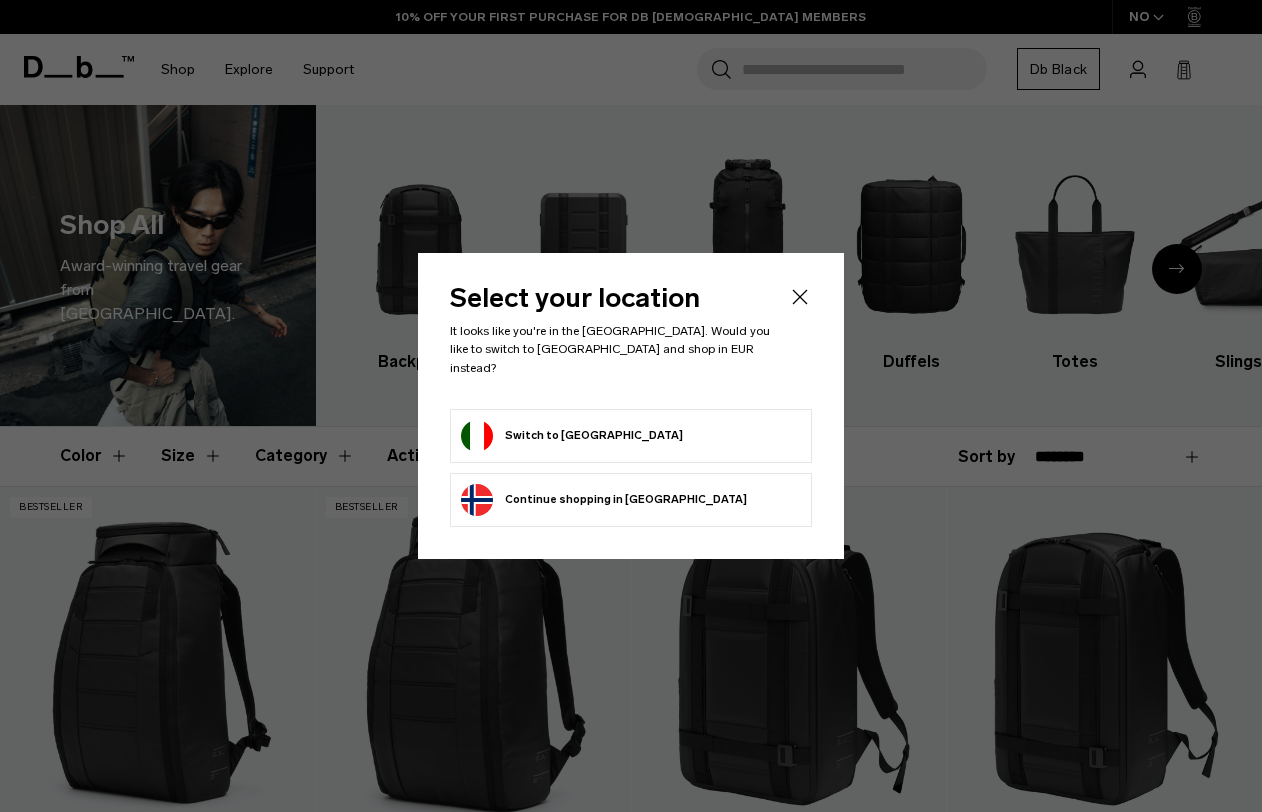 click on "Switch to Italy" at bounding box center [572, 436] 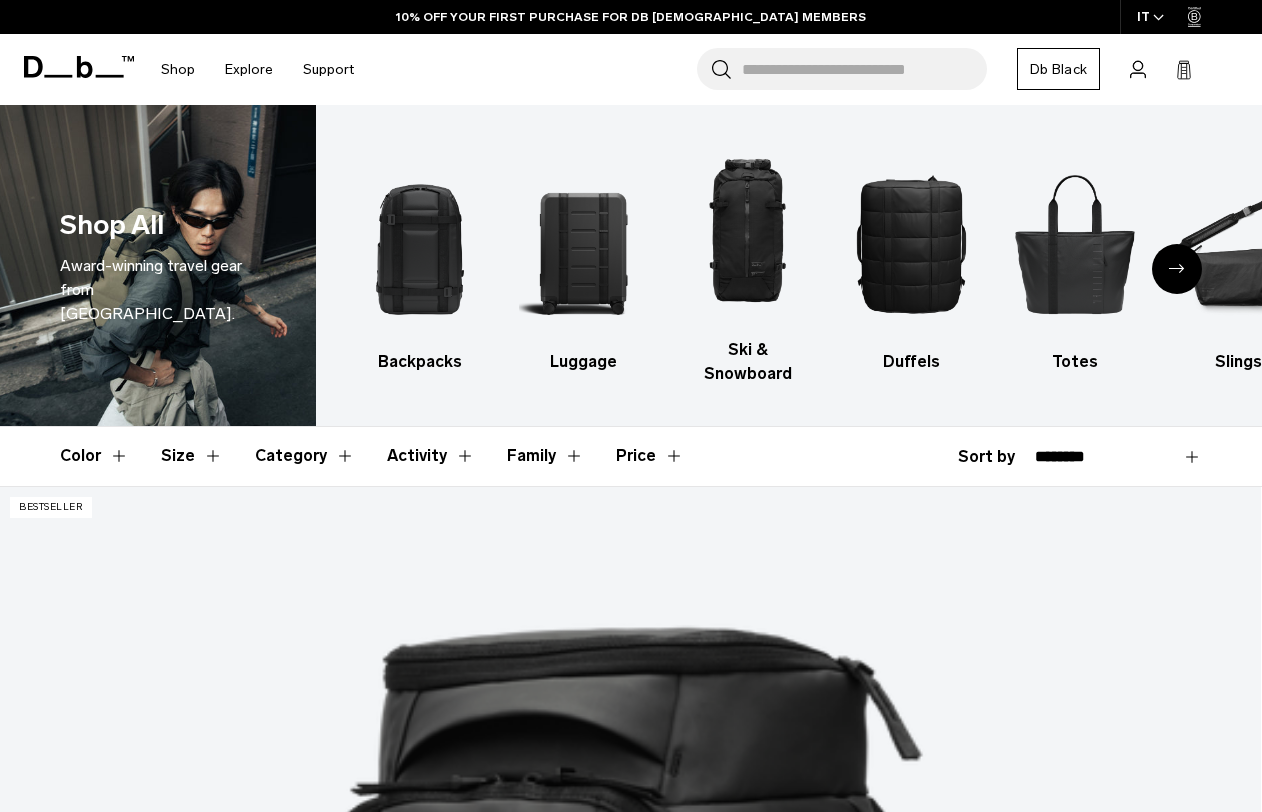 scroll, scrollTop: 0, scrollLeft: 0, axis: both 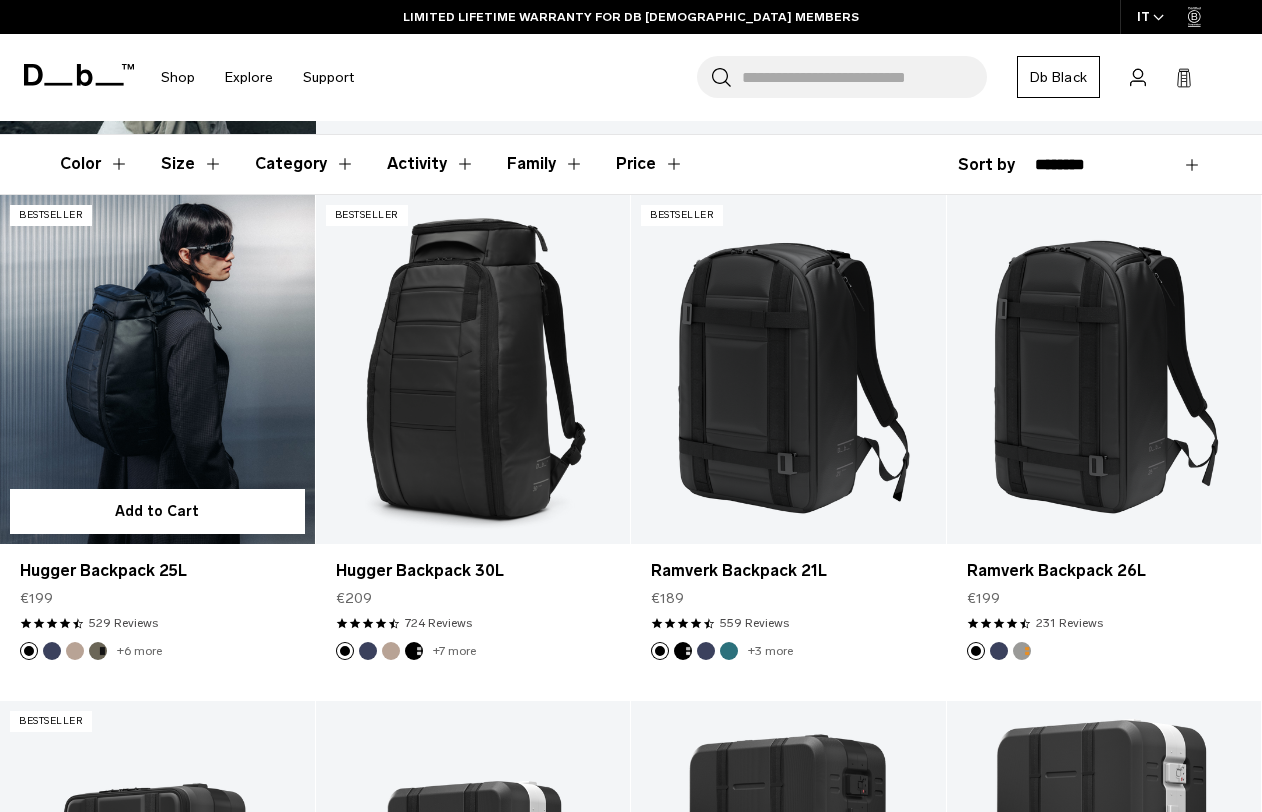 click at bounding box center (157, 369) 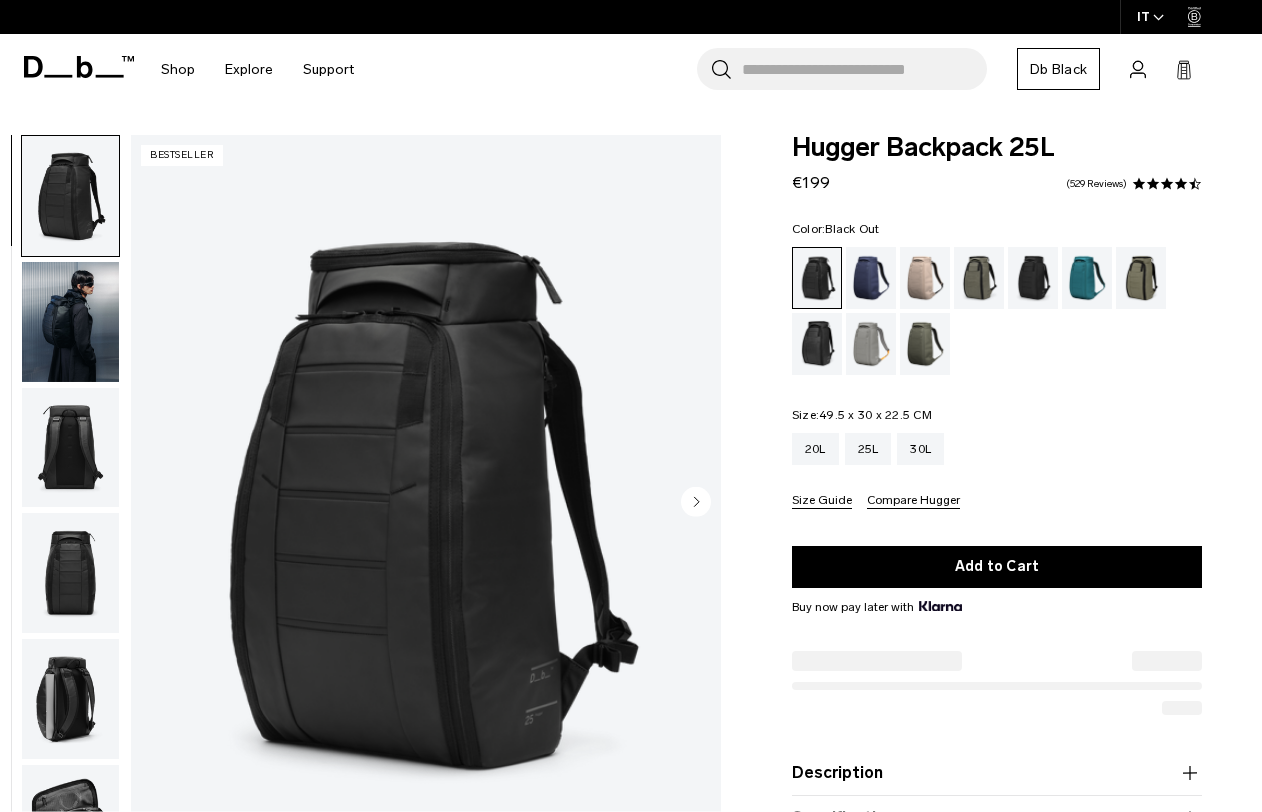 scroll, scrollTop: 0, scrollLeft: 0, axis: both 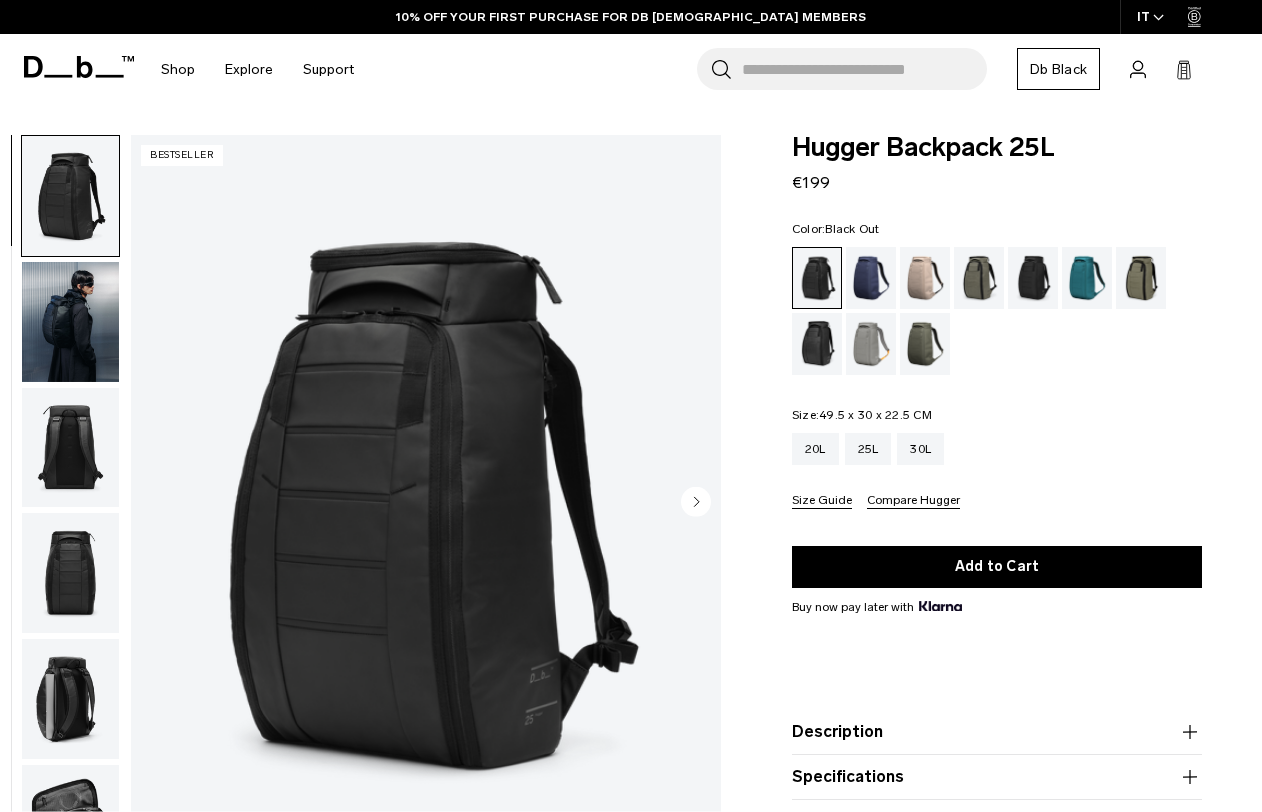 click 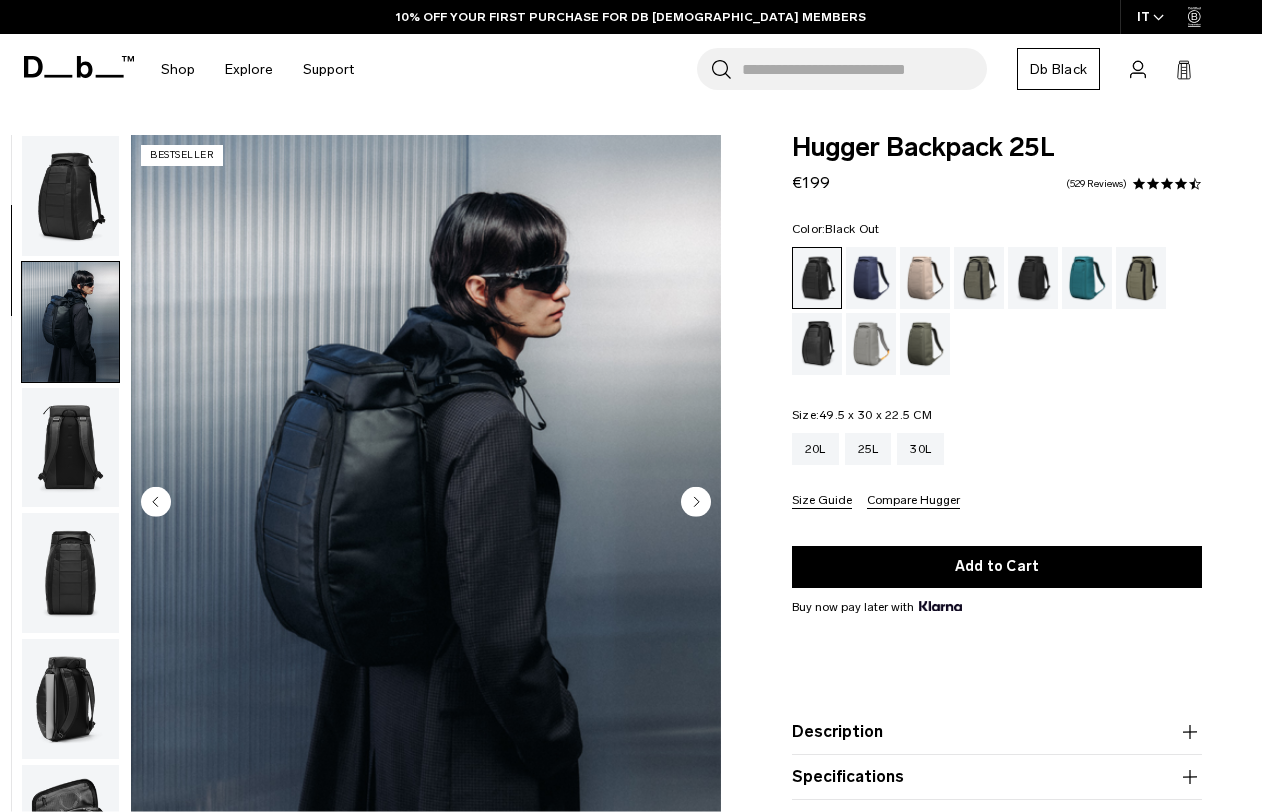 scroll, scrollTop: 127, scrollLeft: 0, axis: vertical 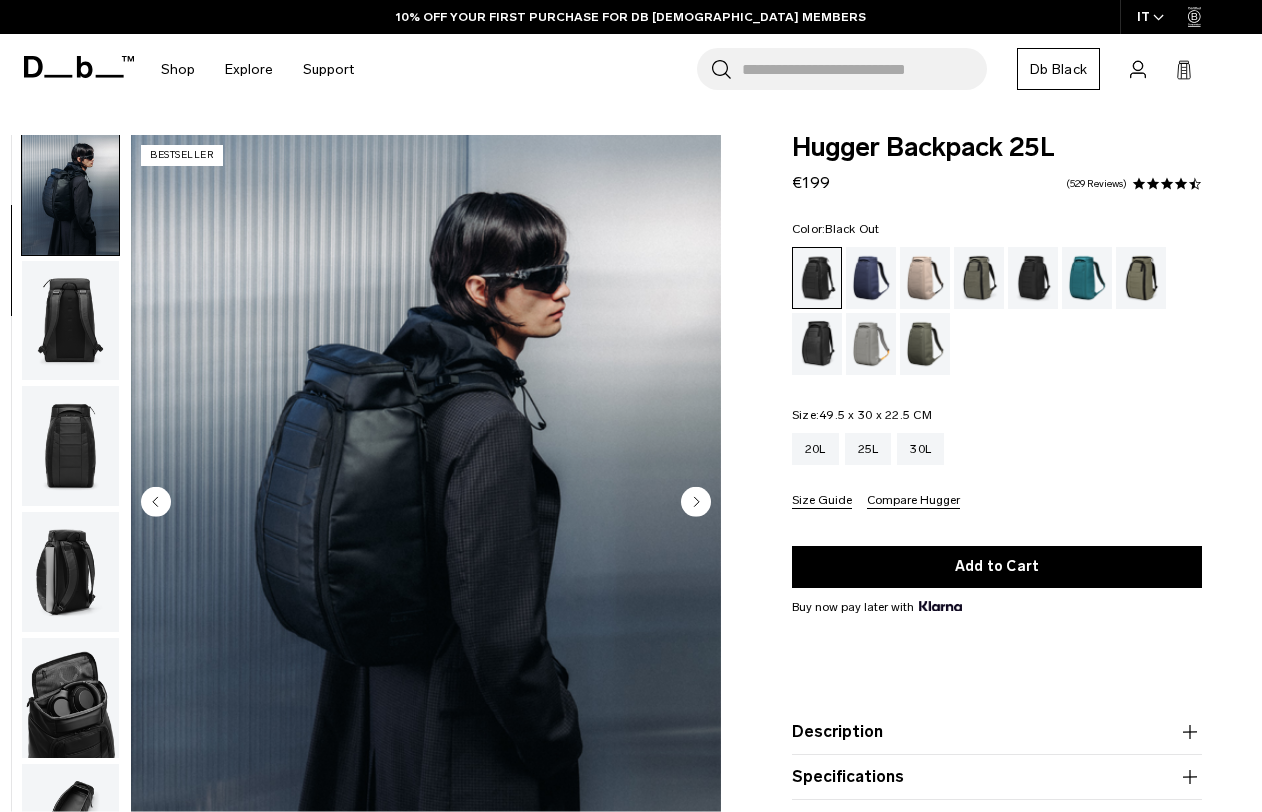 click 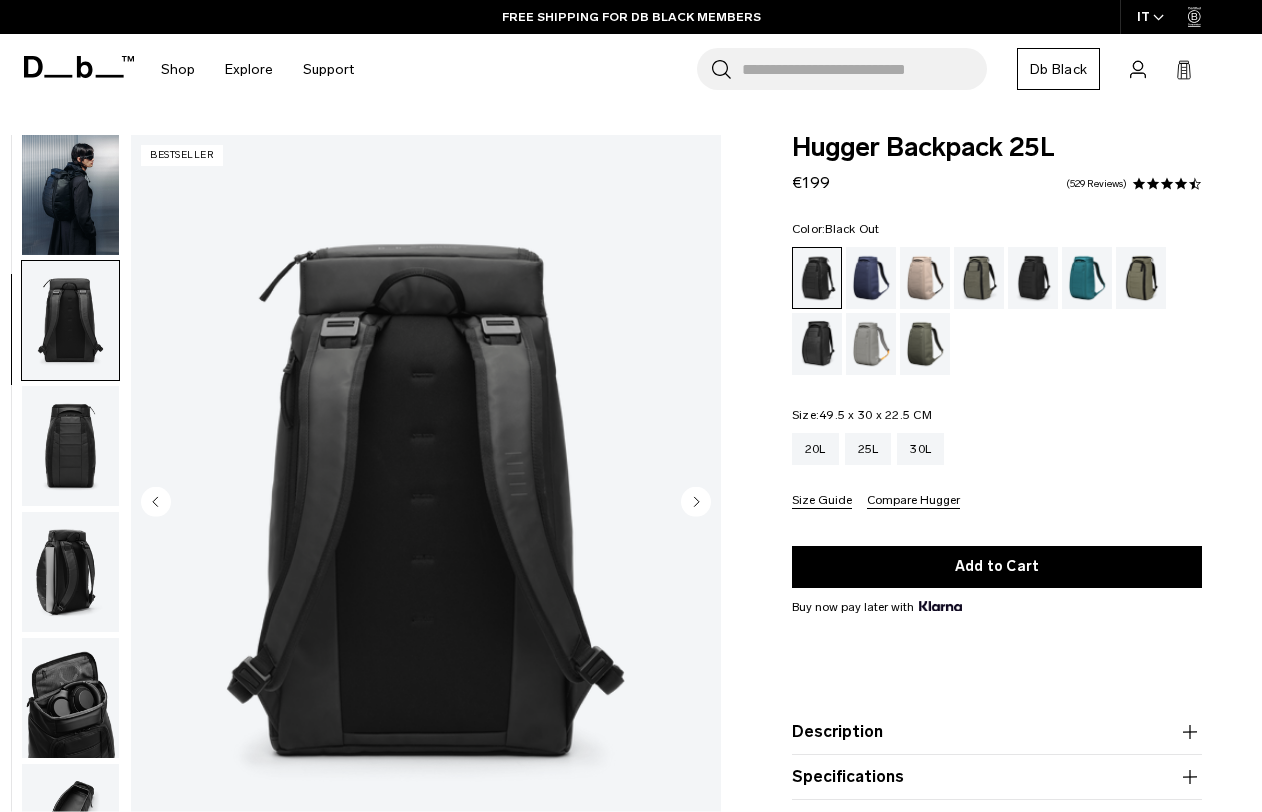scroll, scrollTop: 255, scrollLeft: 0, axis: vertical 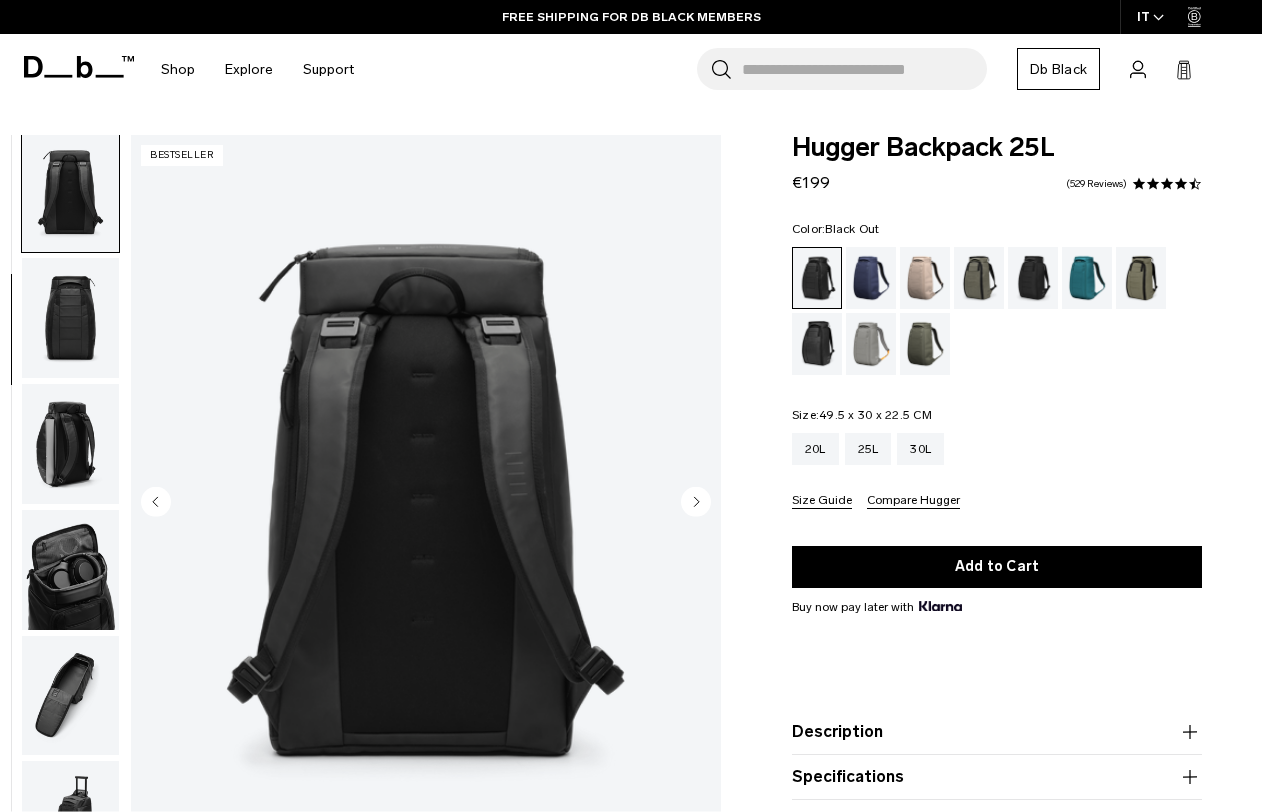 click 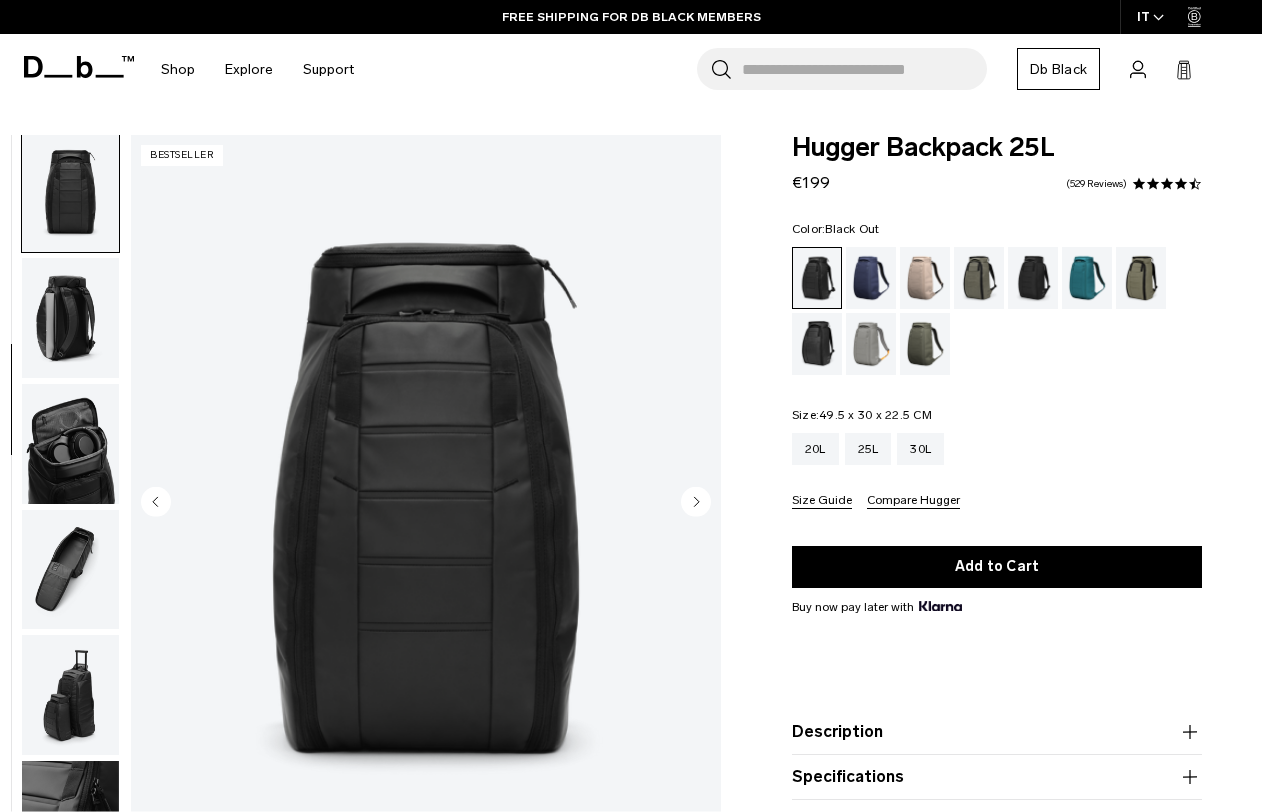 scroll, scrollTop: 382, scrollLeft: 0, axis: vertical 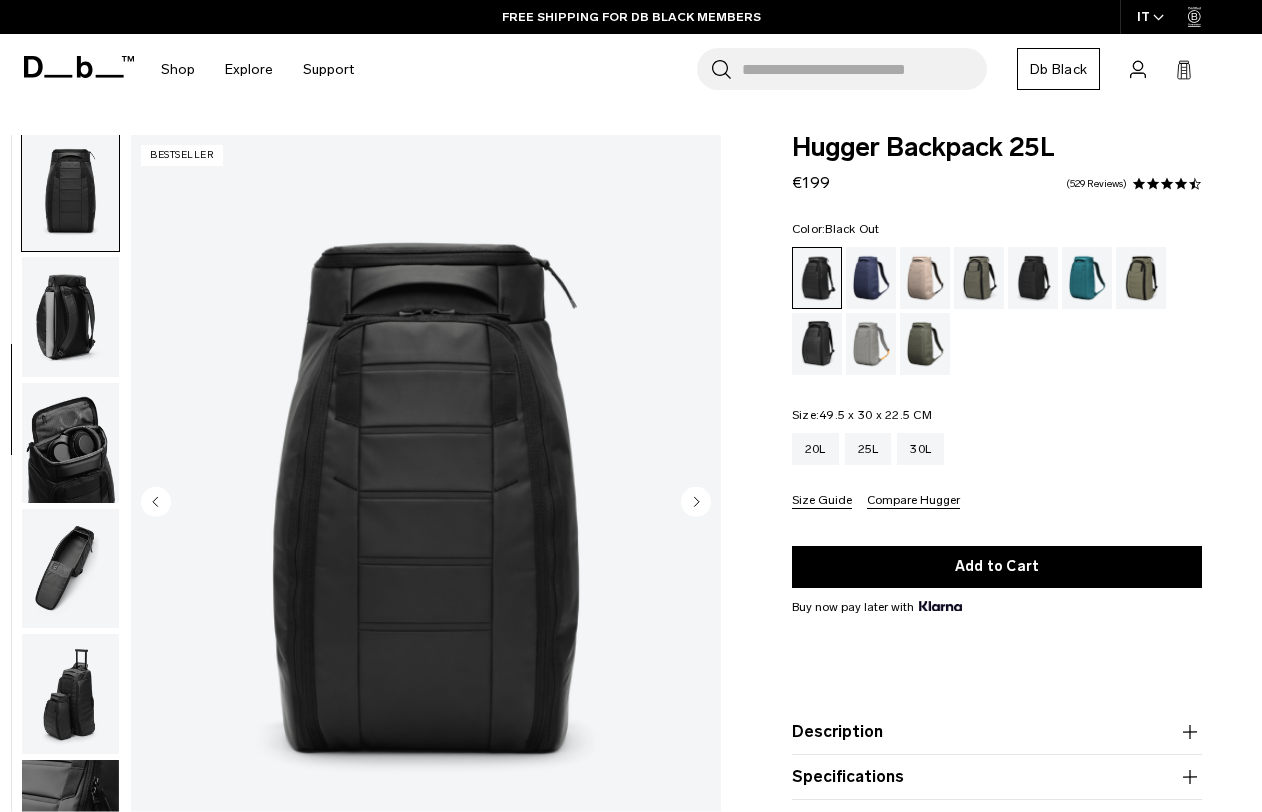 click 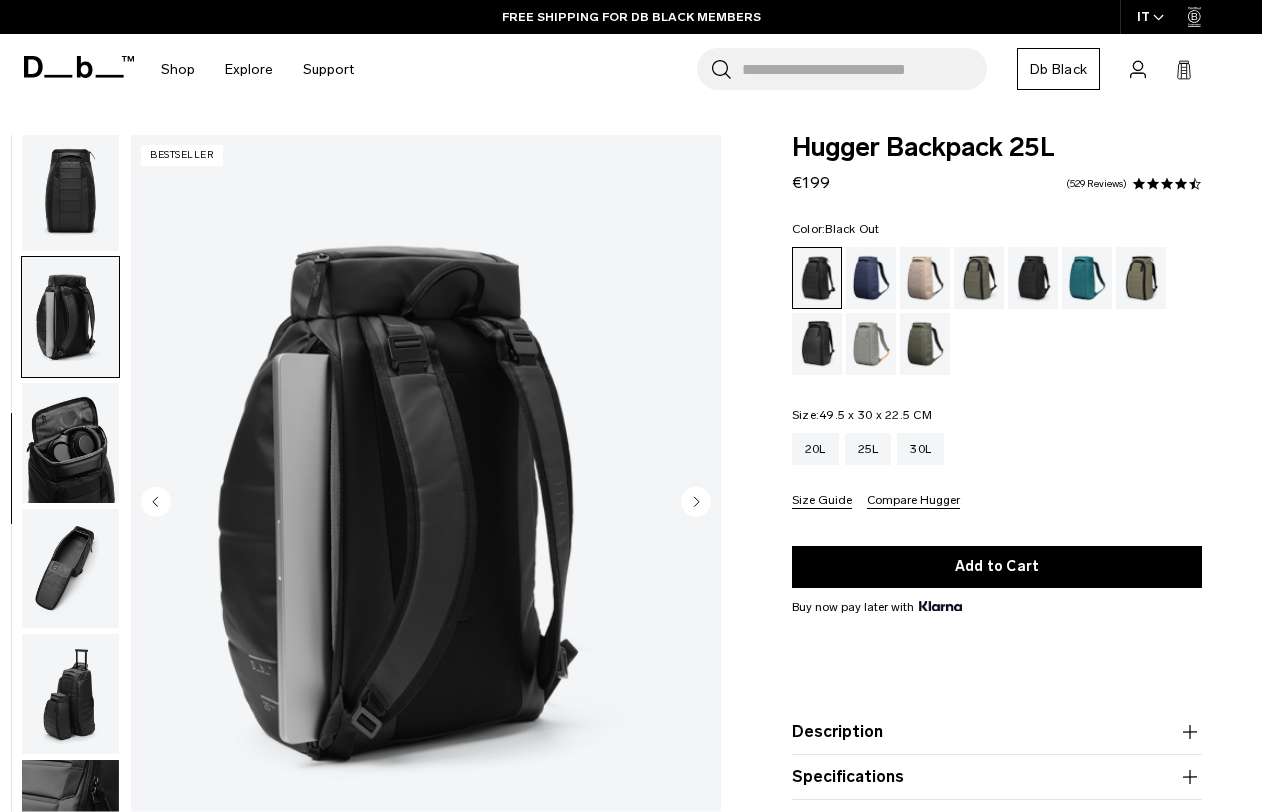 scroll, scrollTop: 509, scrollLeft: 0, axis: vertical 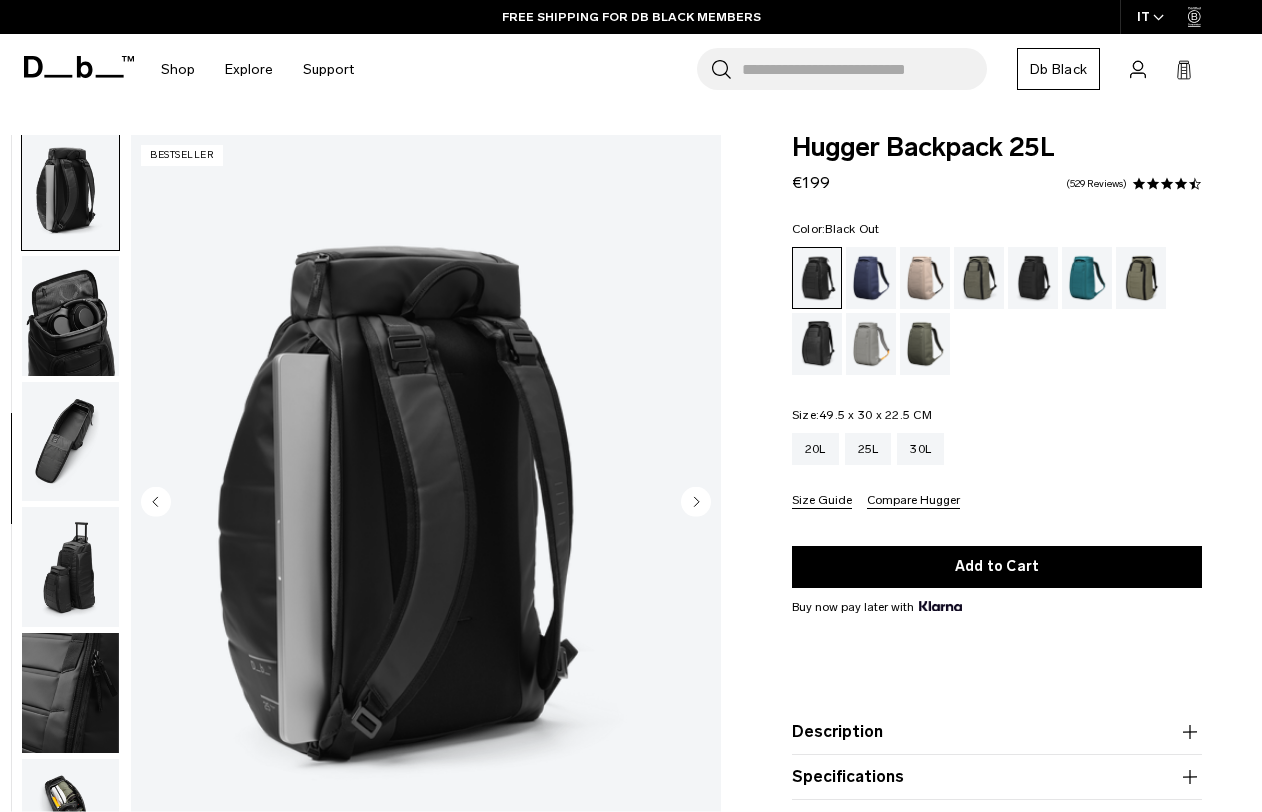click 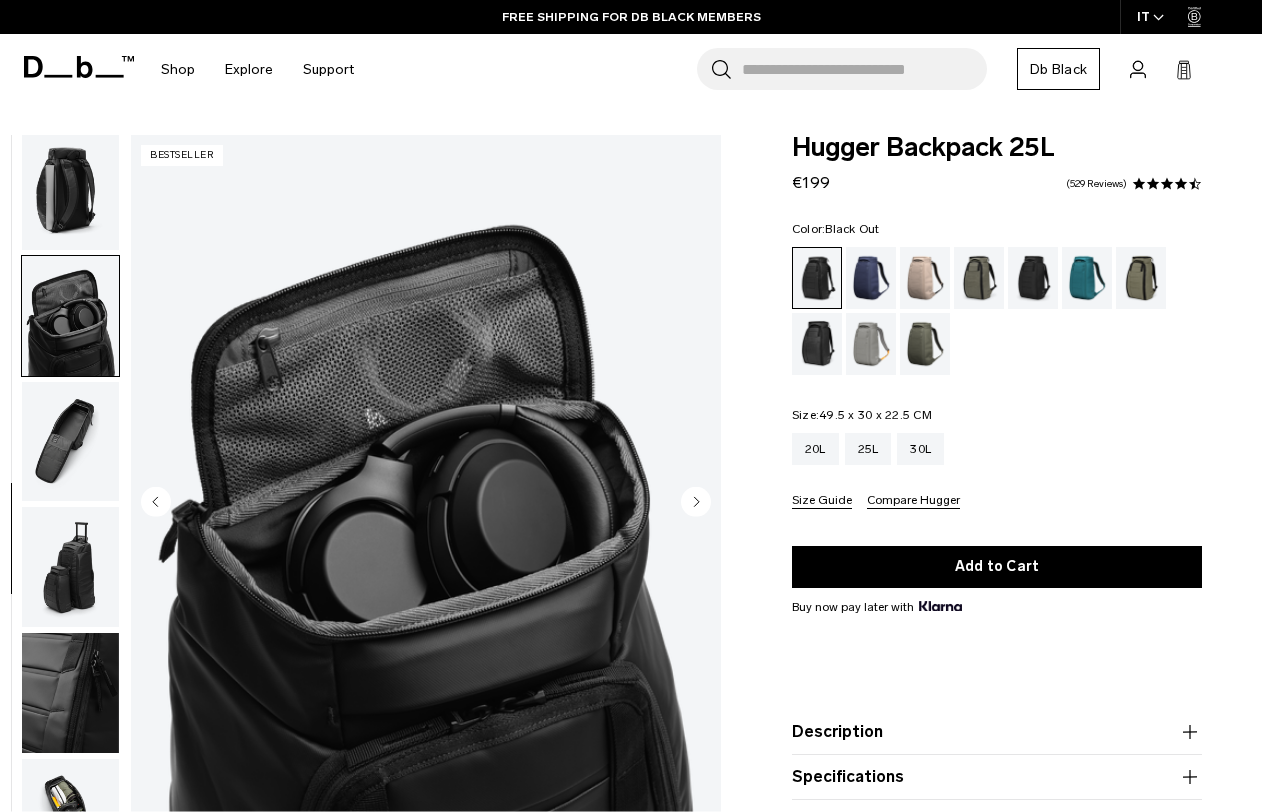 scroll, scrollTop: 532, scrollLeft: 0, axis: vertical 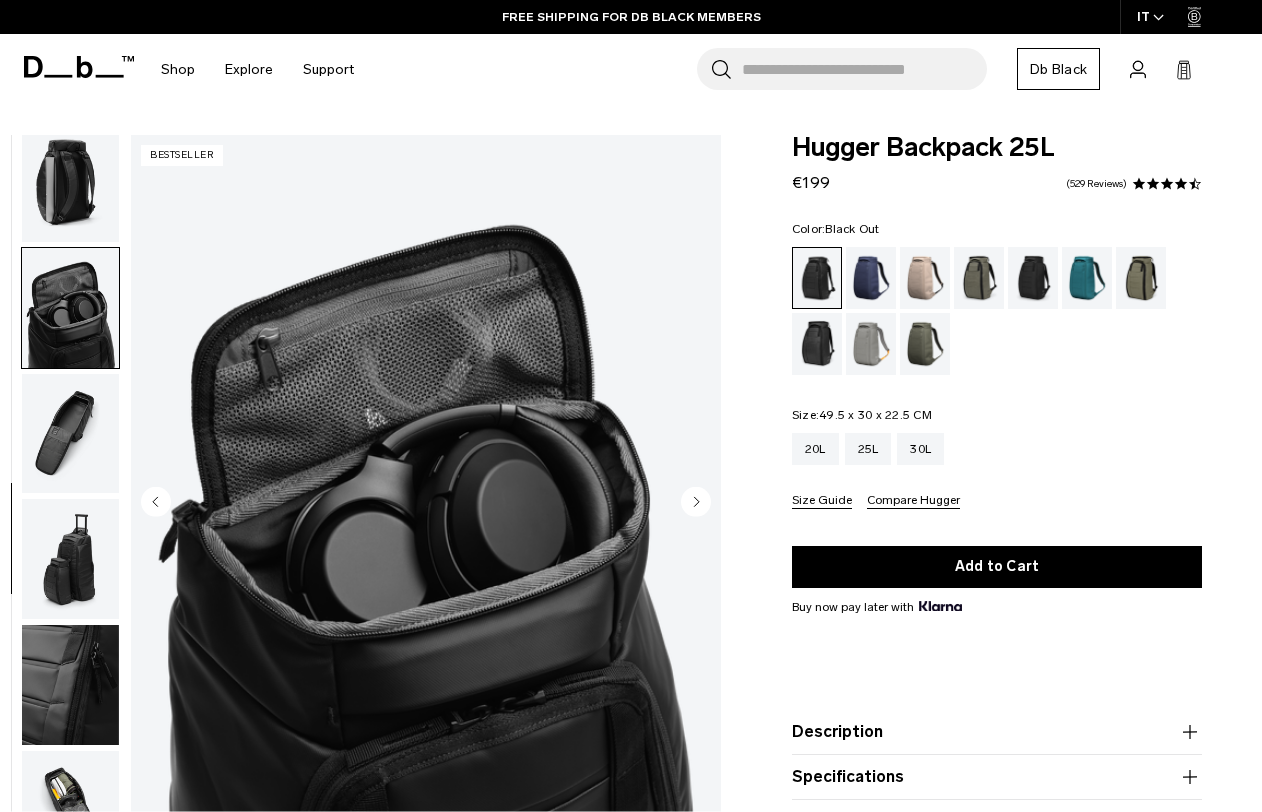 click 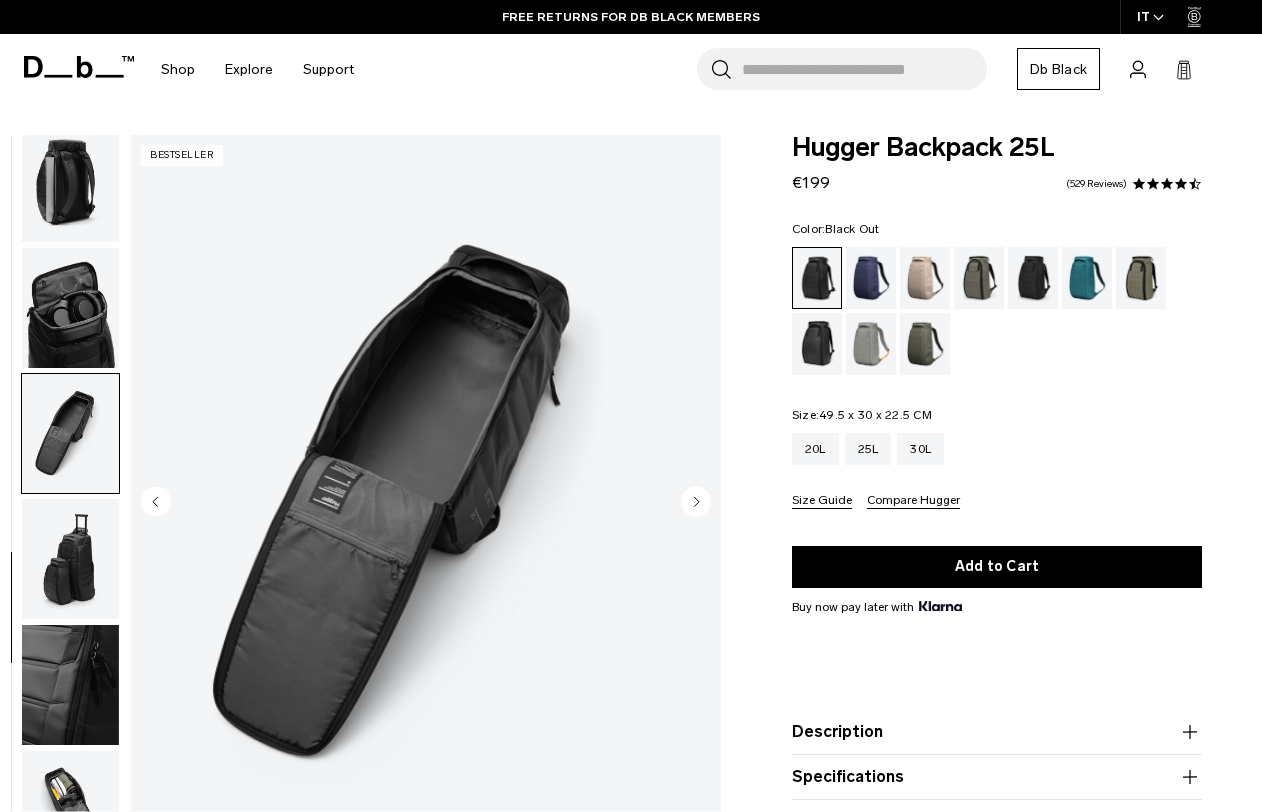 click 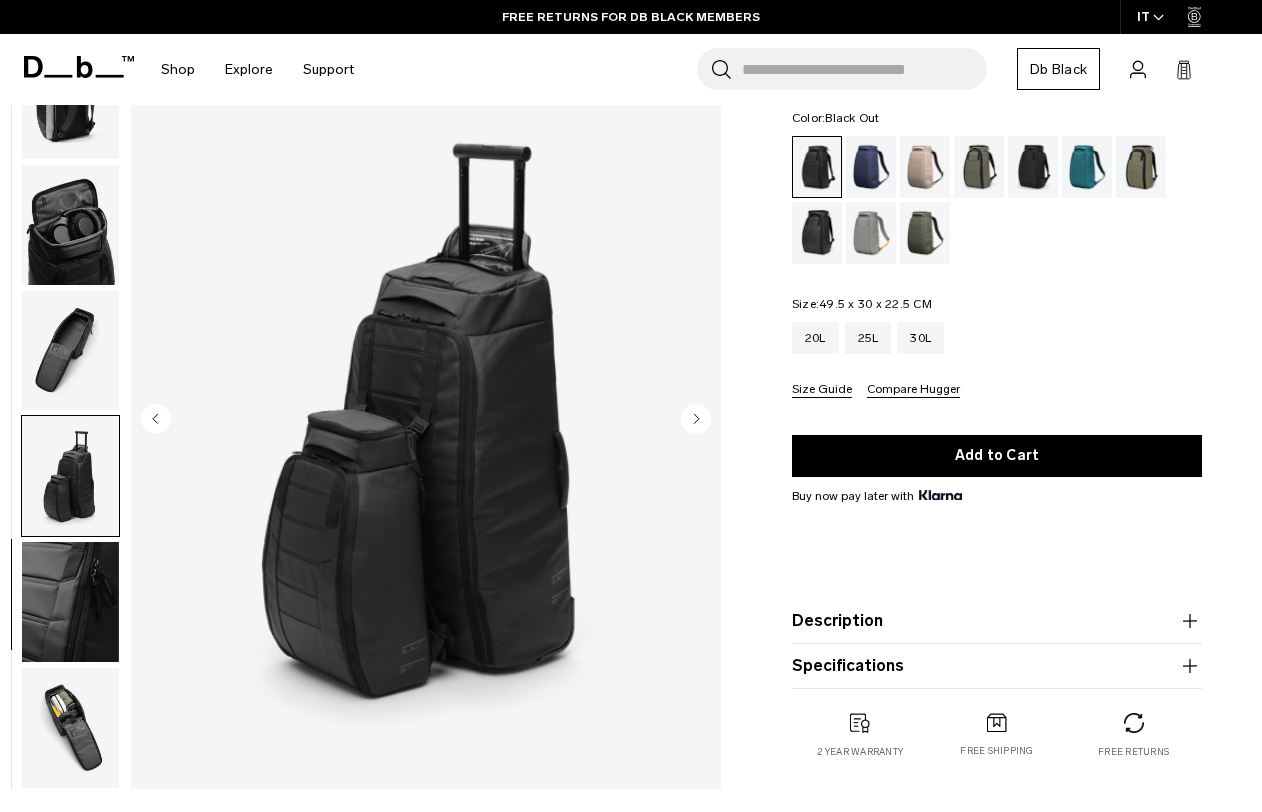 scroll, scrollTop: 112, scrollLeft: 0, axis: vertical 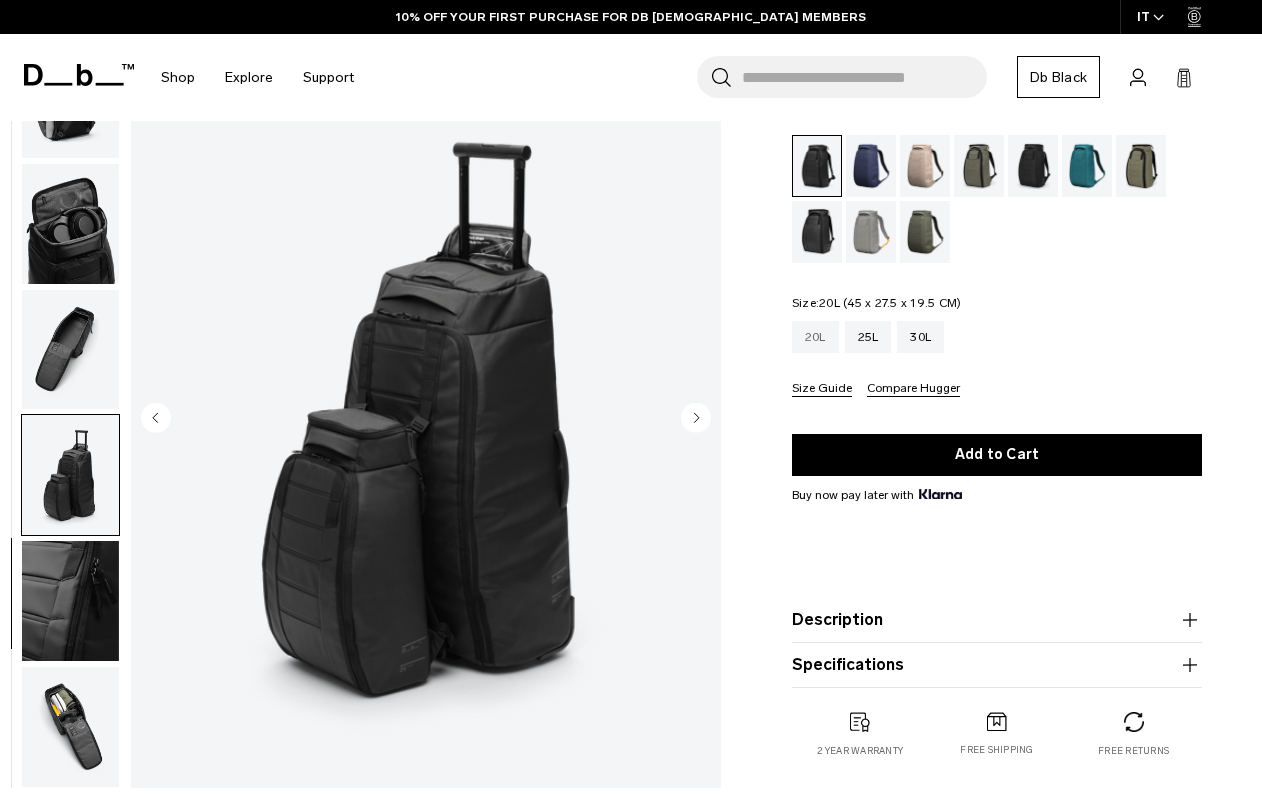 click on "20L" at bounding box center (815, 337) 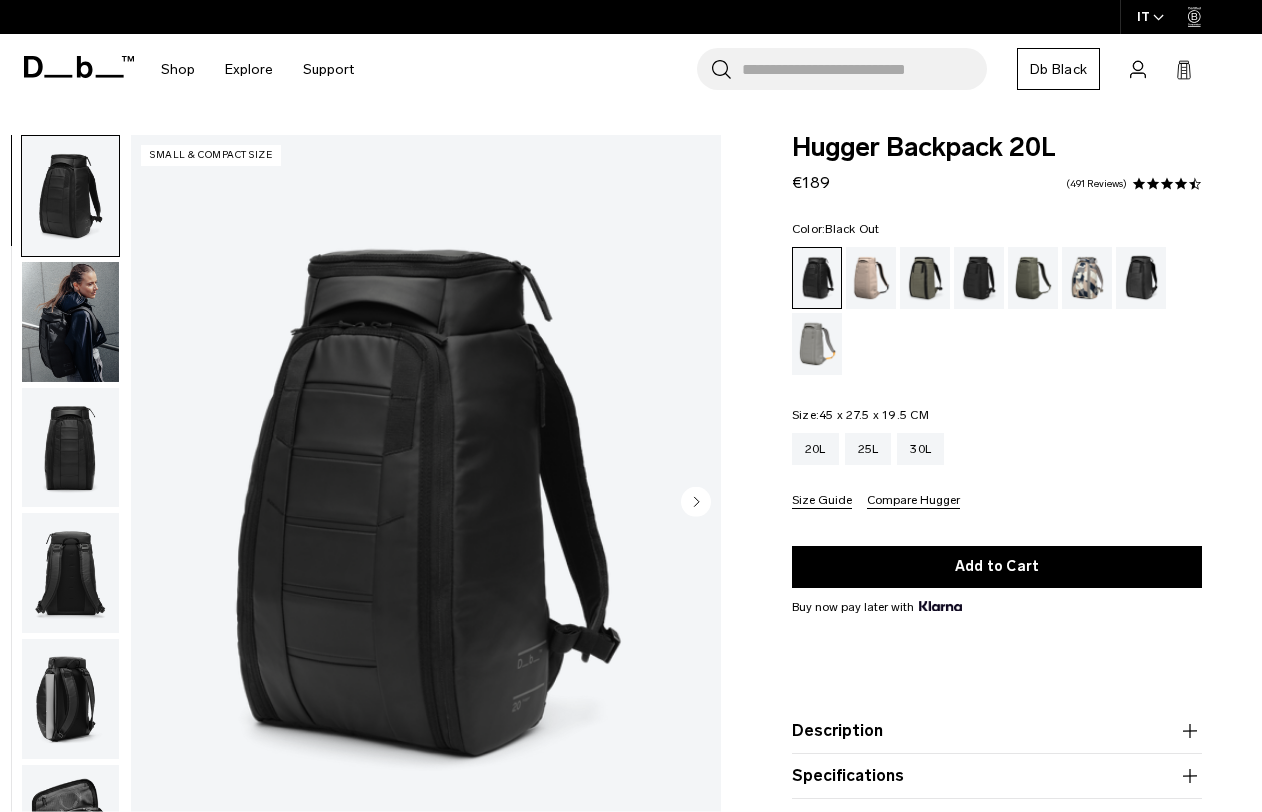 scroll, scrollTop: 86, scrollLeft: 1, axis: both 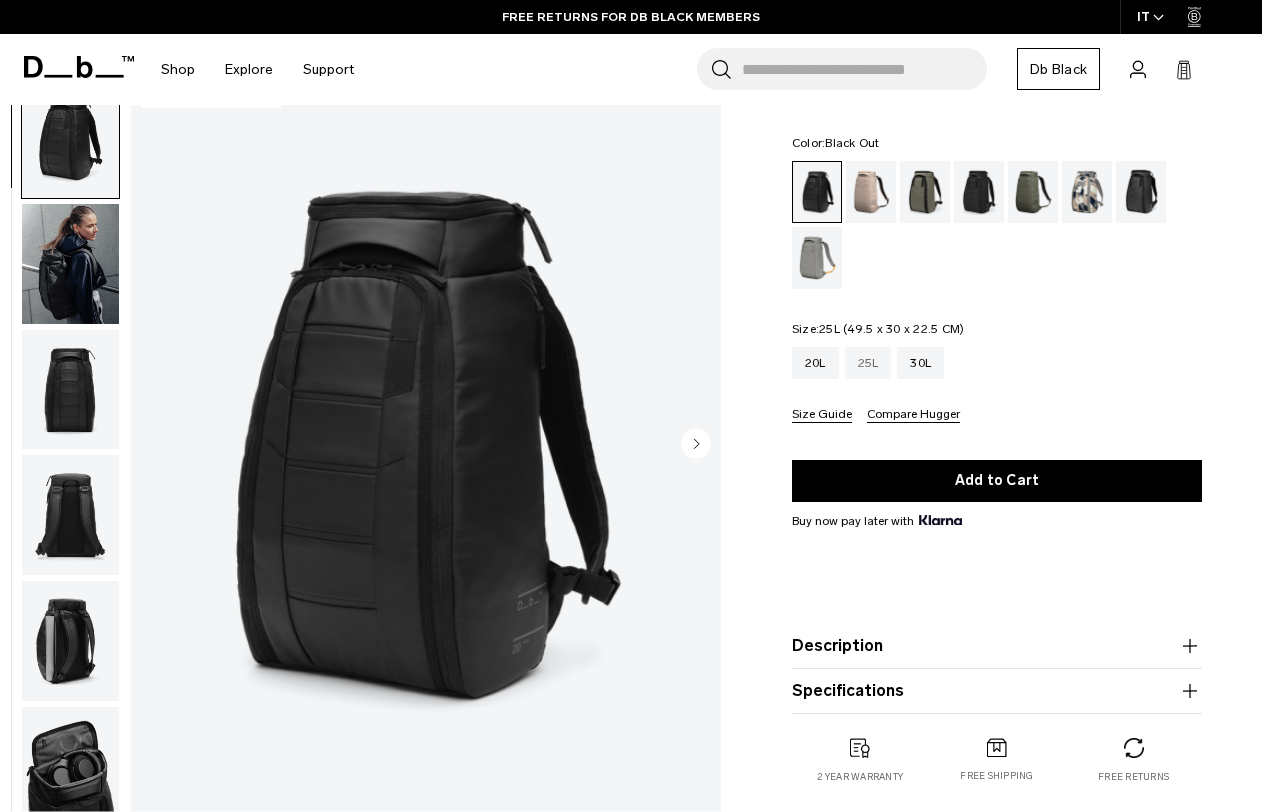 click on "25L" at bounding box center (868, 363) 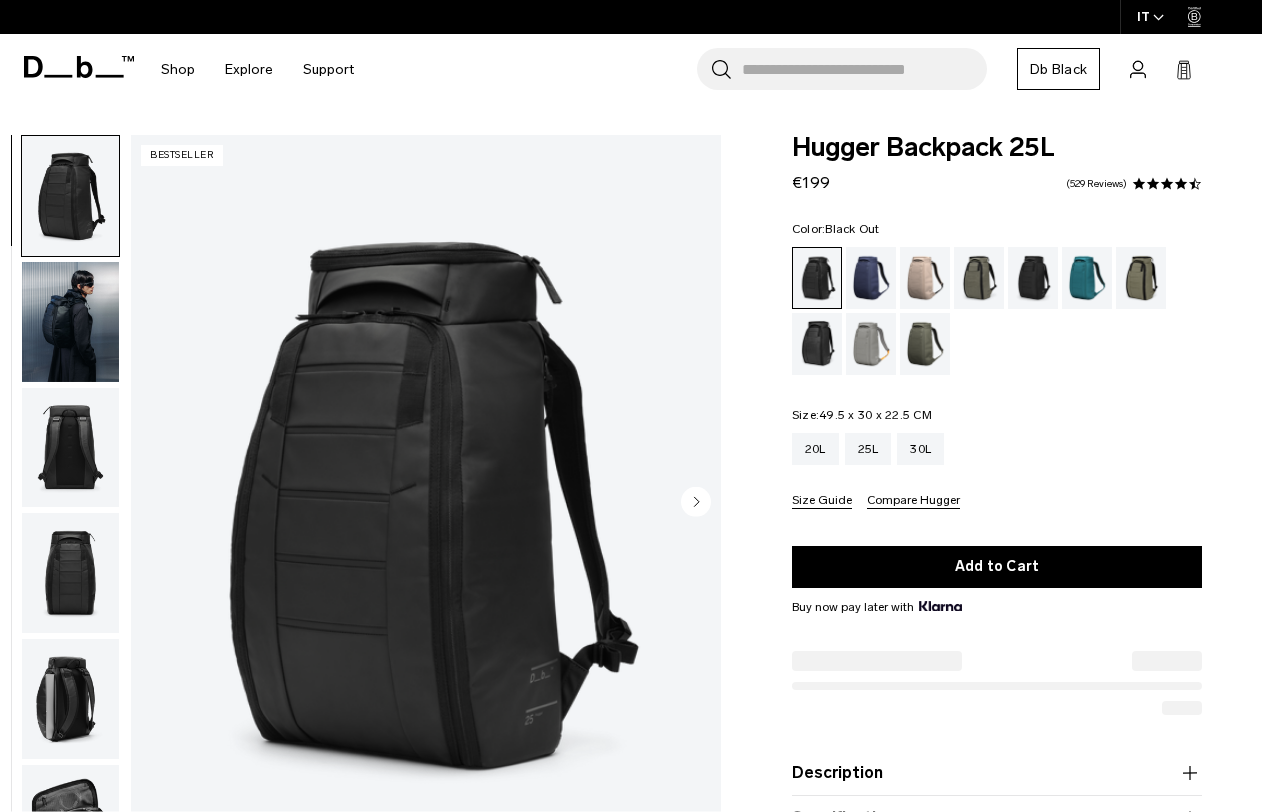 scroll, scrollTop: 0, scrollLeft: 0, axis: both 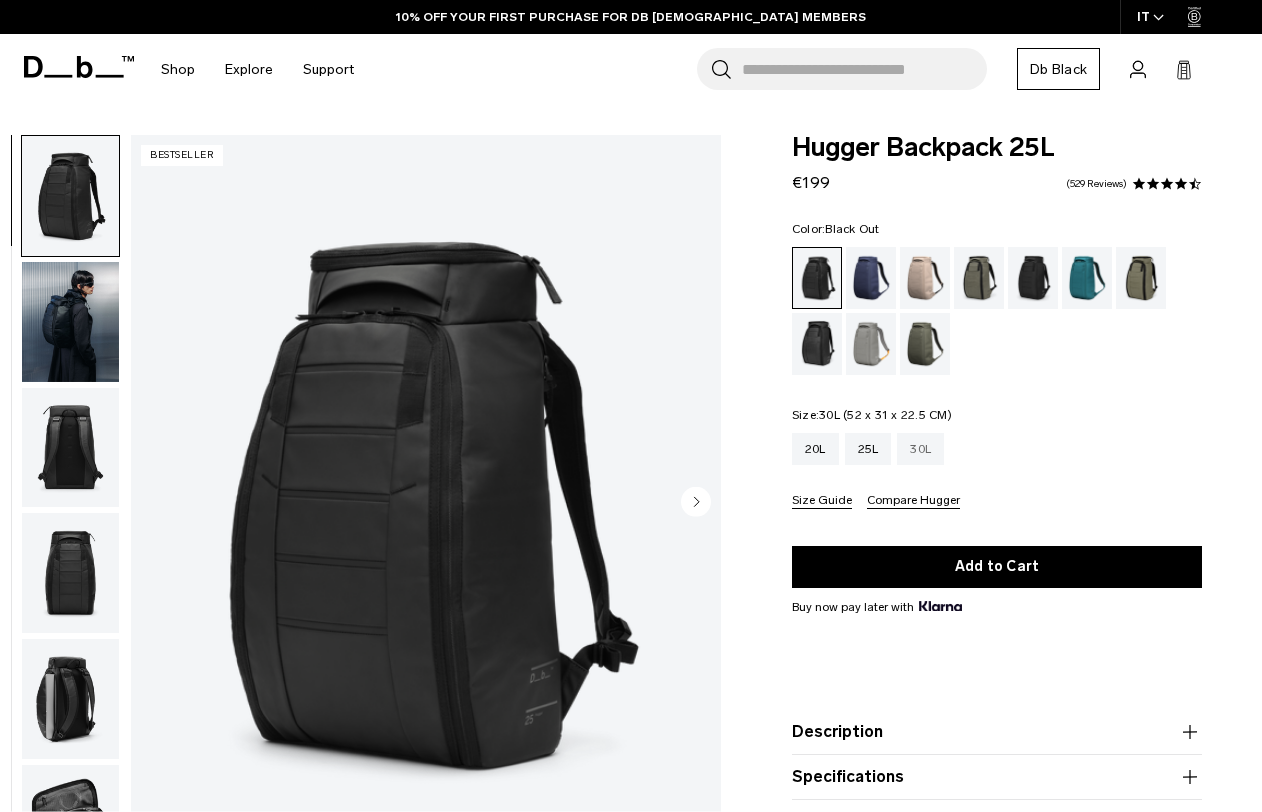 click on "30L" at bounding box center (920, 449) 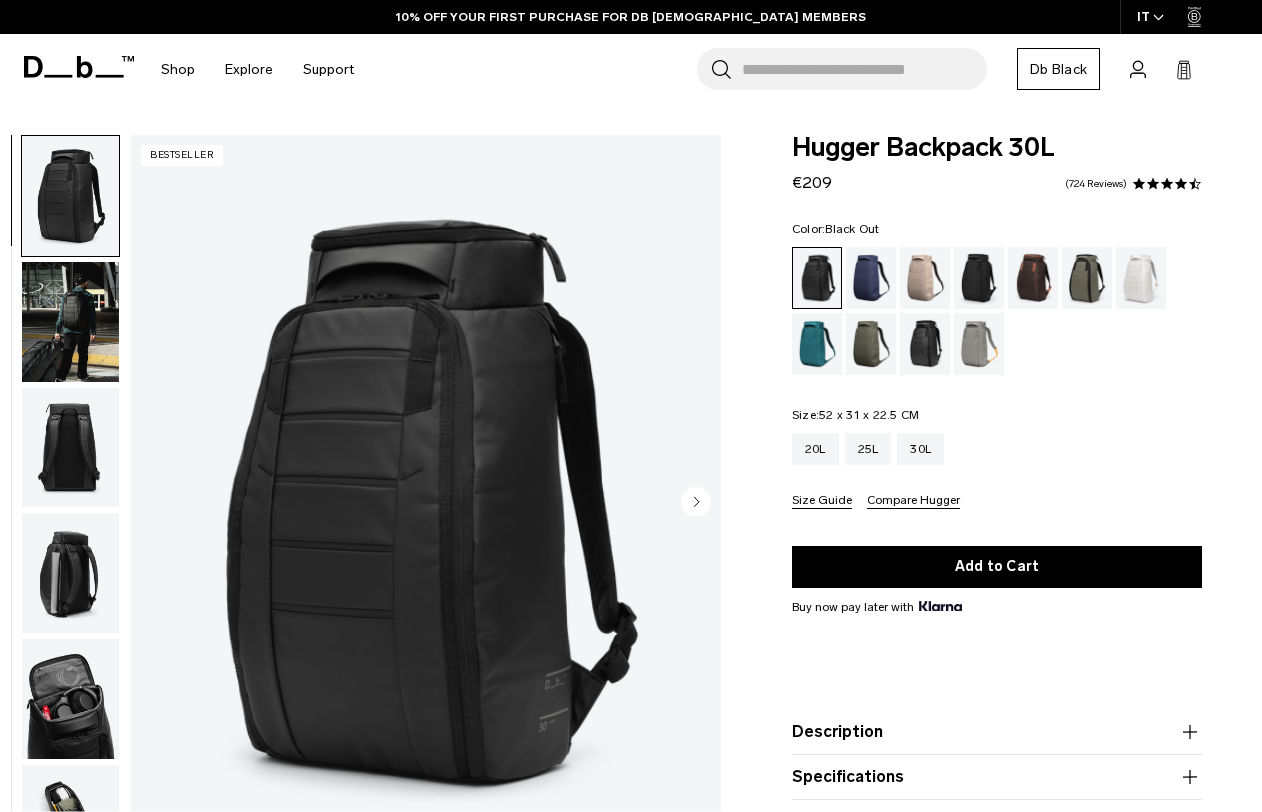 scroll, scrollTop: 0, scrollLeft: 0, axis: both 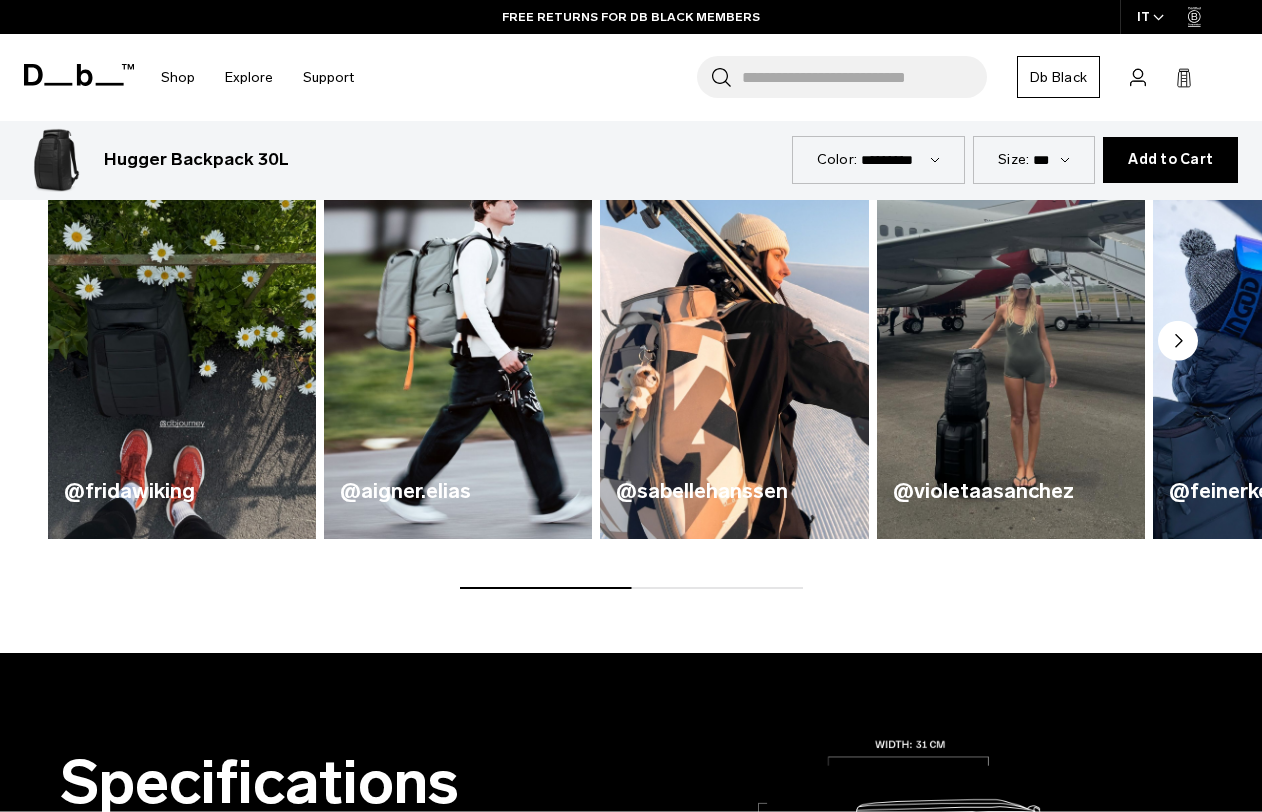 click at bounding box center [734, 318] 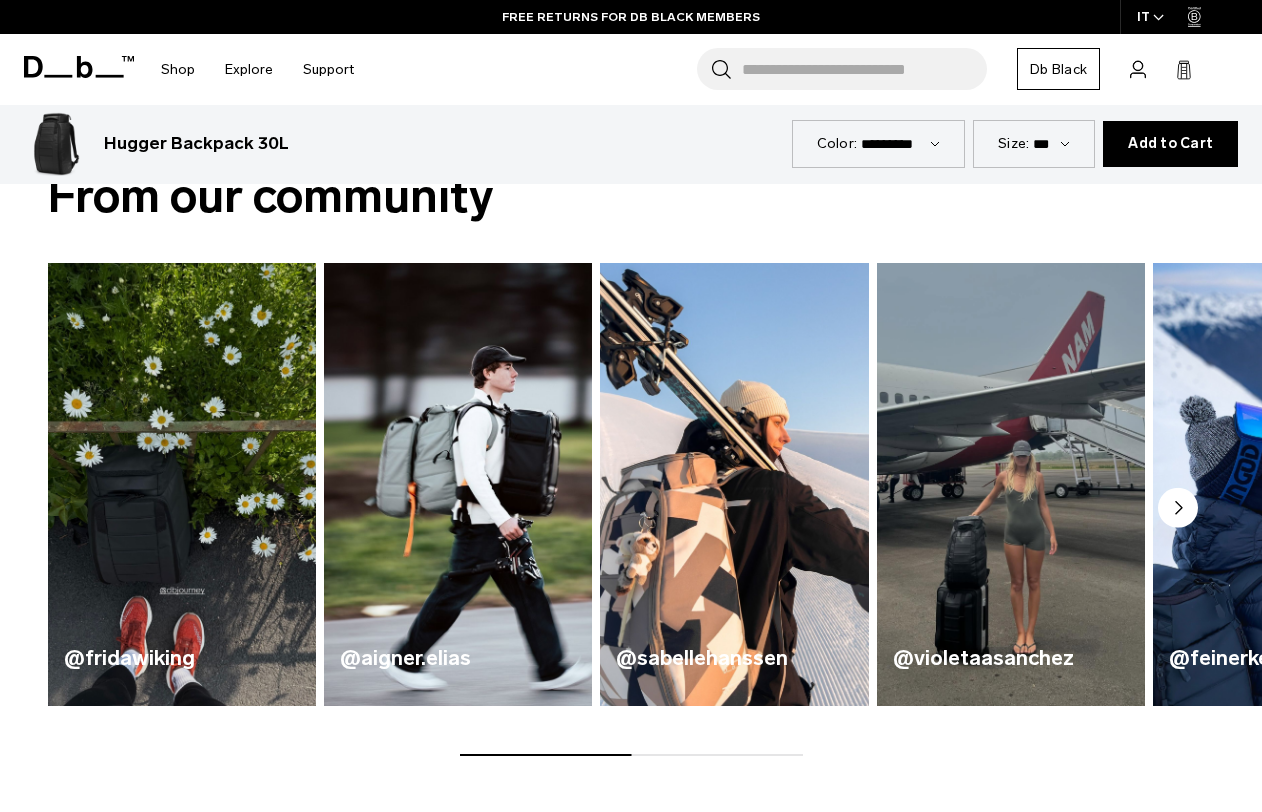 scroll, scrollTop: 797, scrollLeft: 0, axis: vertical 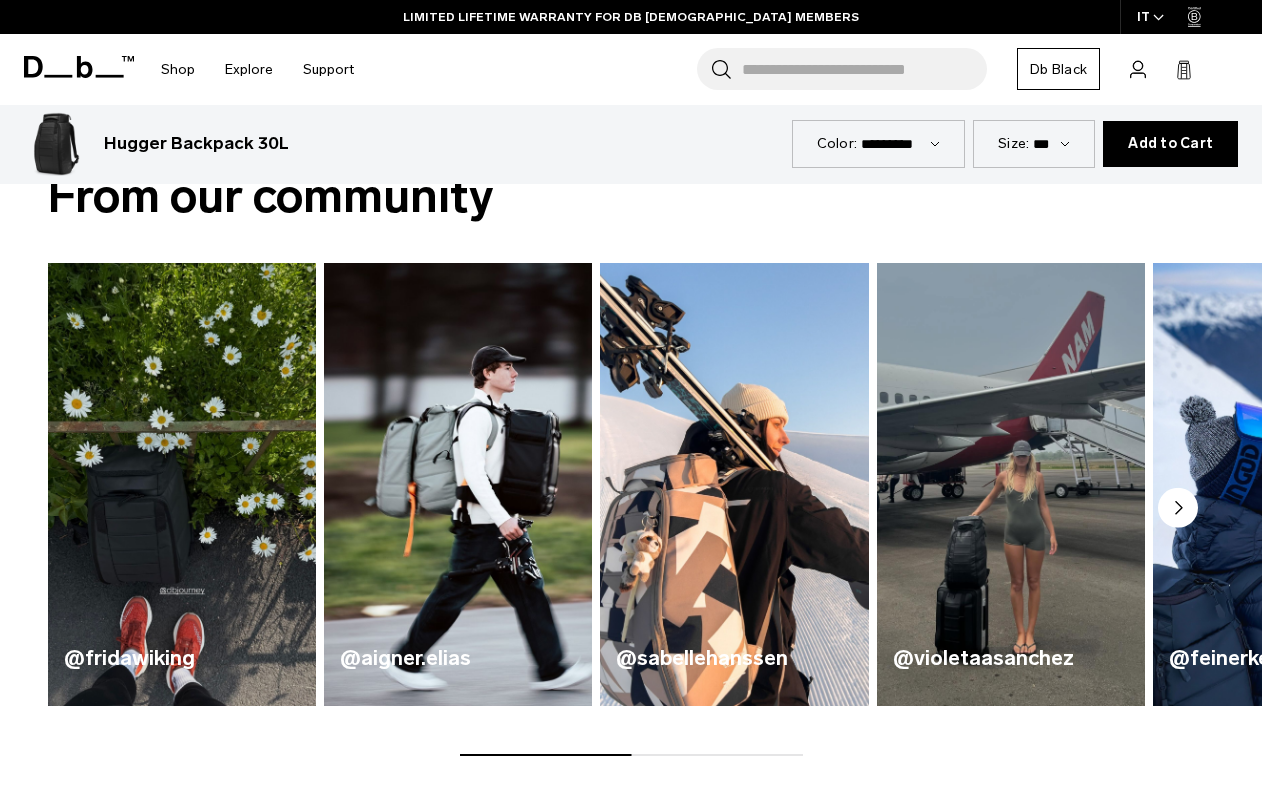 click 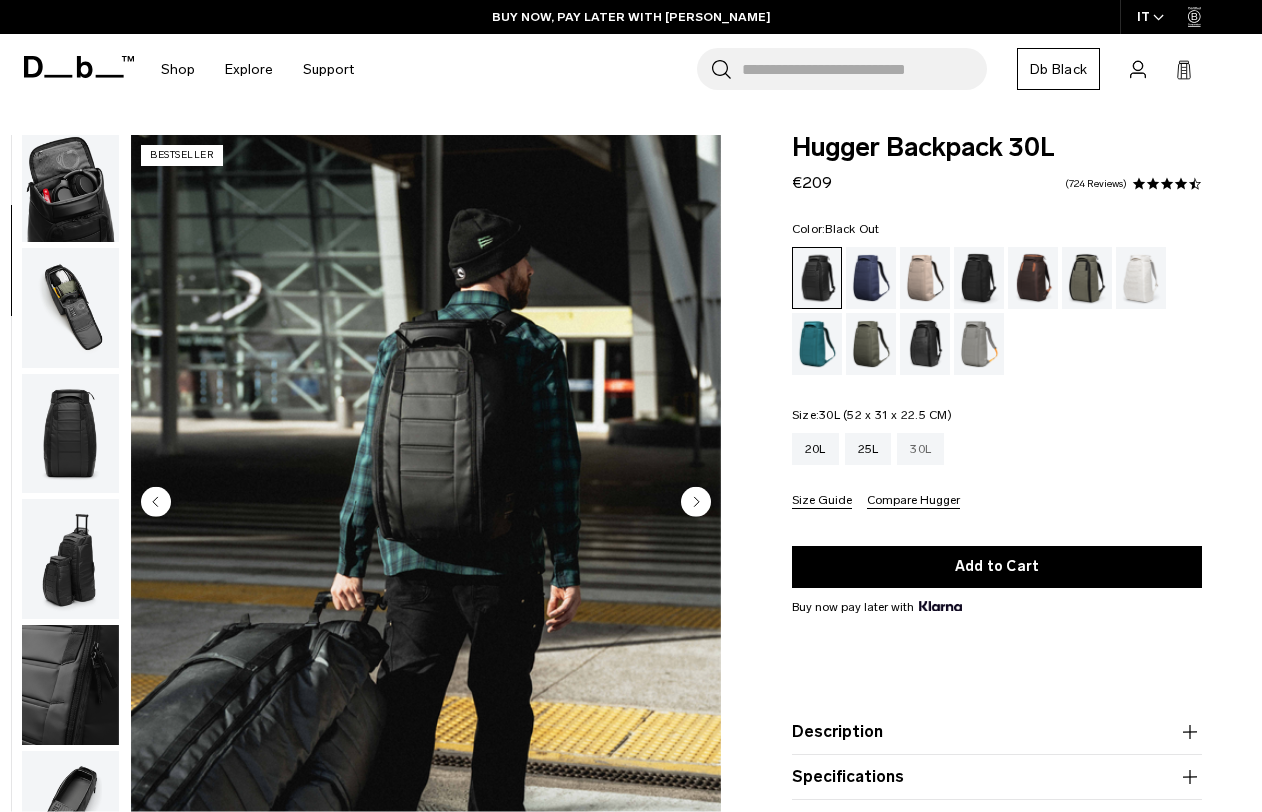 scroll, scrollTop: 0, scrollLeft: 0, axis: both 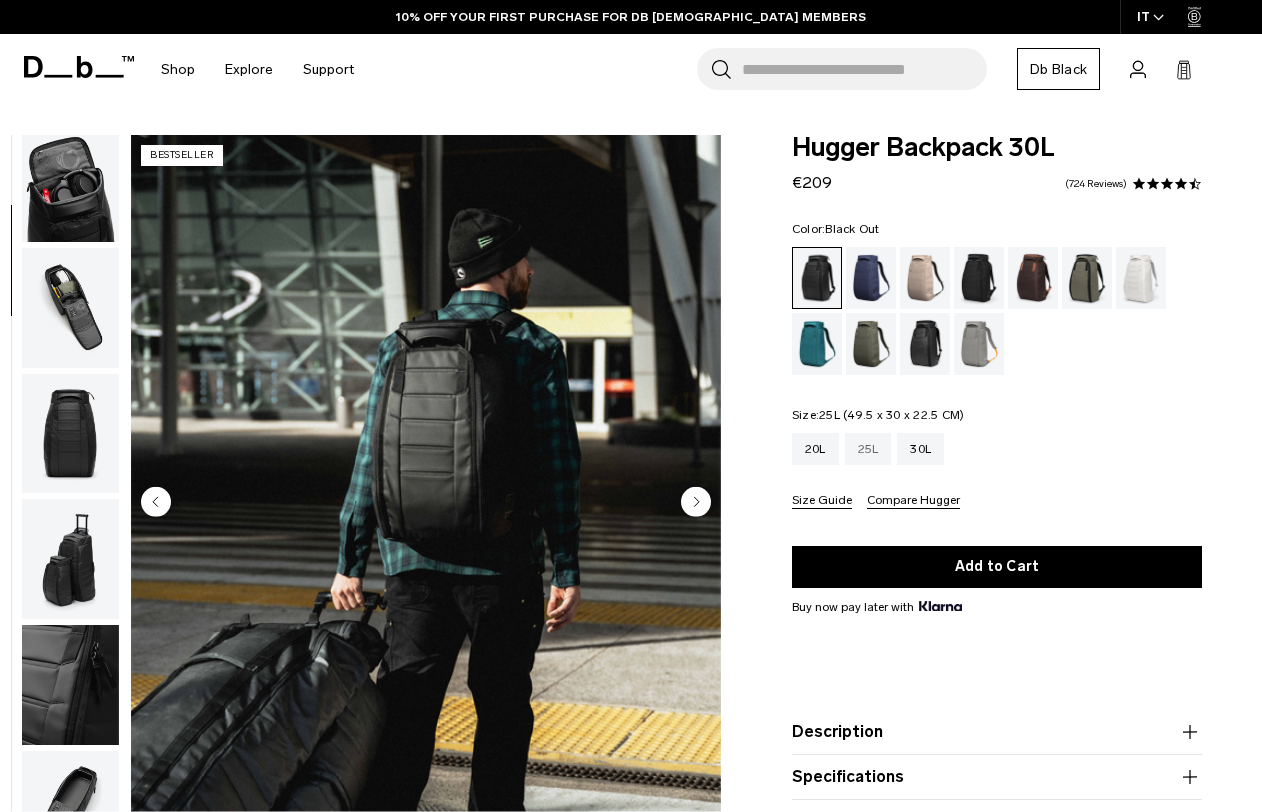 click on "25L" at bounding box center [868, 449] 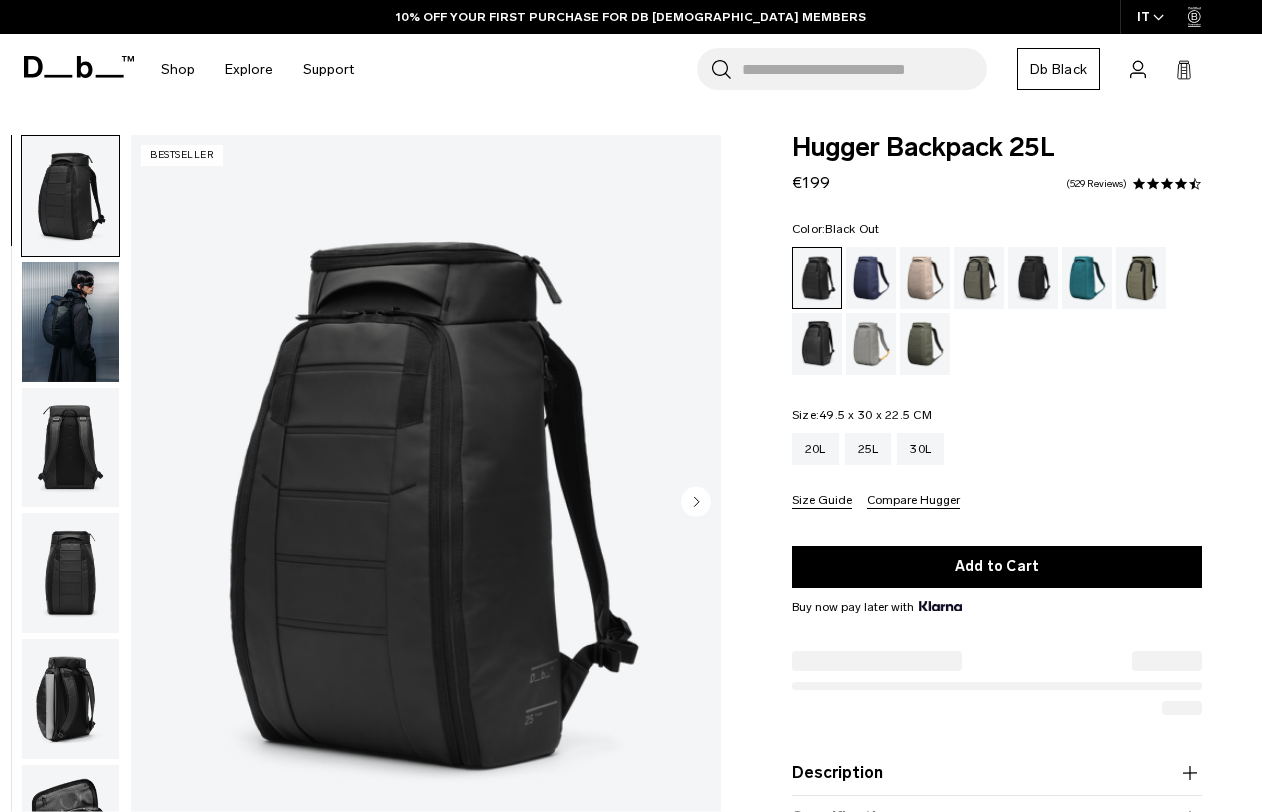 scroll, scrollTop: 0, scrollLeft: 0, axis: both 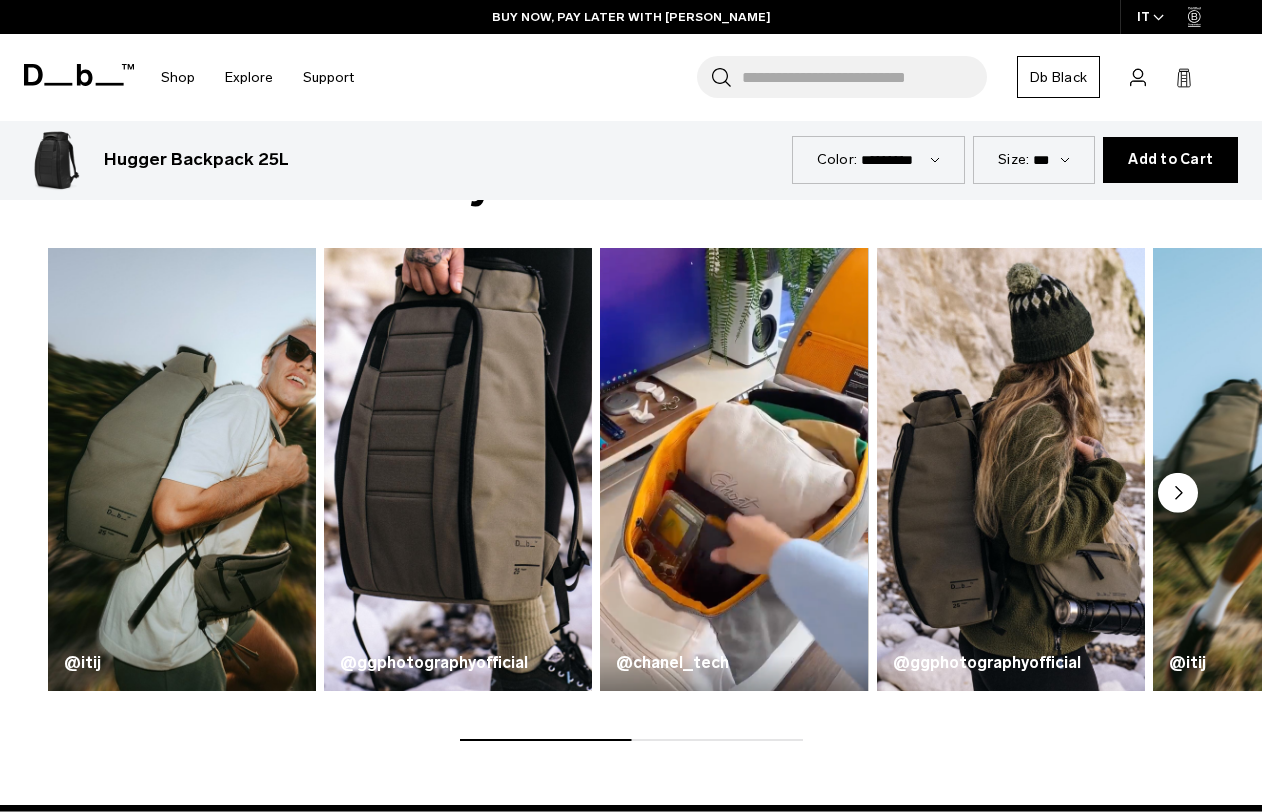 click 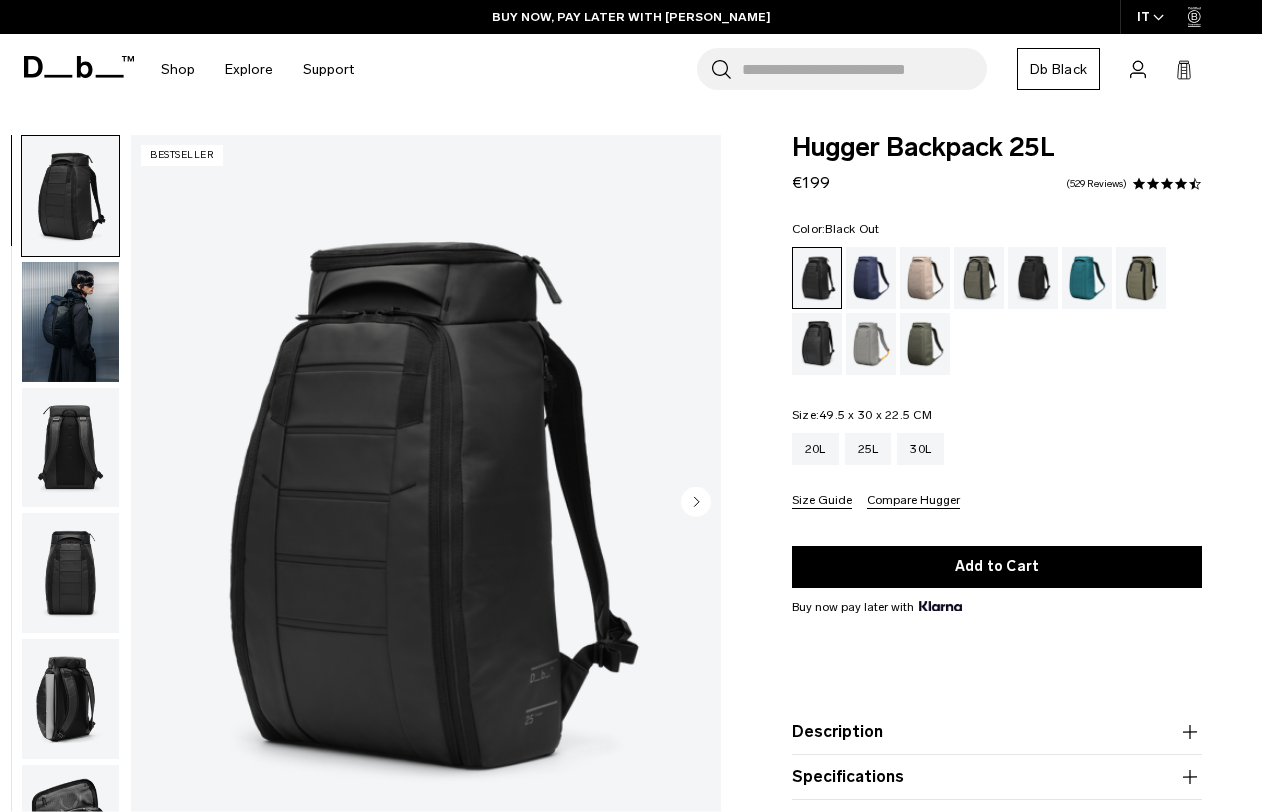 scroll, scrollTop: 0, scrollLeft: 0, axis: both 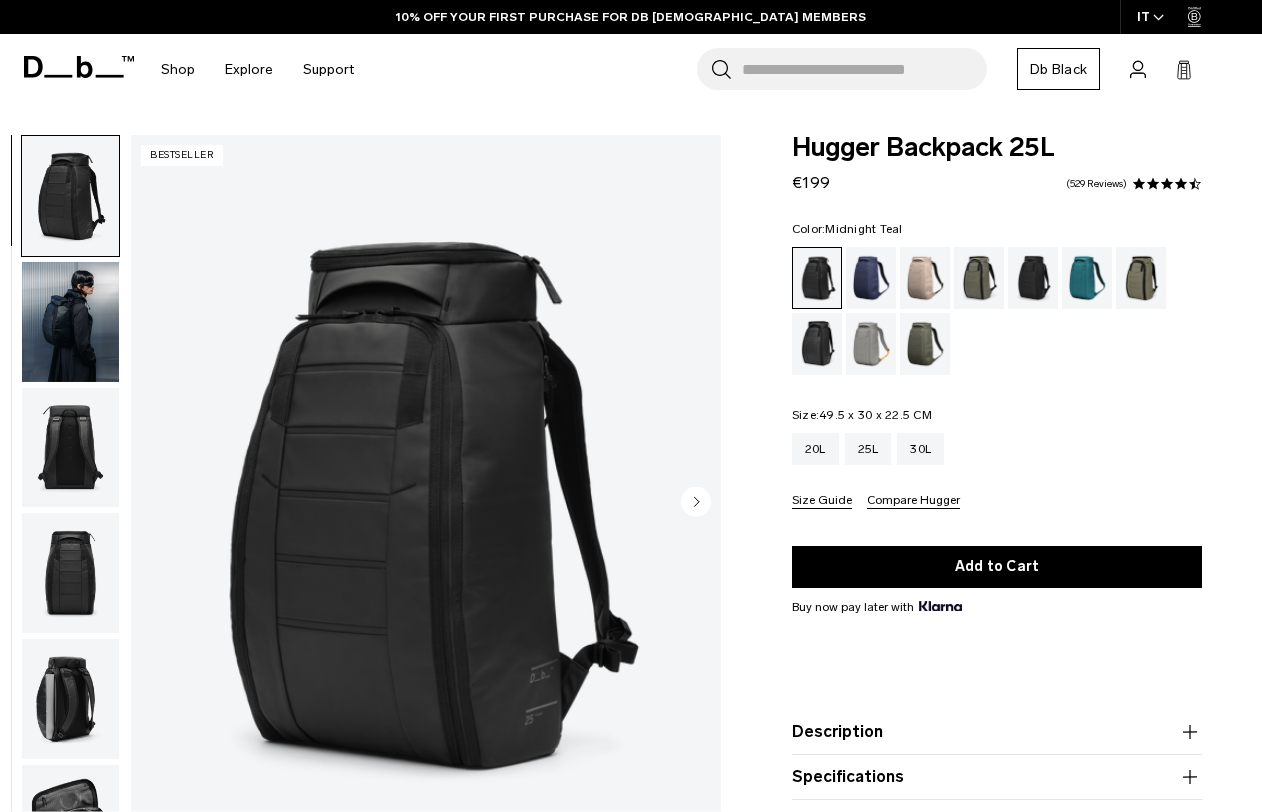 click at bounding box center [1087, 278] 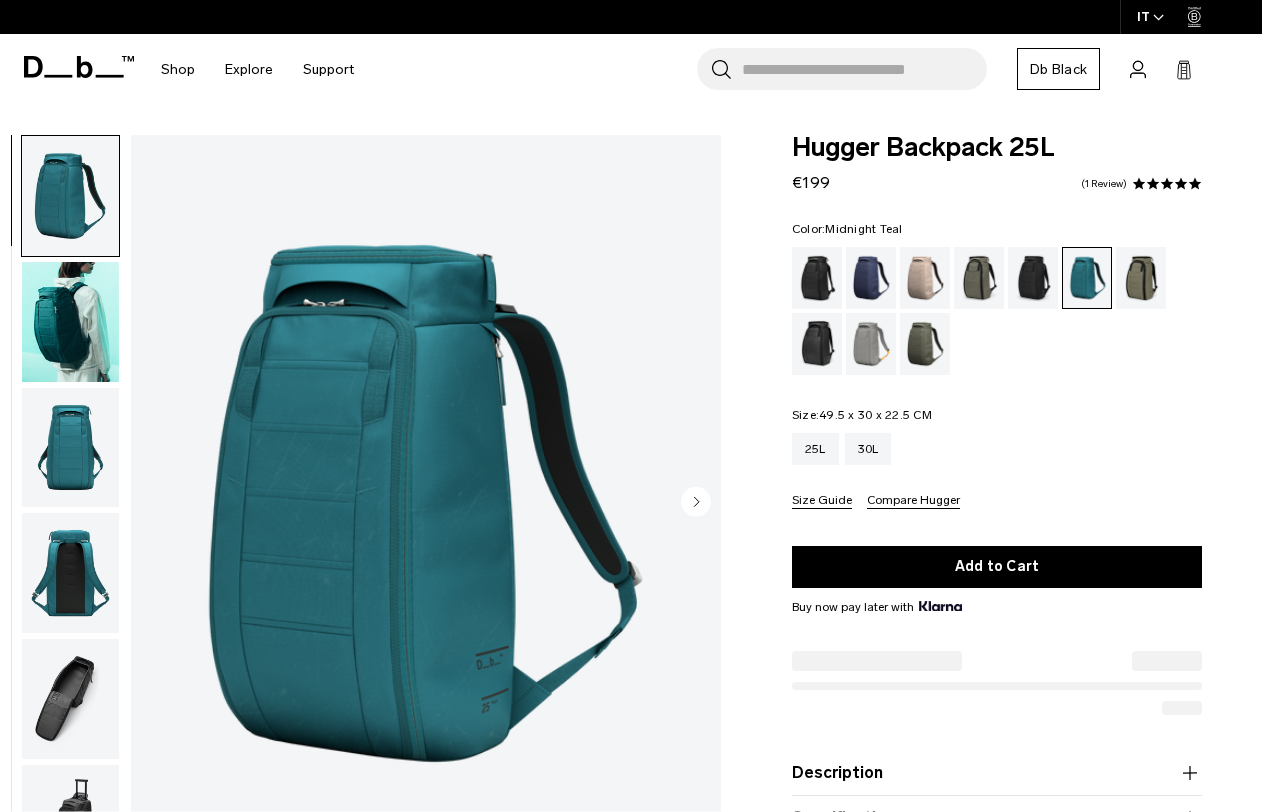 scroll, scrollTop: 0, scrollLeft: 0, axis: both 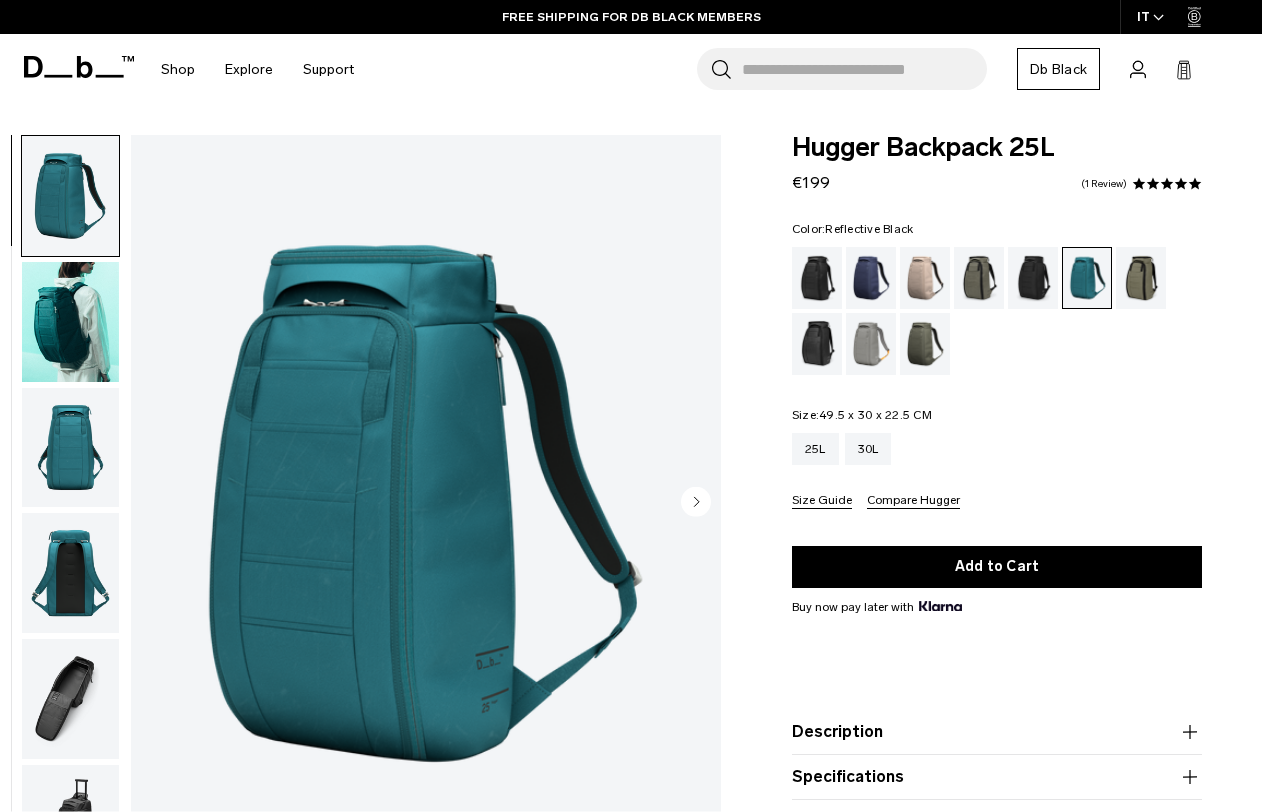 click at bounding box center (817, 344) 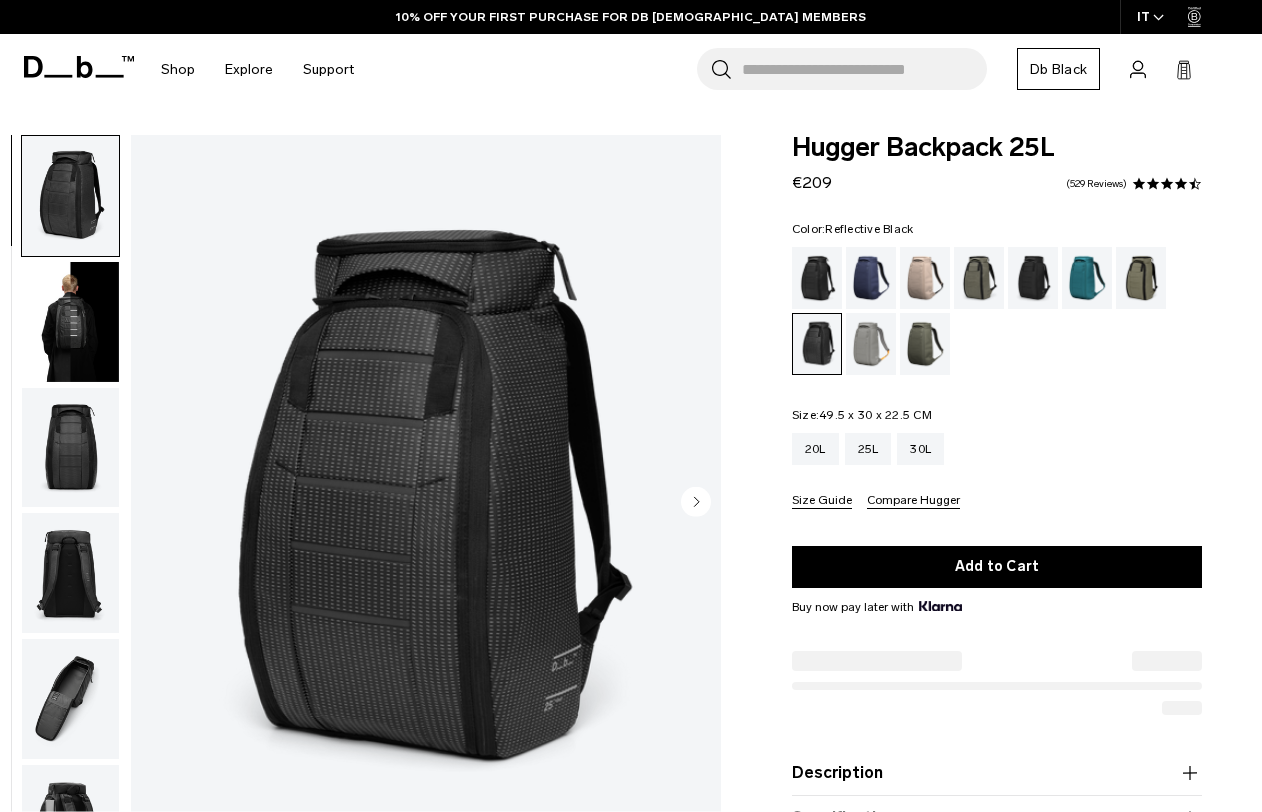 scroll, scrollTop: 0, scrollLeft: 0, axis: both 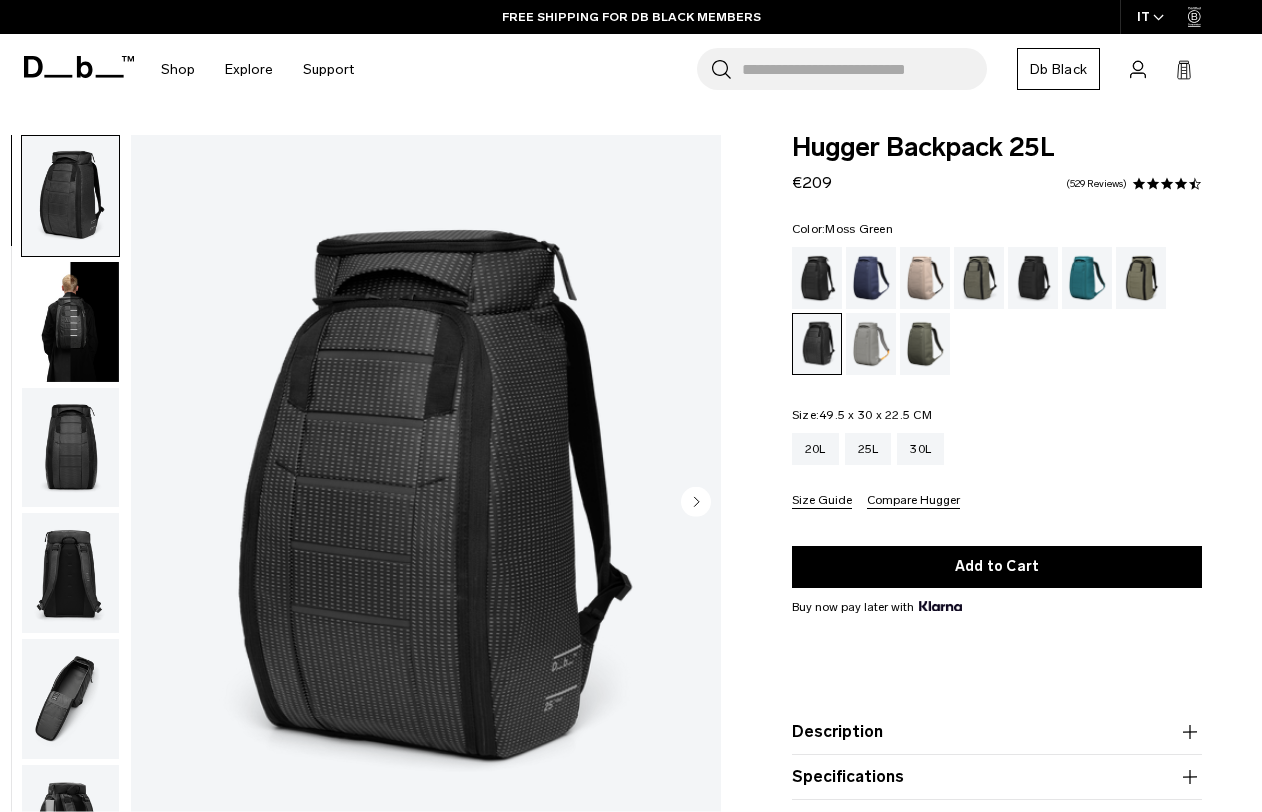 click at bounding box center (925, 344) 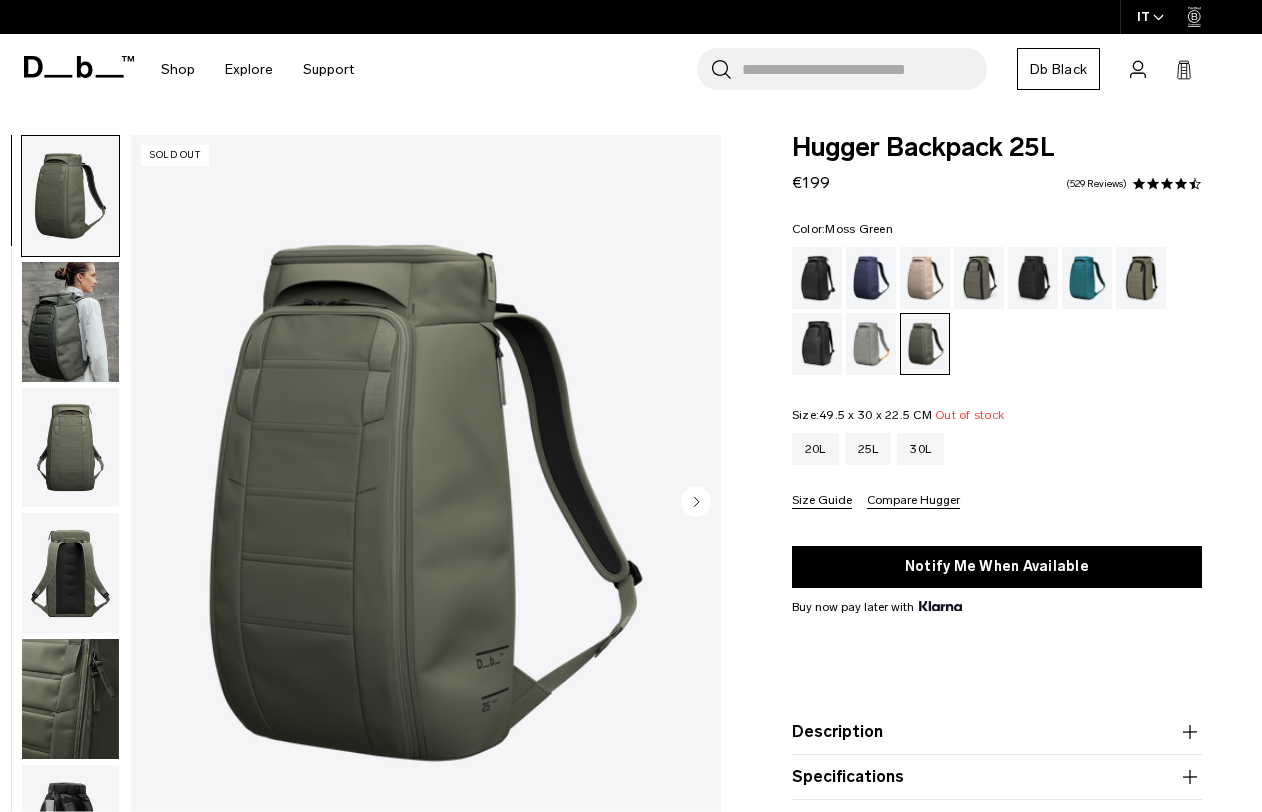 scroll, scrollTop: 0, scrollLeft: 0, axis: both 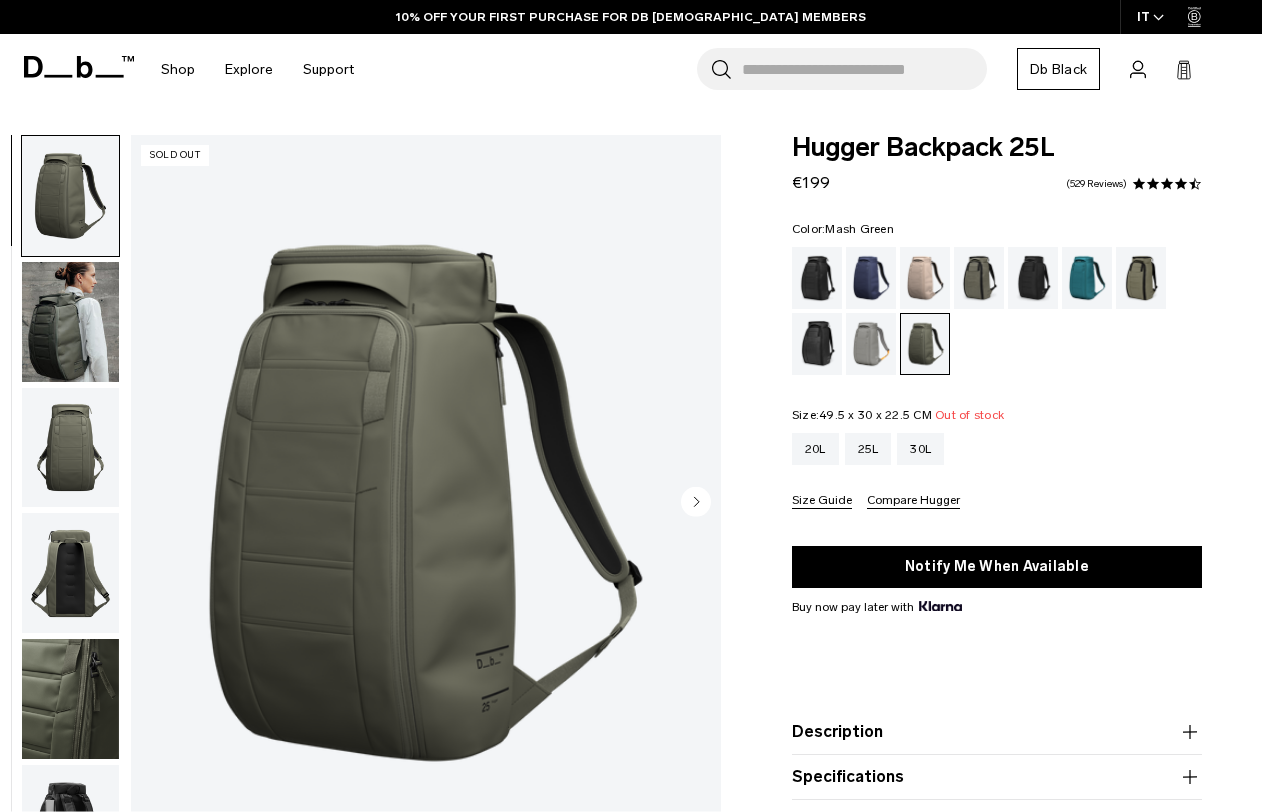 click at bounding box center (1141, 278) 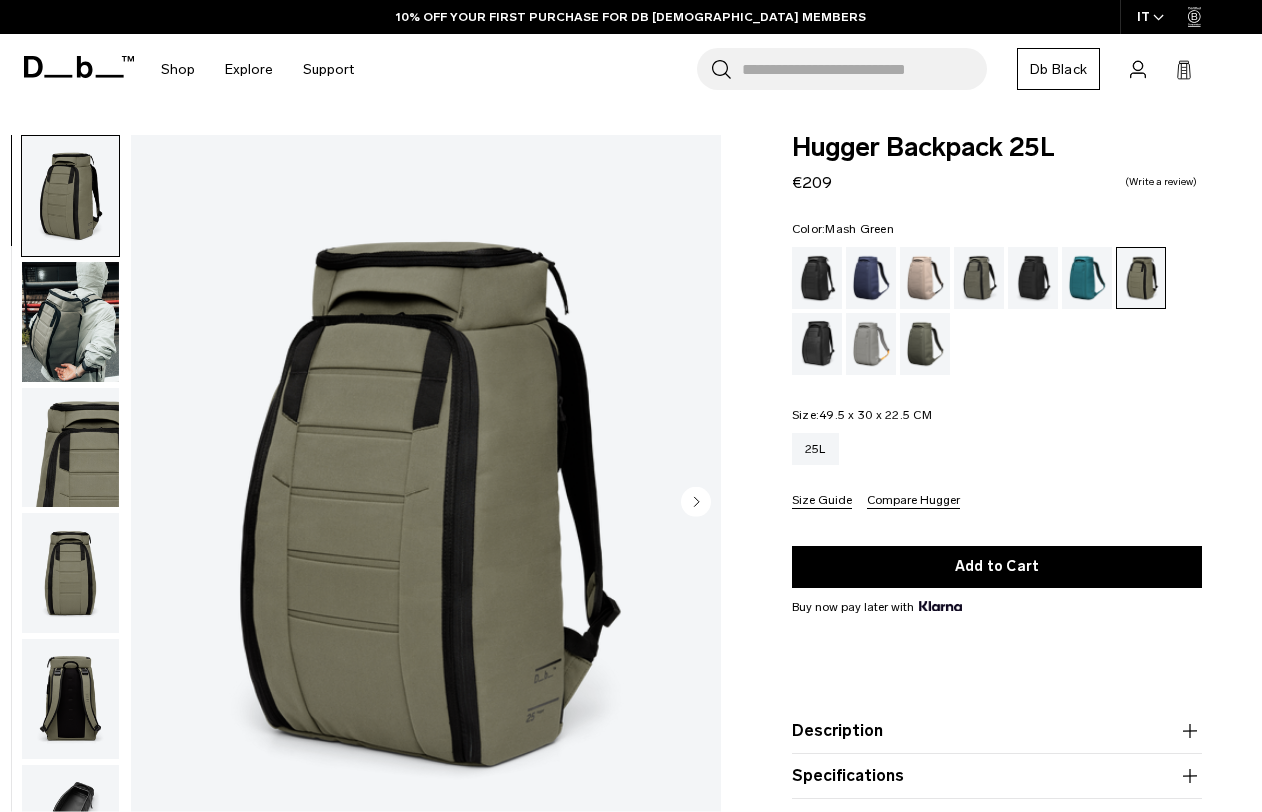scroll, scrollTop: 0, scrollLeft: 0, axis: both 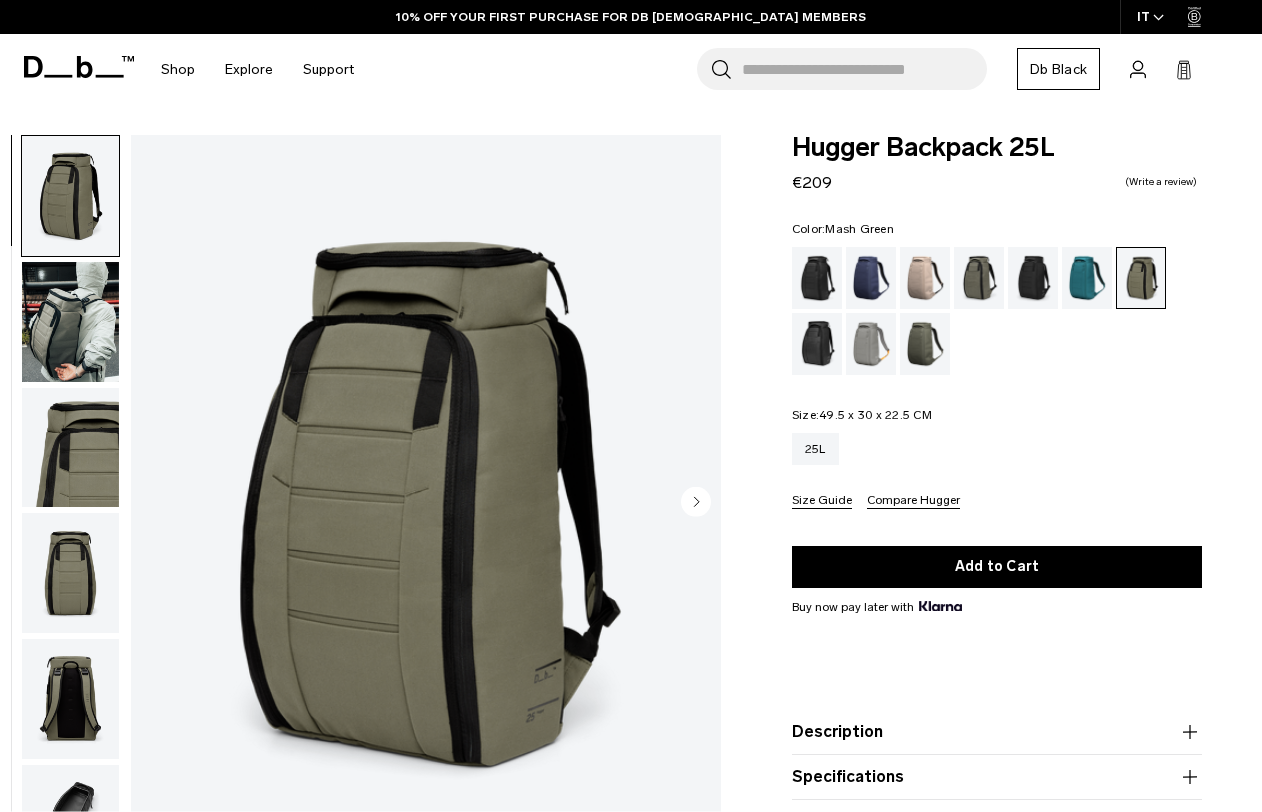click at bounding box center [70, 448] 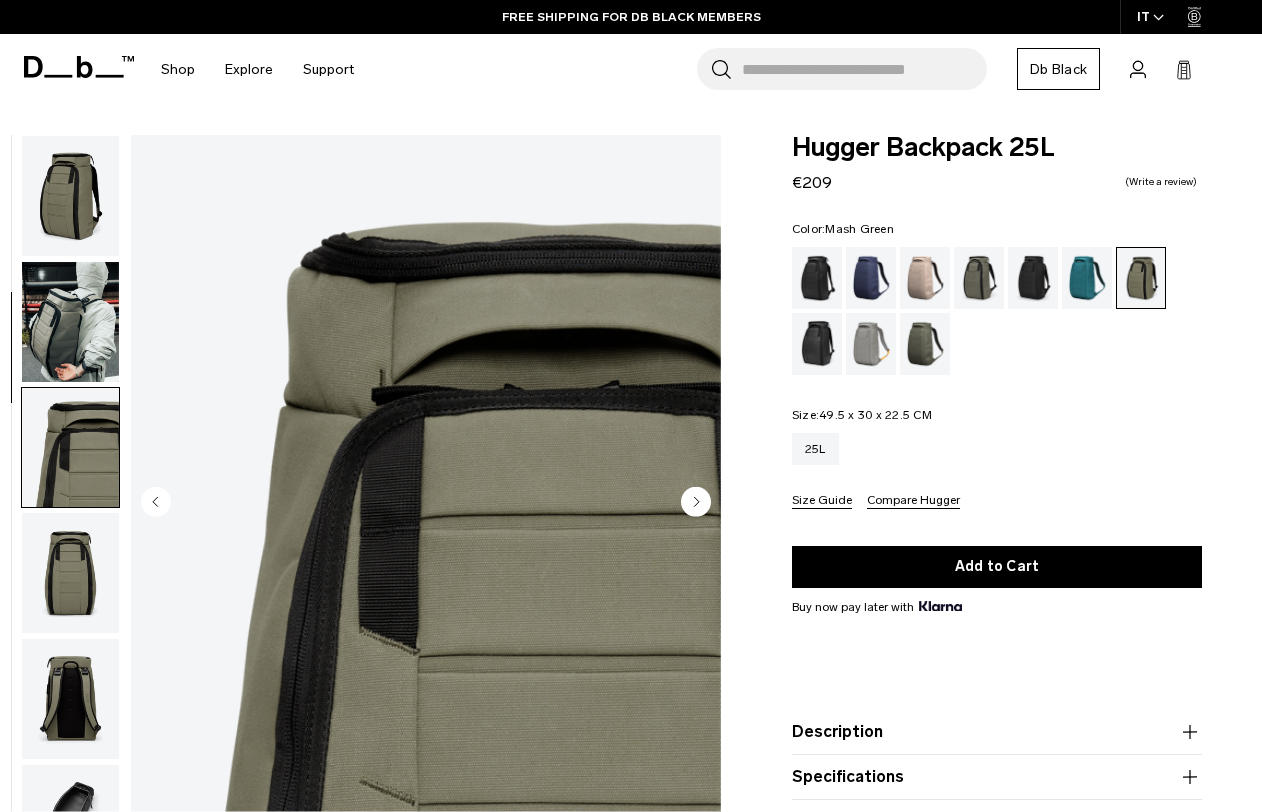 scroll, scrollTop: 0, scrollLeft: 0, axis: both 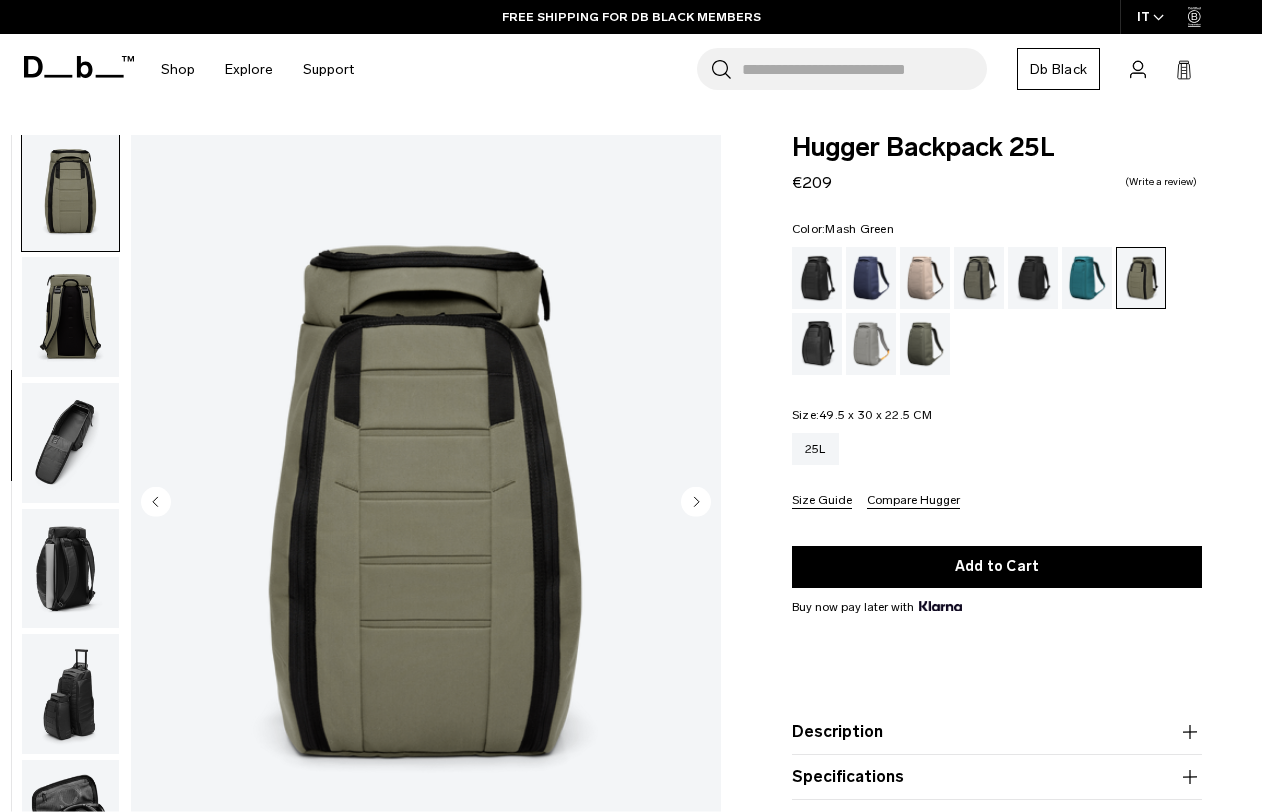 click 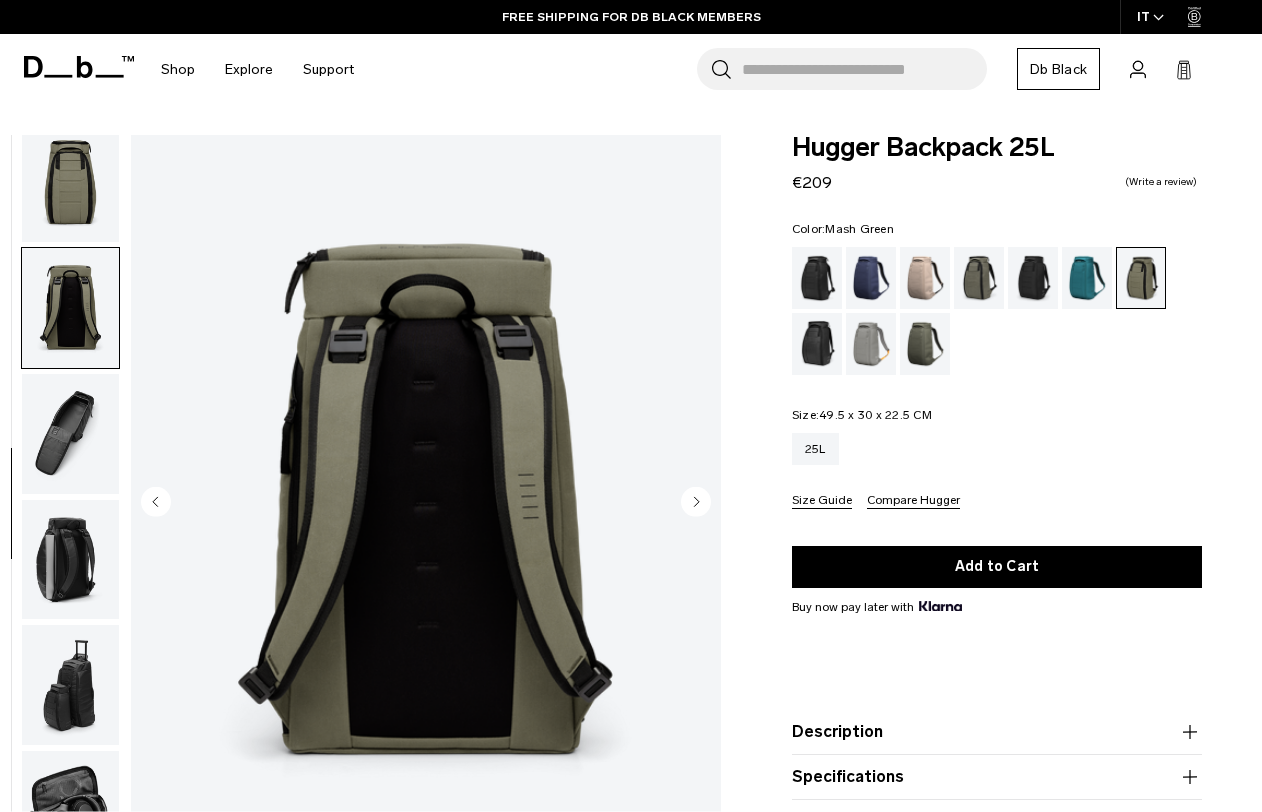 click 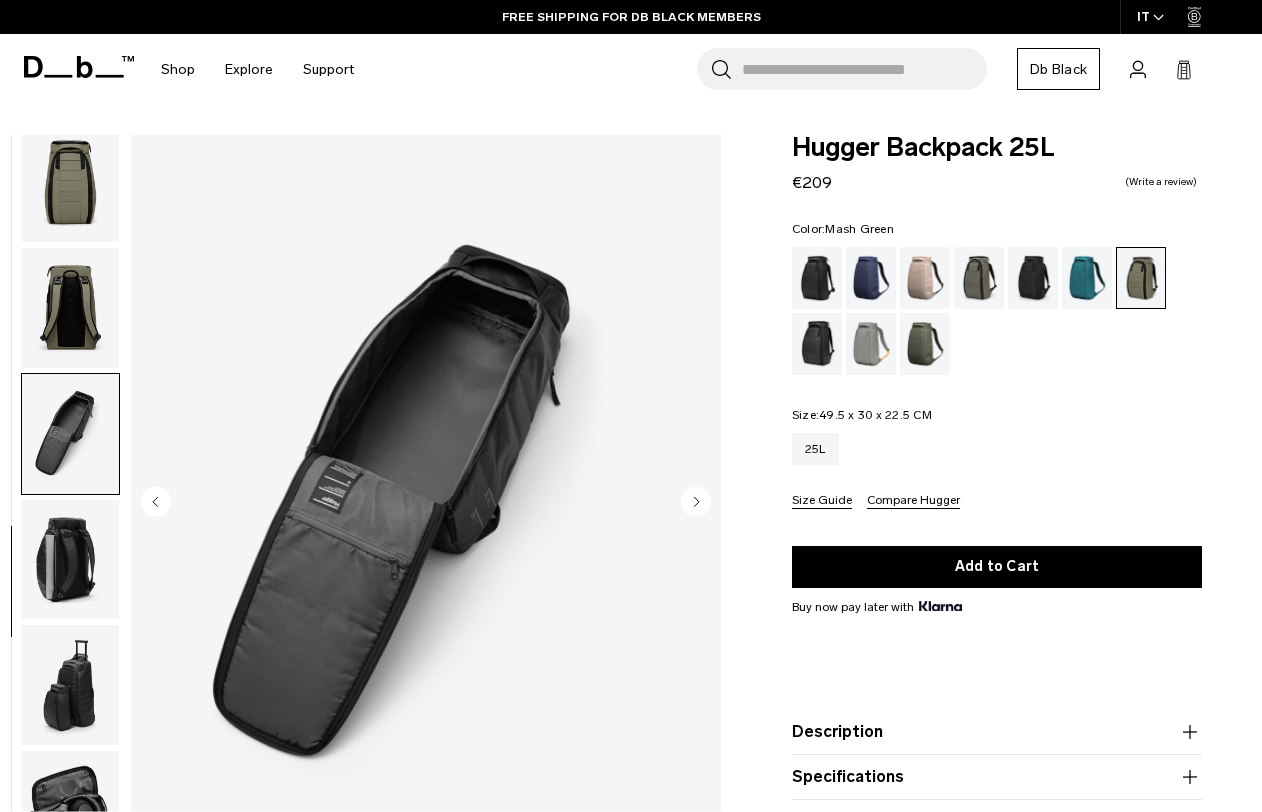 click 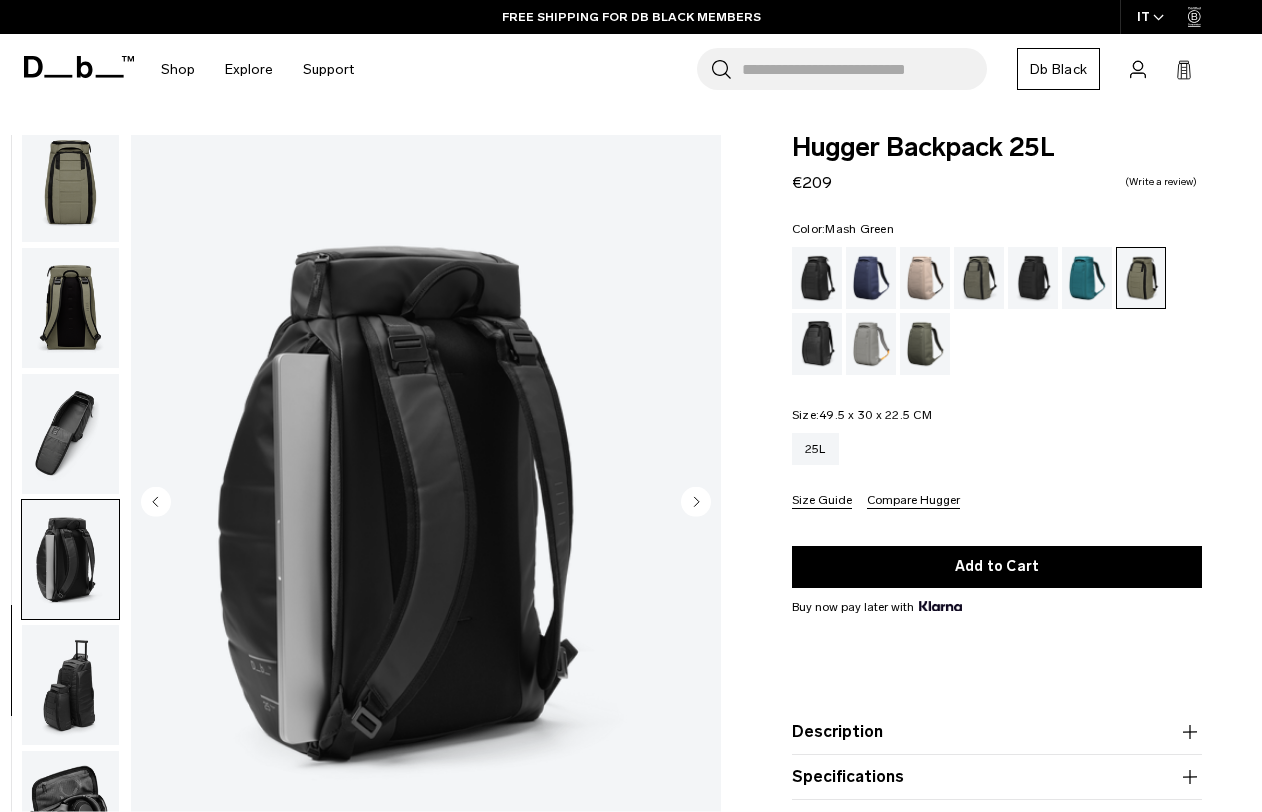 click 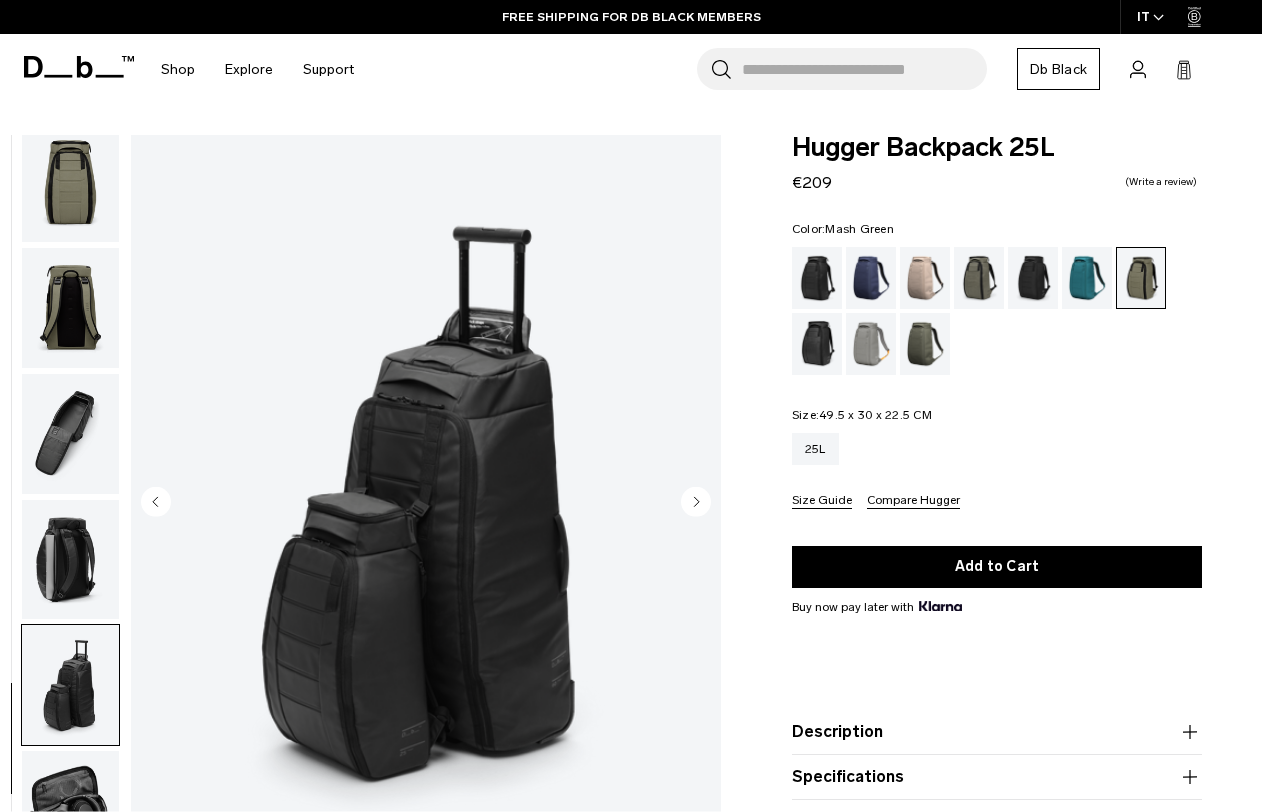 click 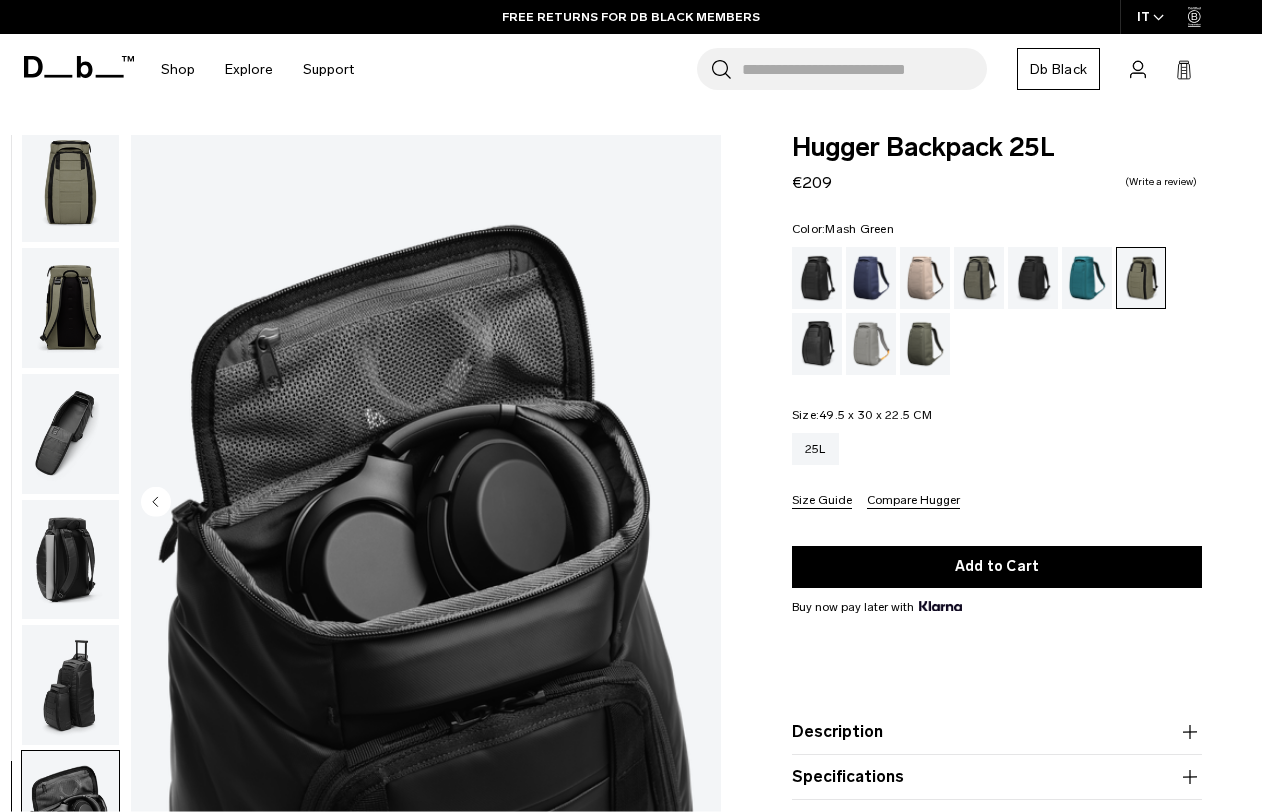 scroll, scrollTop: 0, scrollLeft: 0, axis: both 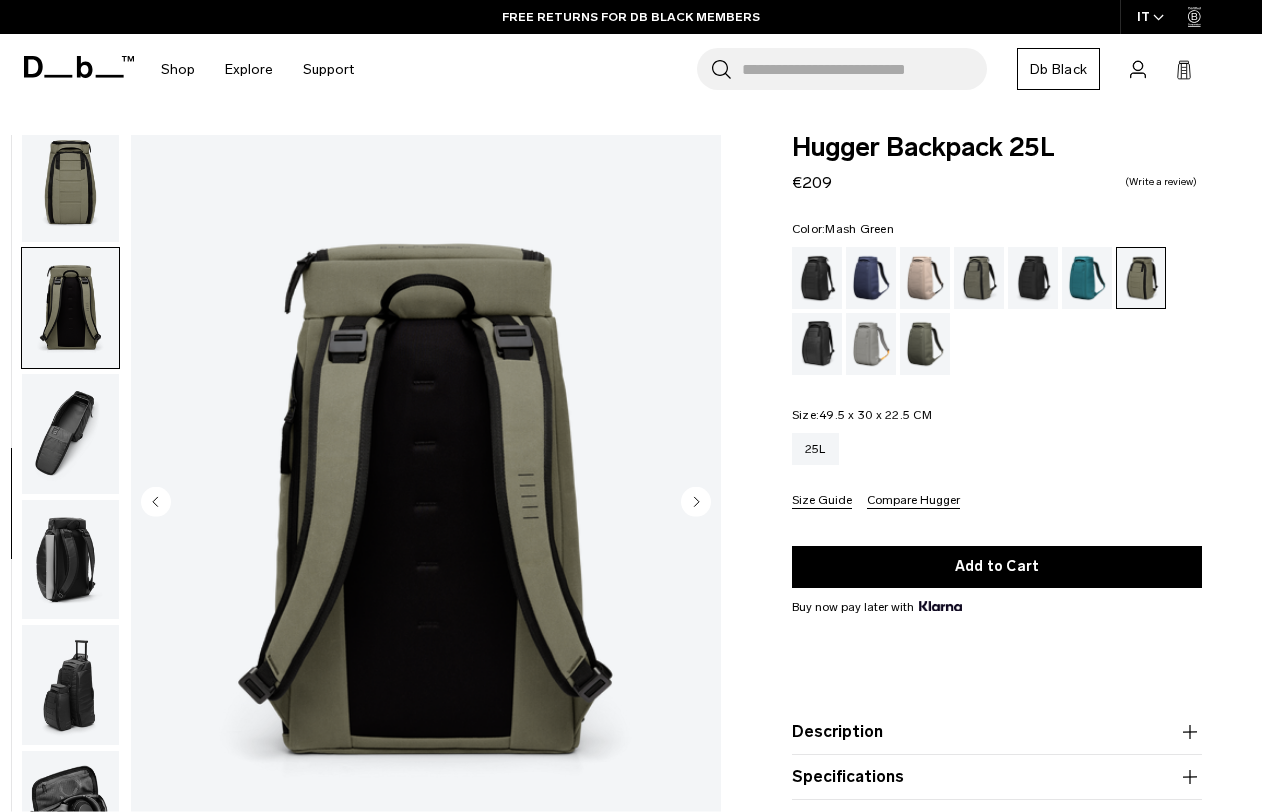 click at bounding box center (70, 182) 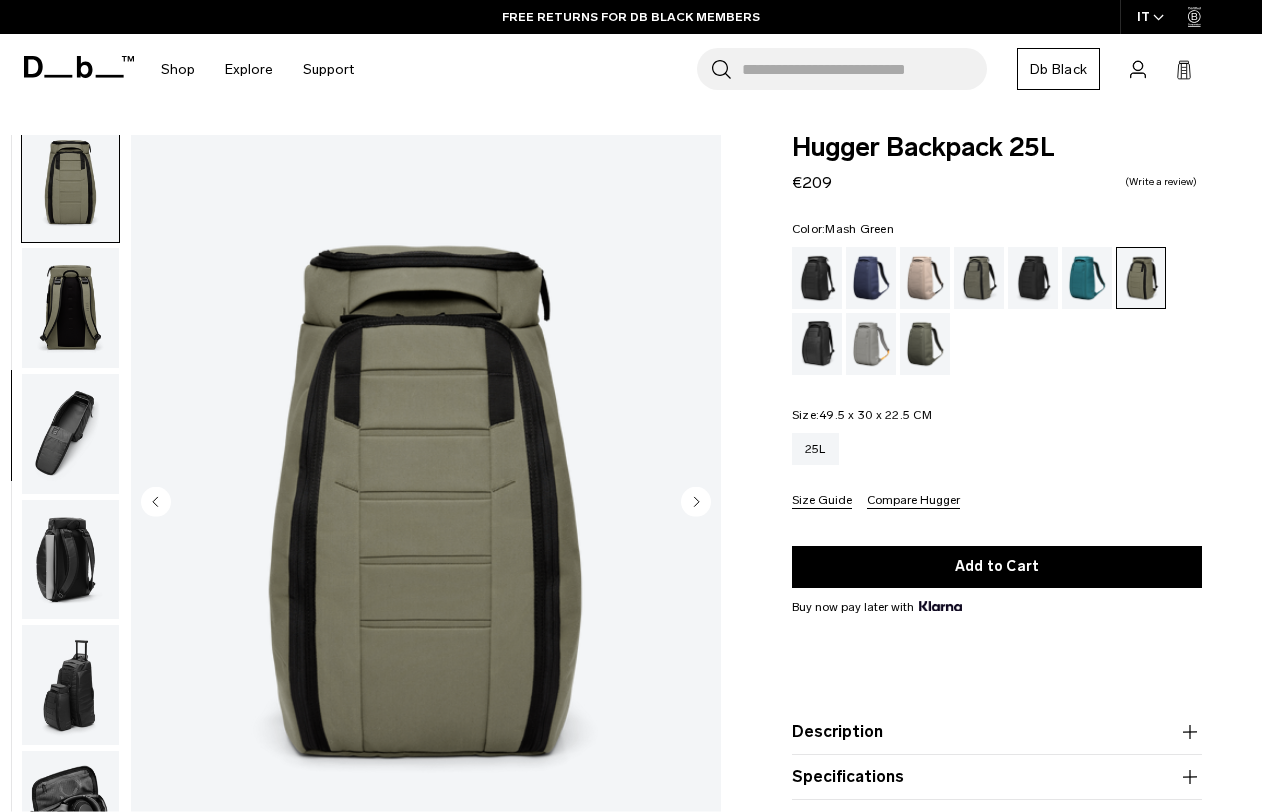 scroll, scrollTop: 382, scrollLeft: 0, axis: vertical 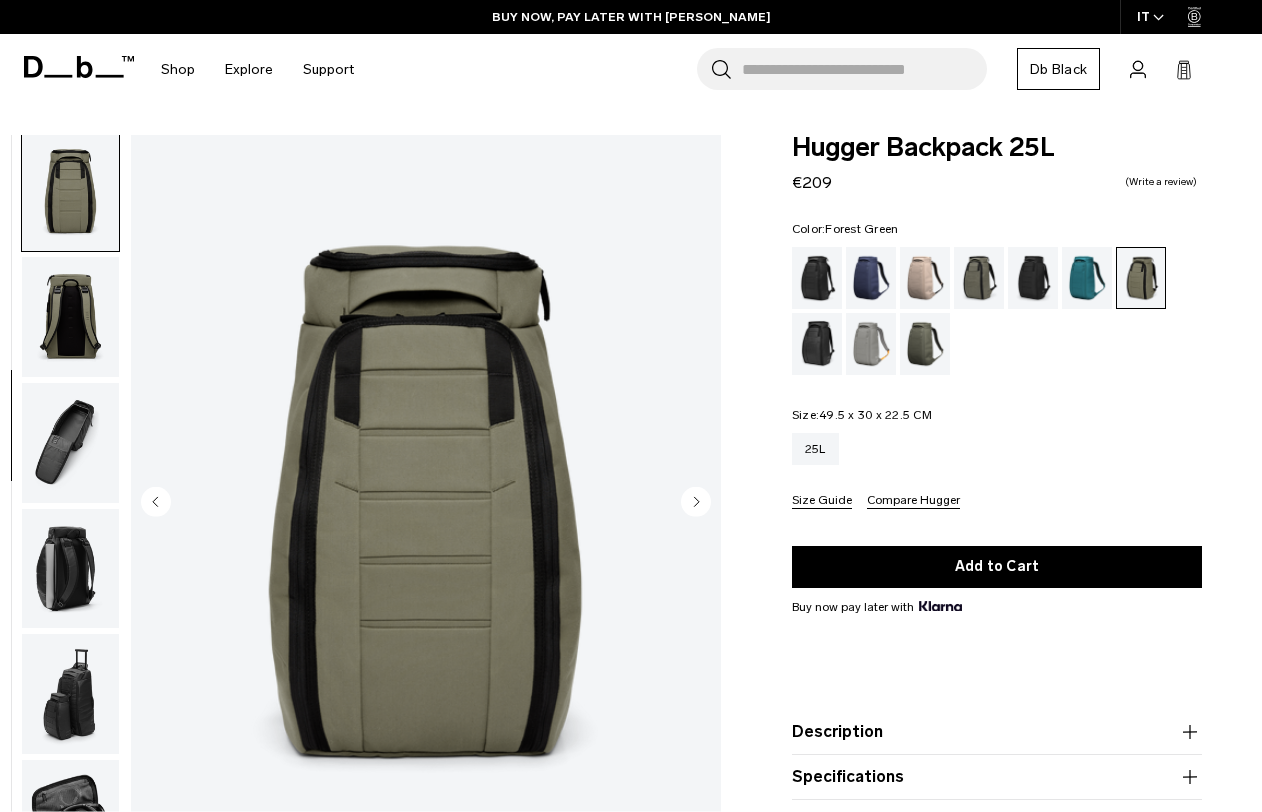 click at bounding box center [979, 278] 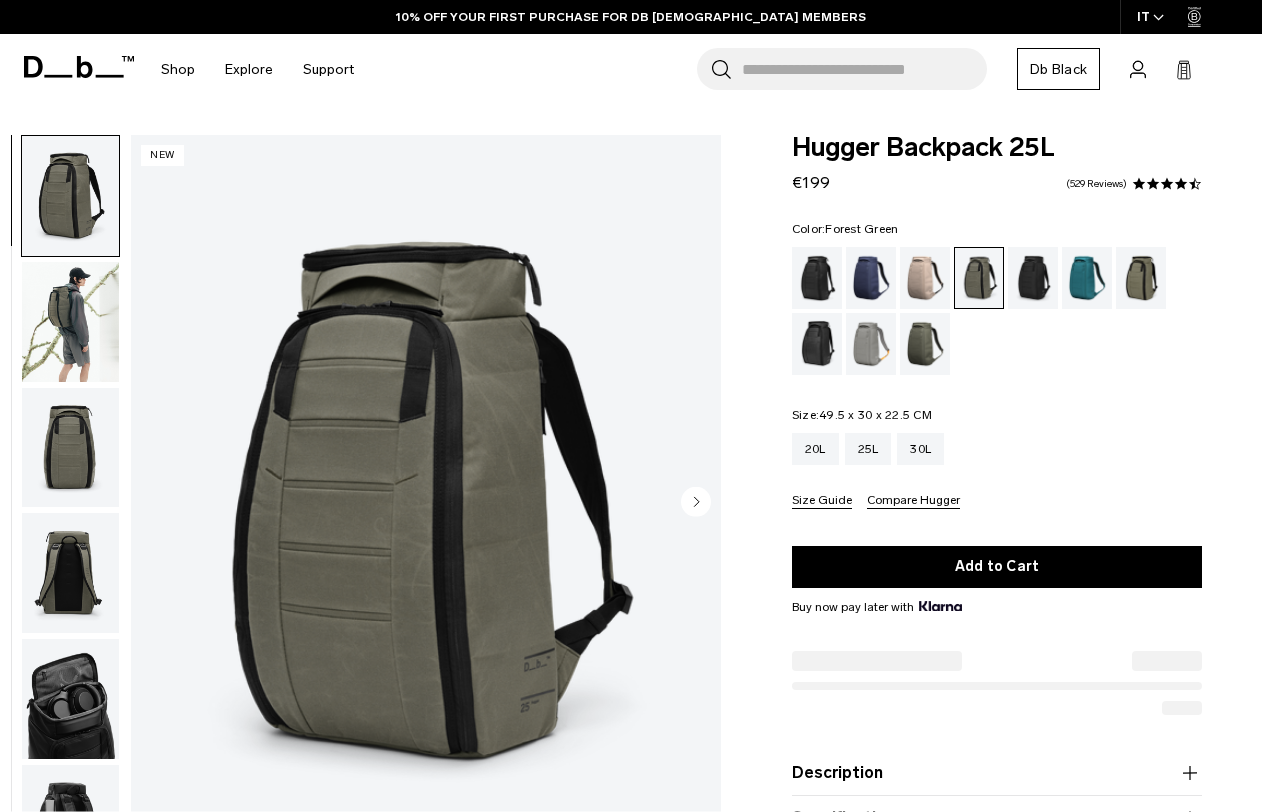 scroll, scrollTop: 0, scrollLeft: 0, axis: both 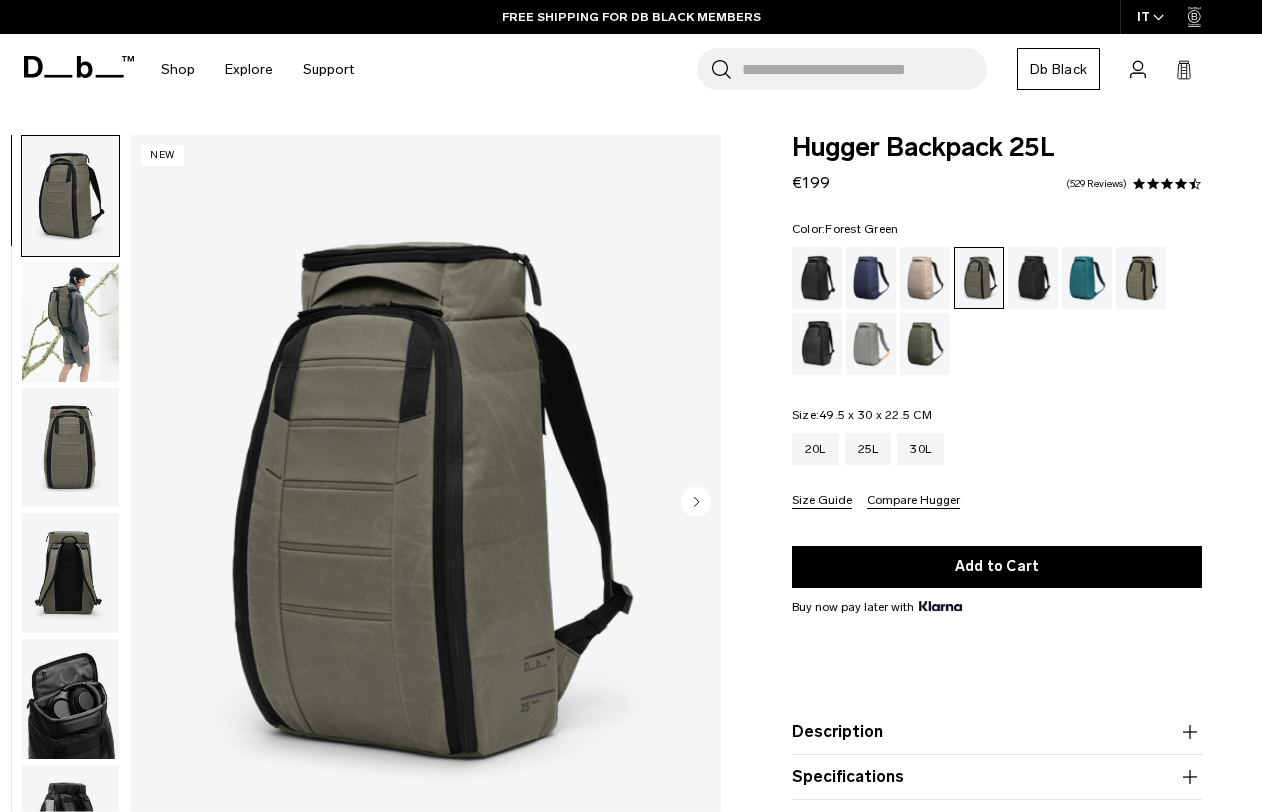 click at bounding box center (70, 322) 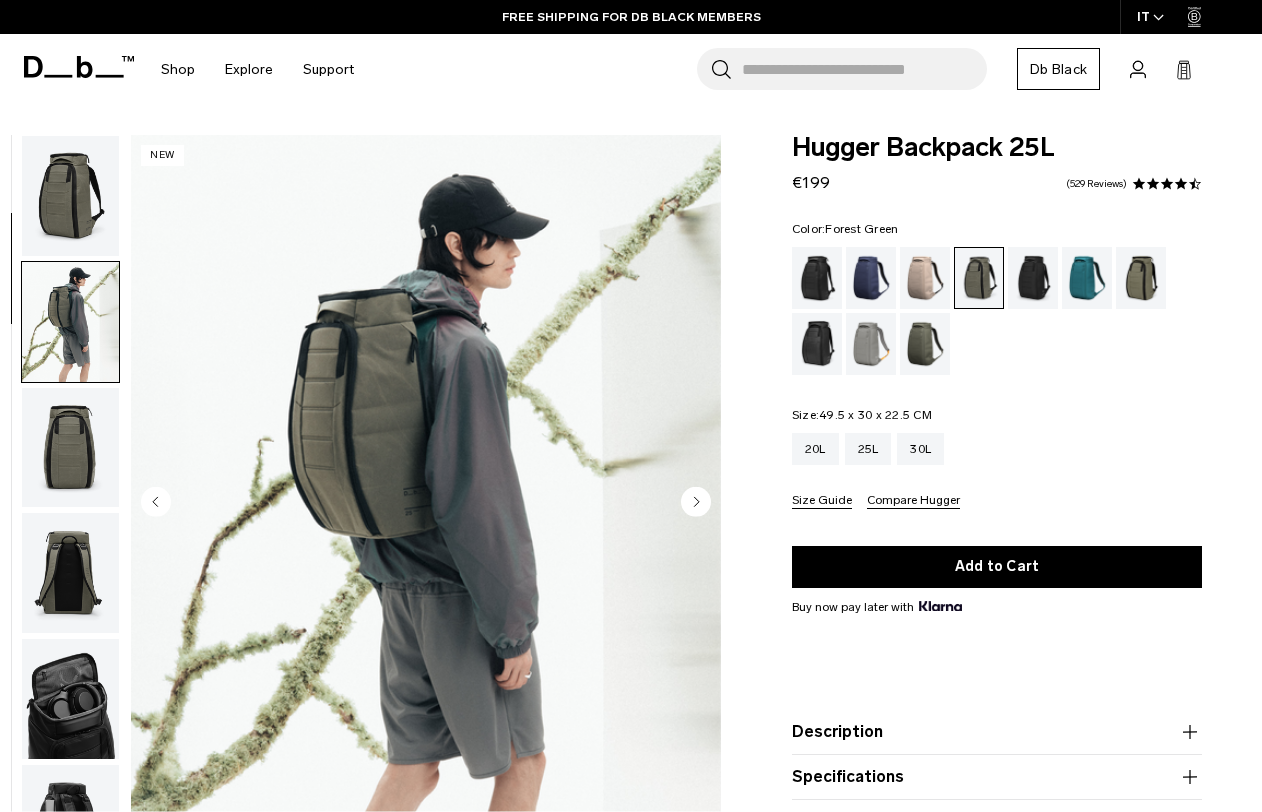 scroll, scrollTop: 127, scrollLeft: 0, axis: vertical 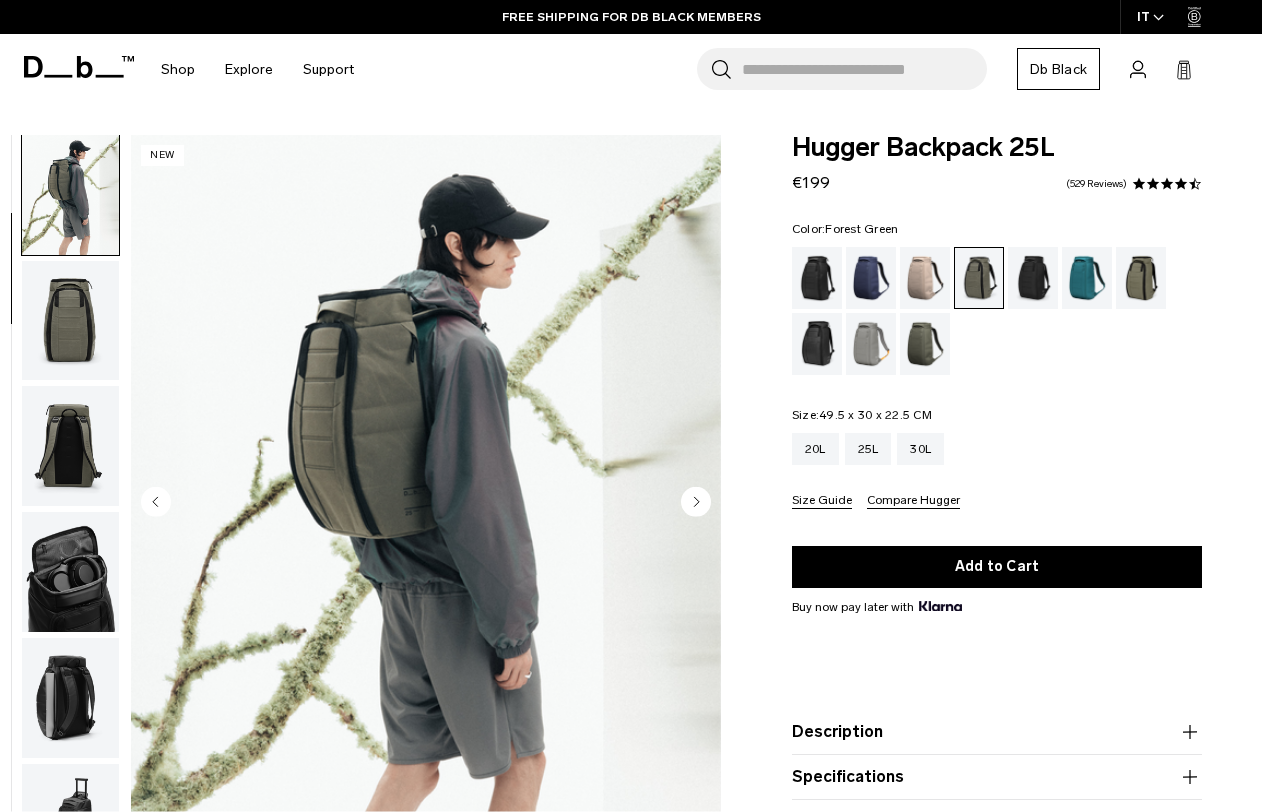 click at bounding box center (70, 321) 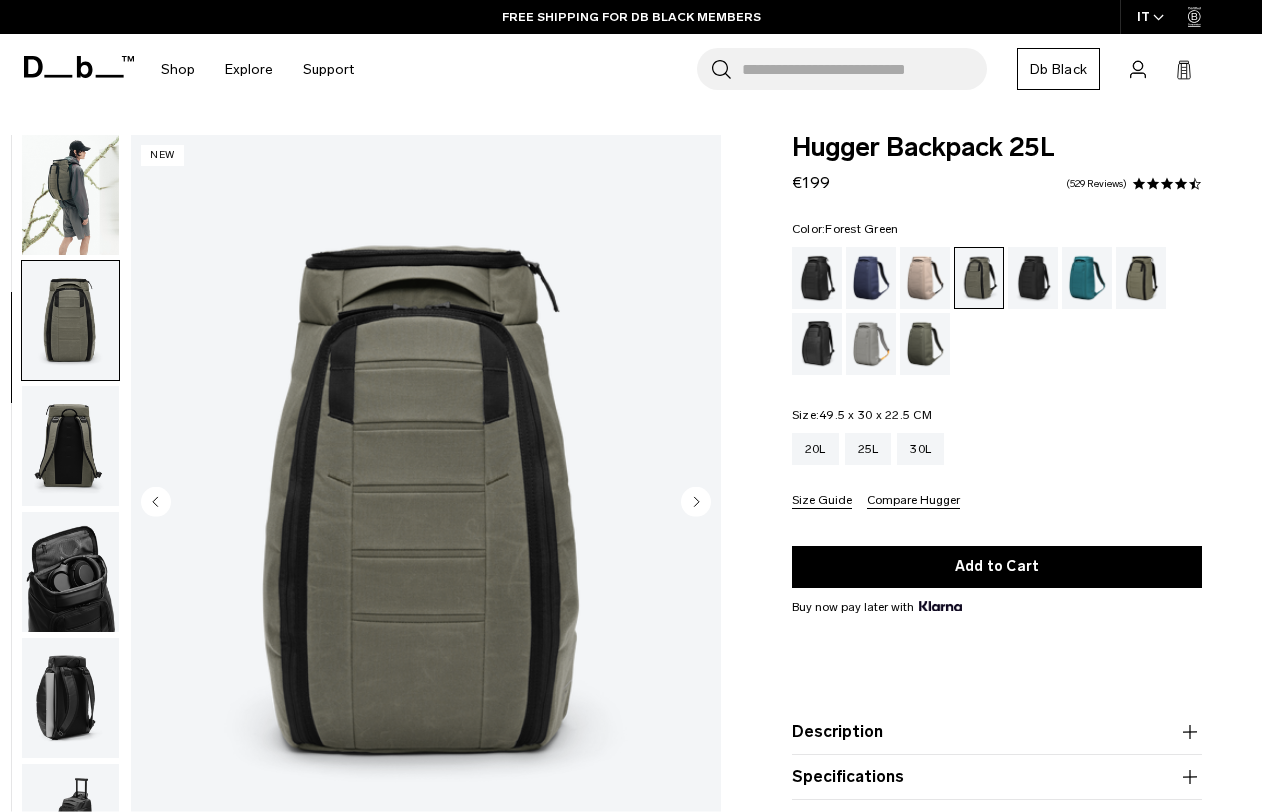 scroll, scrollTop: 255, scrollLeft: 0, axis: vertical 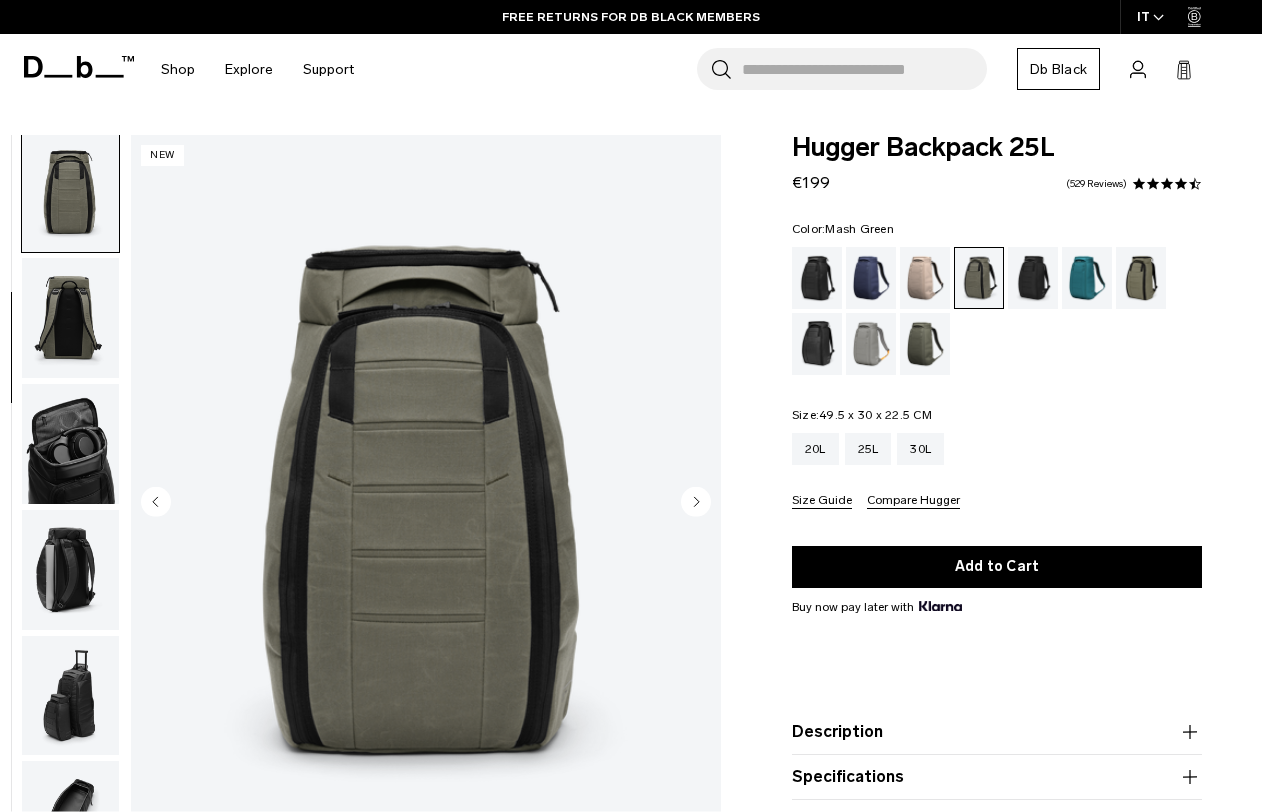 click at bounding box center (1141, 278) 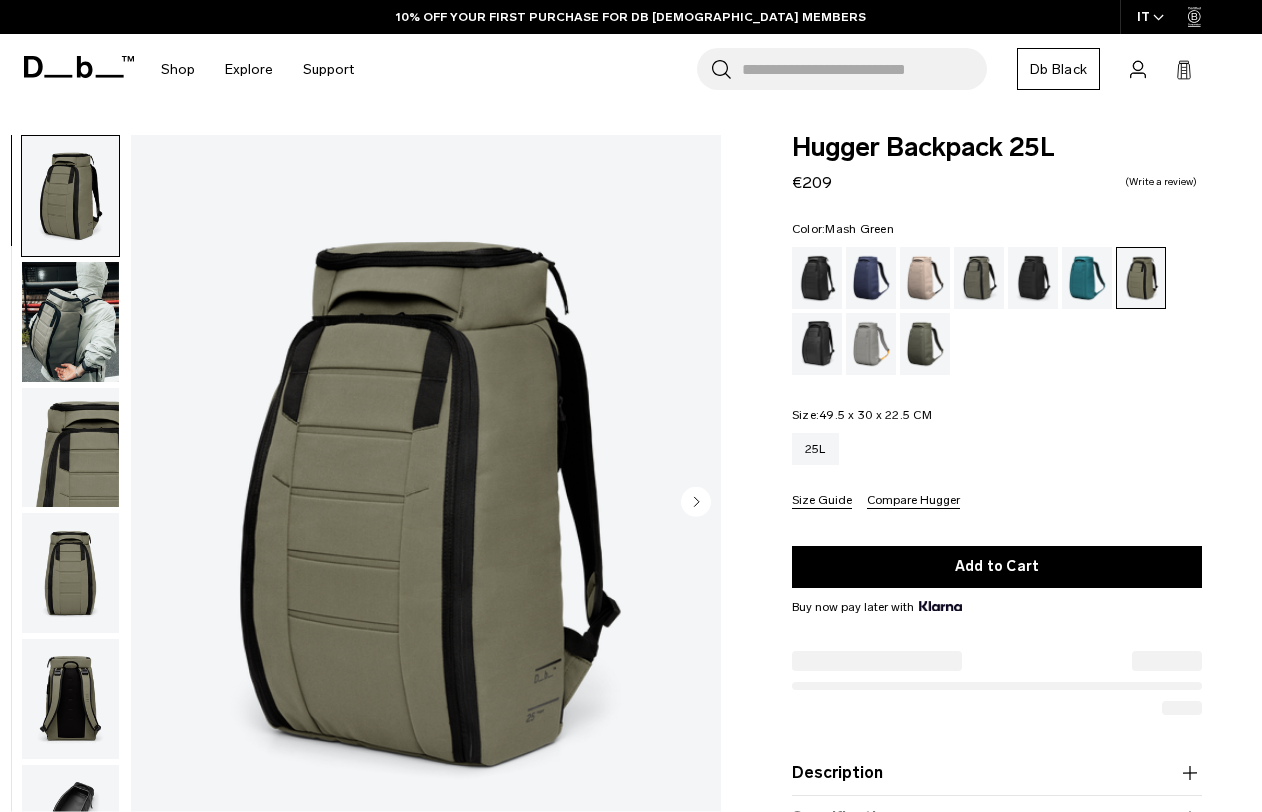 scroll, scrollTop: 0, scrollLeft: 0, axis: both 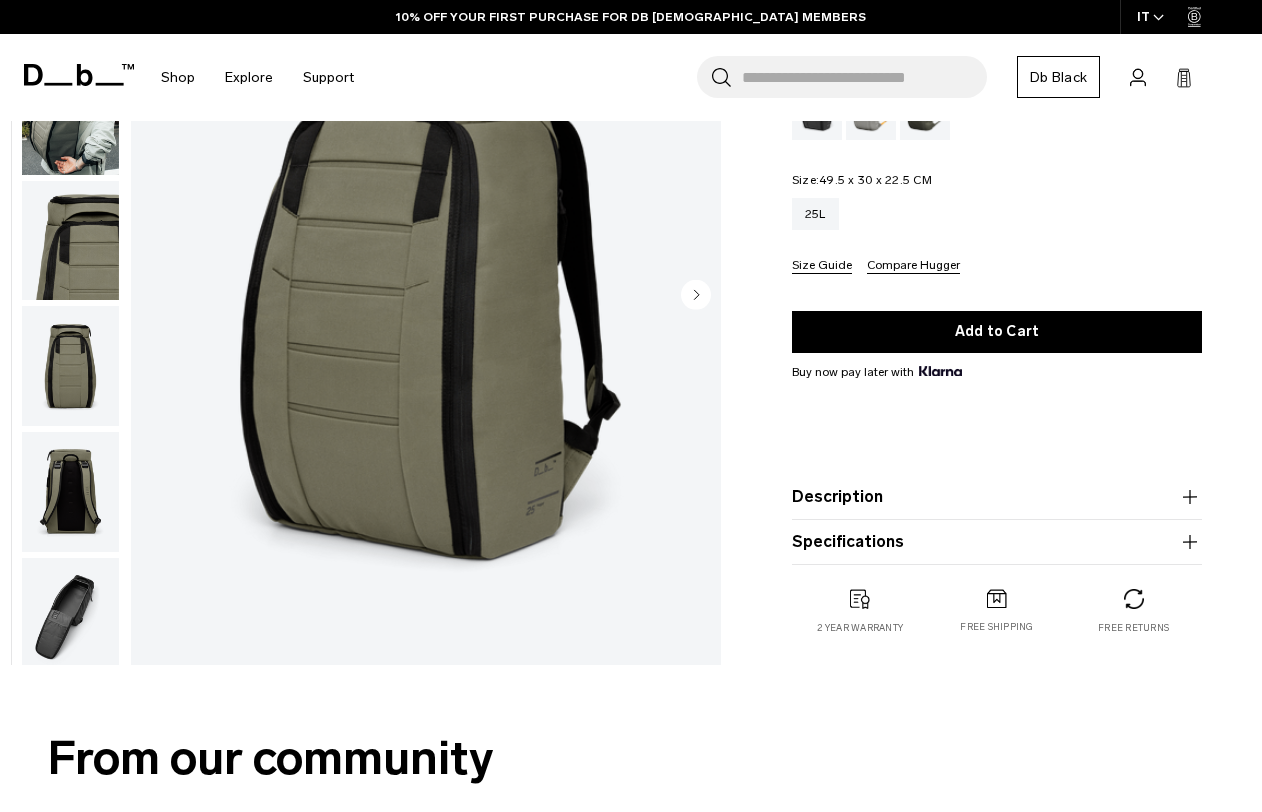 click on "Specifications" at bounding box center (997, 542) 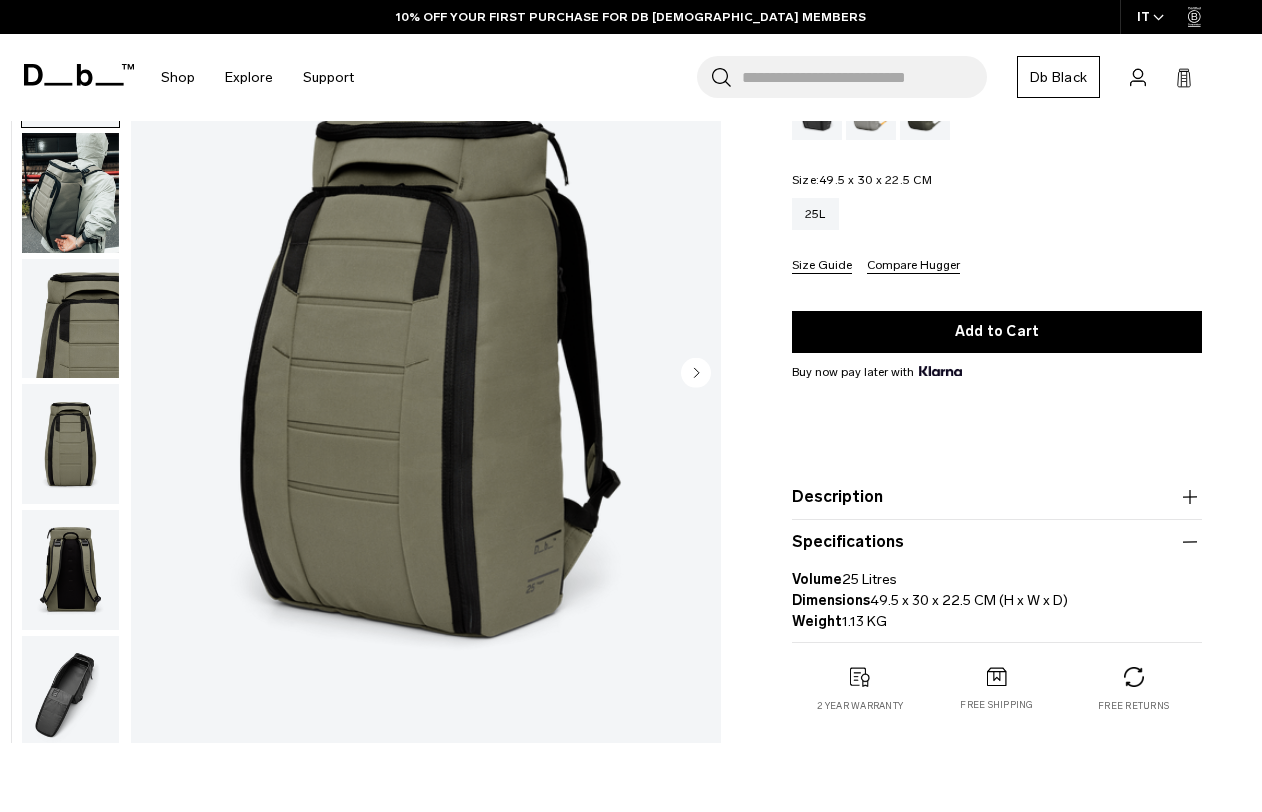 click on "Description" at bounding box center [997, 497] 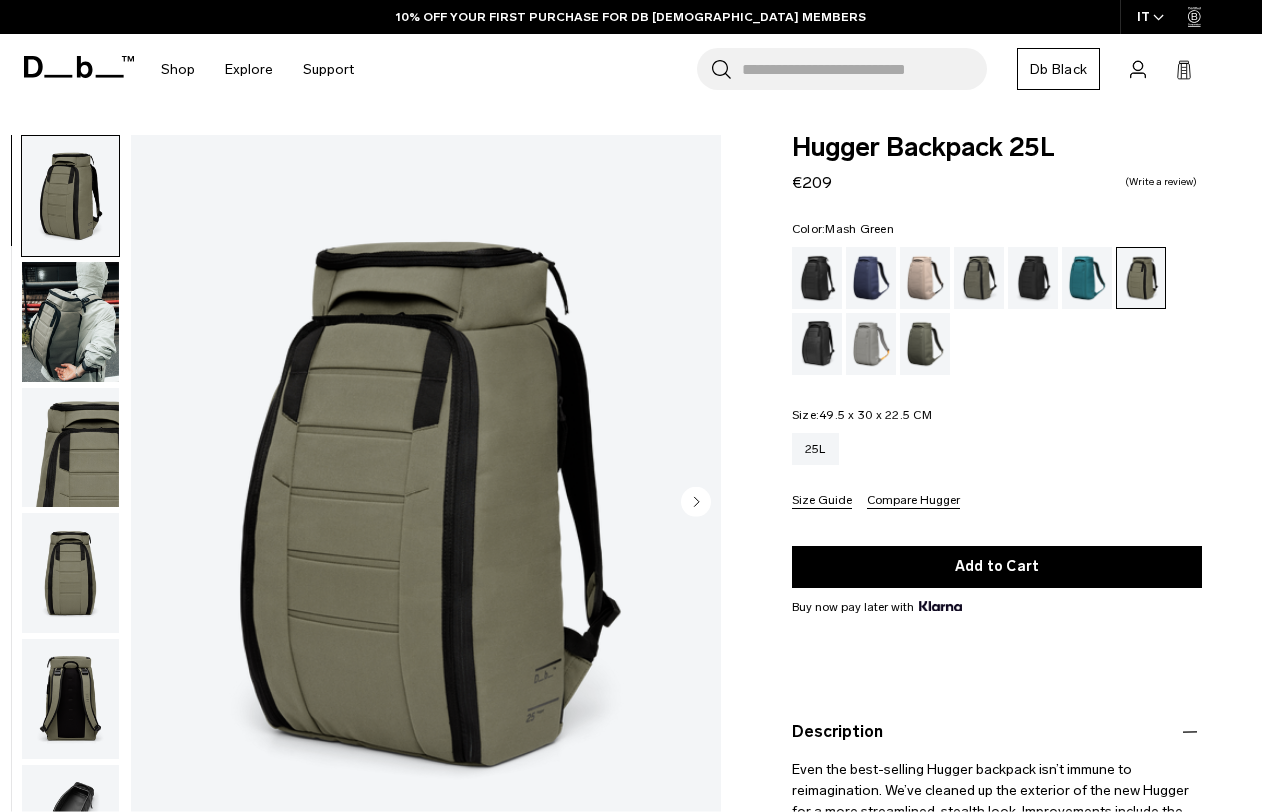 scroll, scrollTop: 0, scrollLeft: 0, axis: both 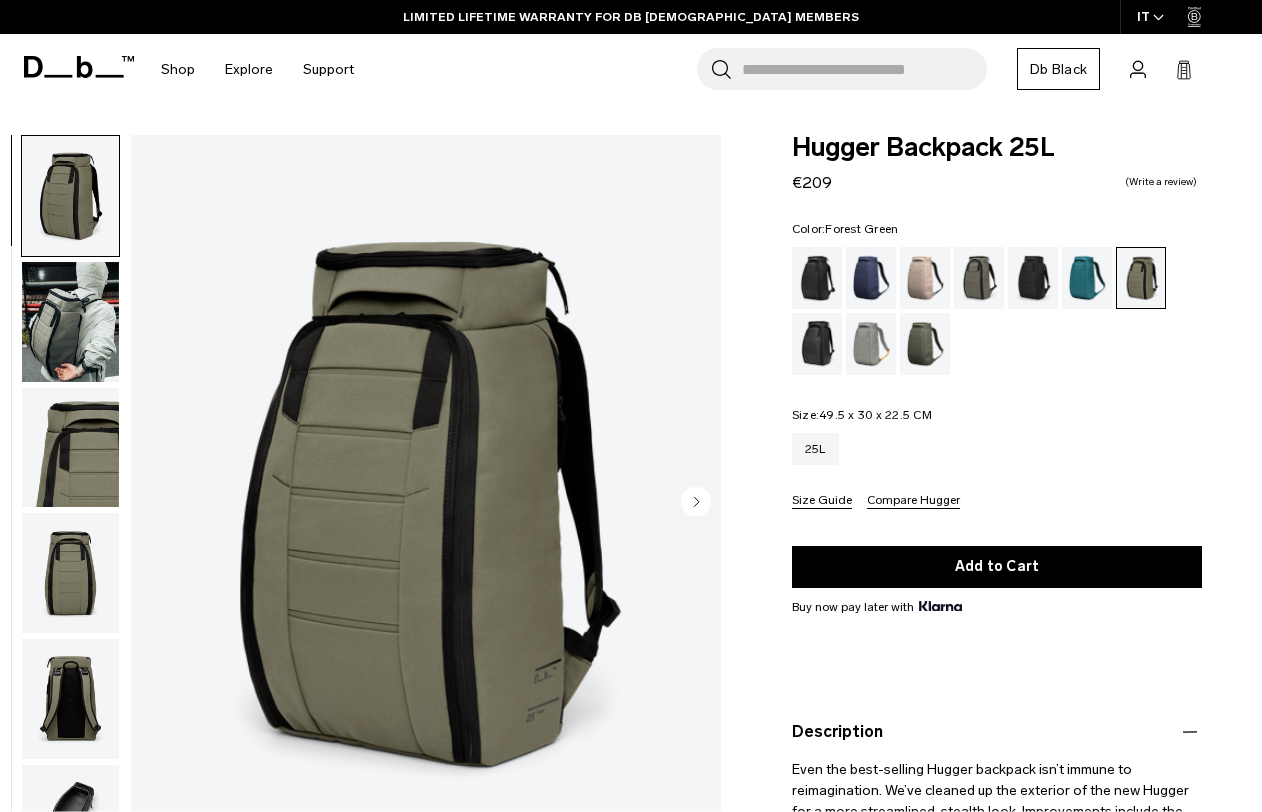click at bounding box center [979, 278] 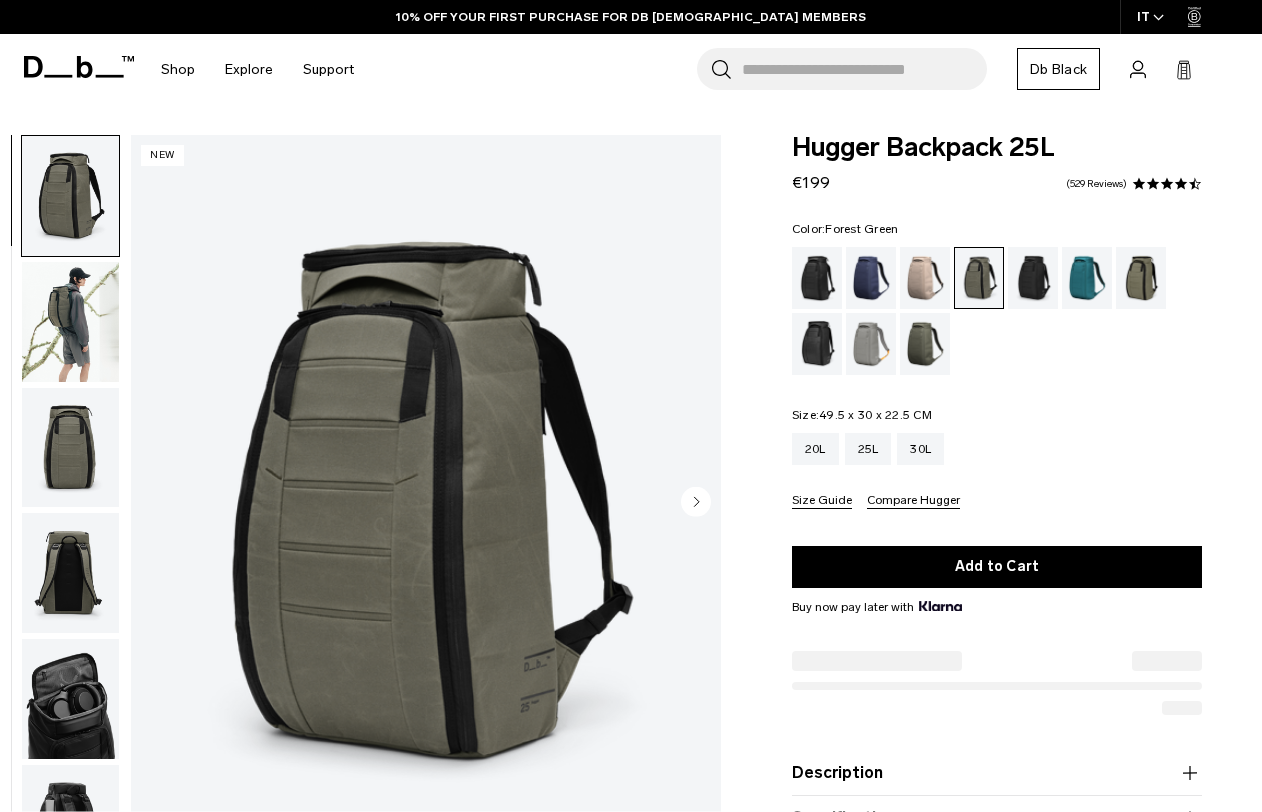 scroll, scrollTop: 0, scrollLeft: 0, axis: both 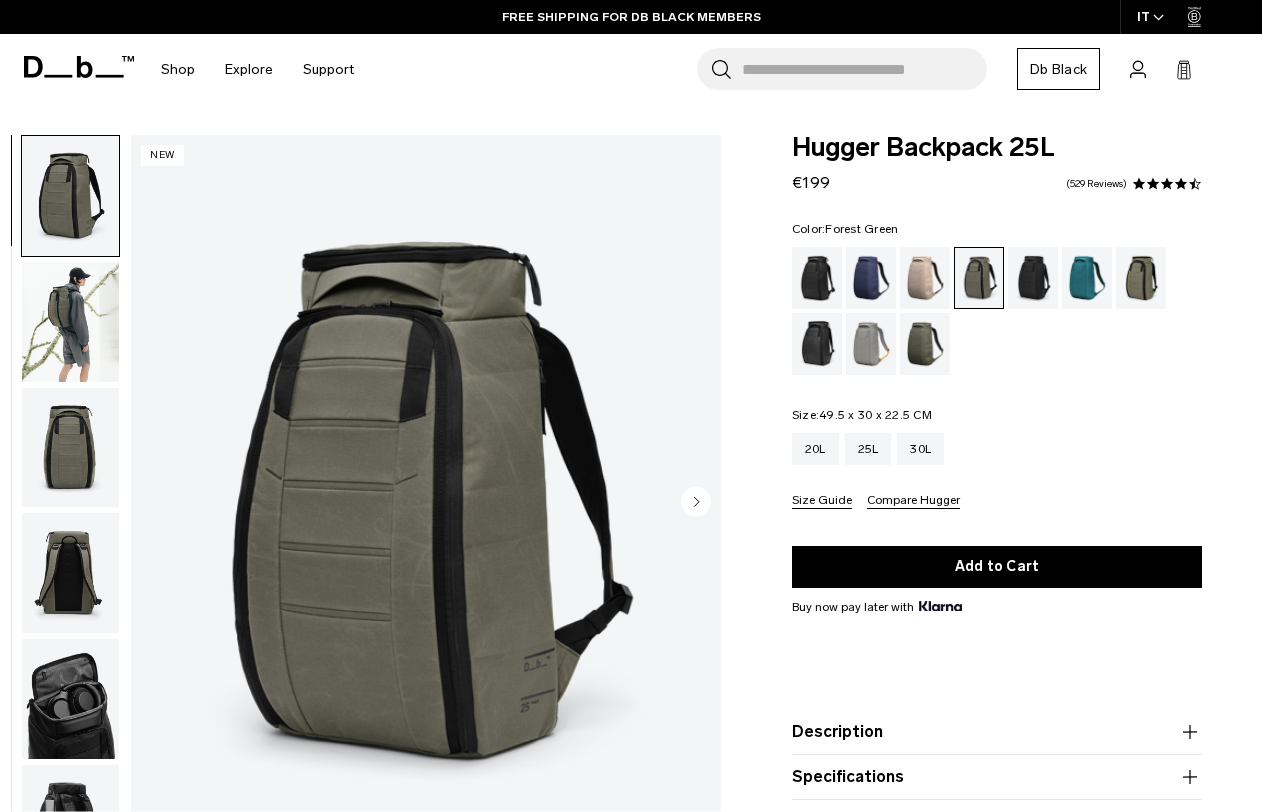click on "4.5 star rating      529 Reviews" at bounding box center (1131, 184) 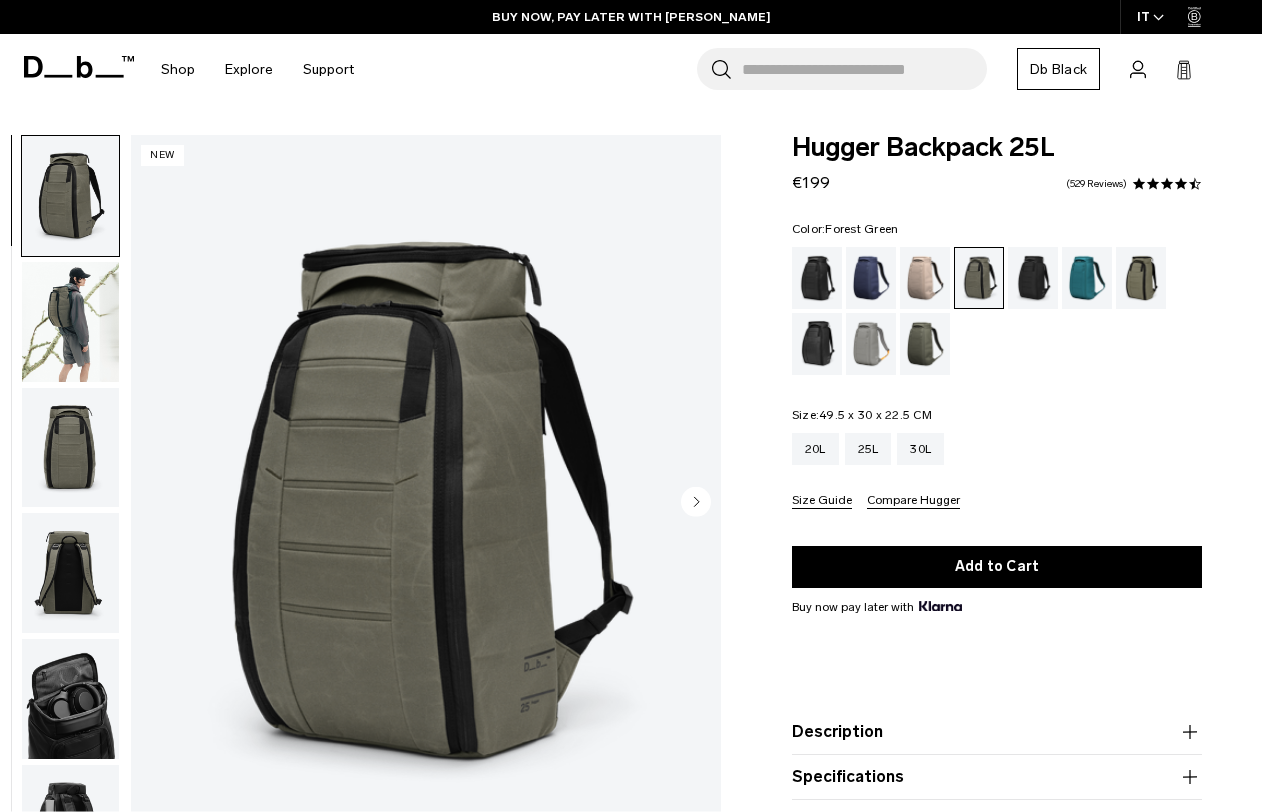 scroll, scrollTop: 0, scrollLeft: 0, axis: both 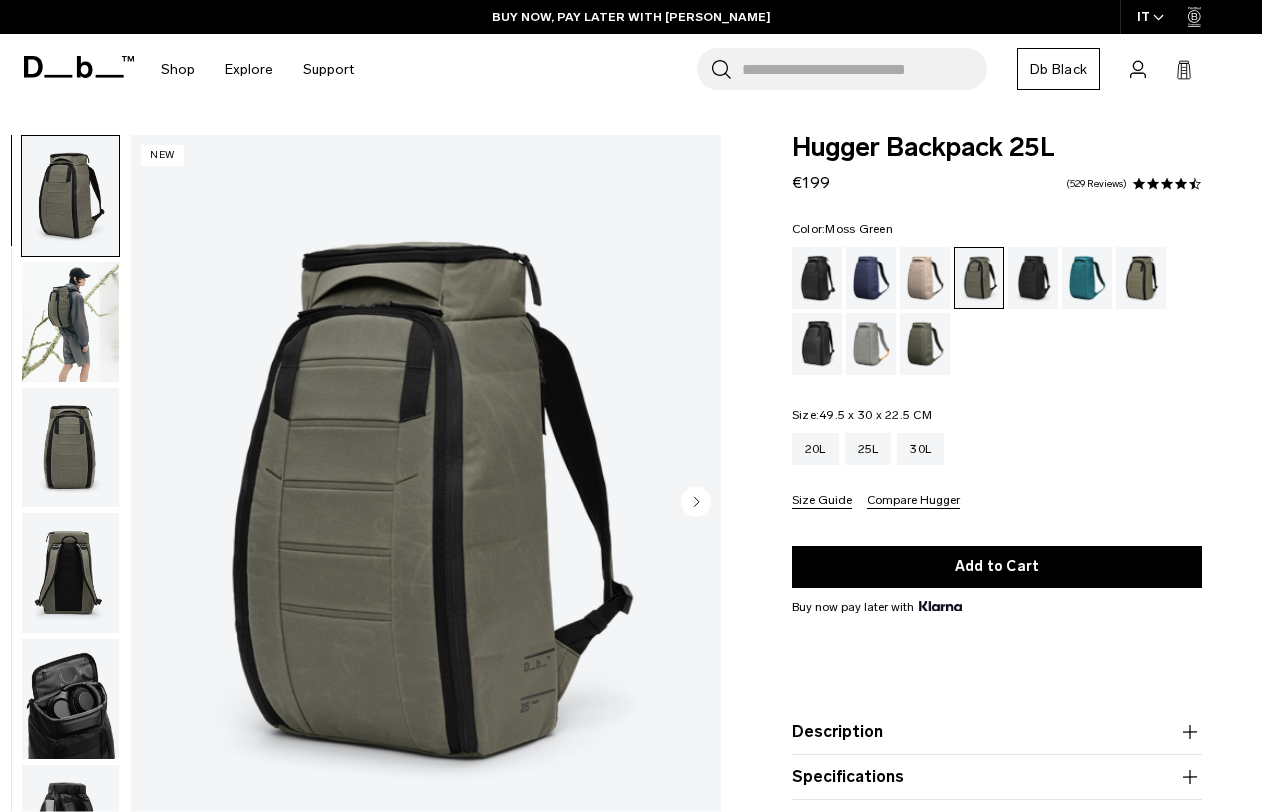 click at bounding box center [925, 344] 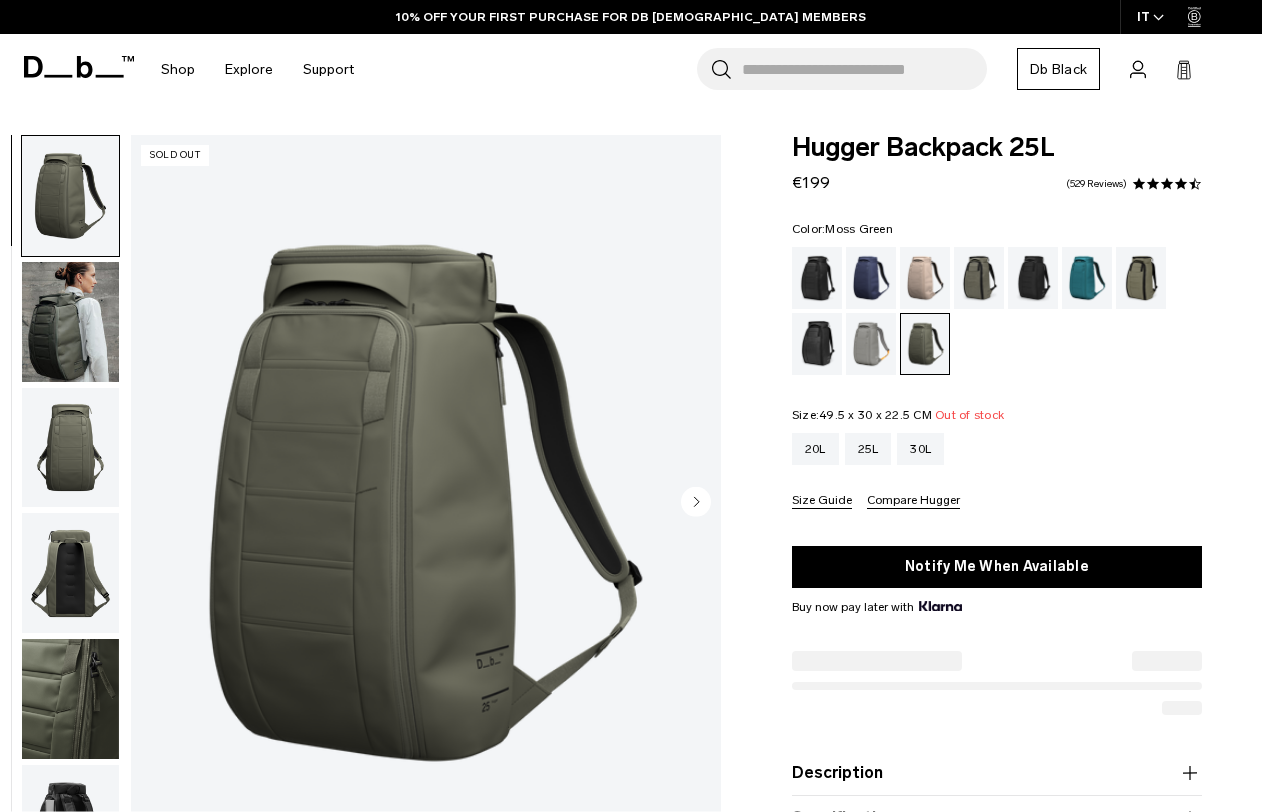 scroll, scrollTop: 0, scrollLeft: 0, axis: both 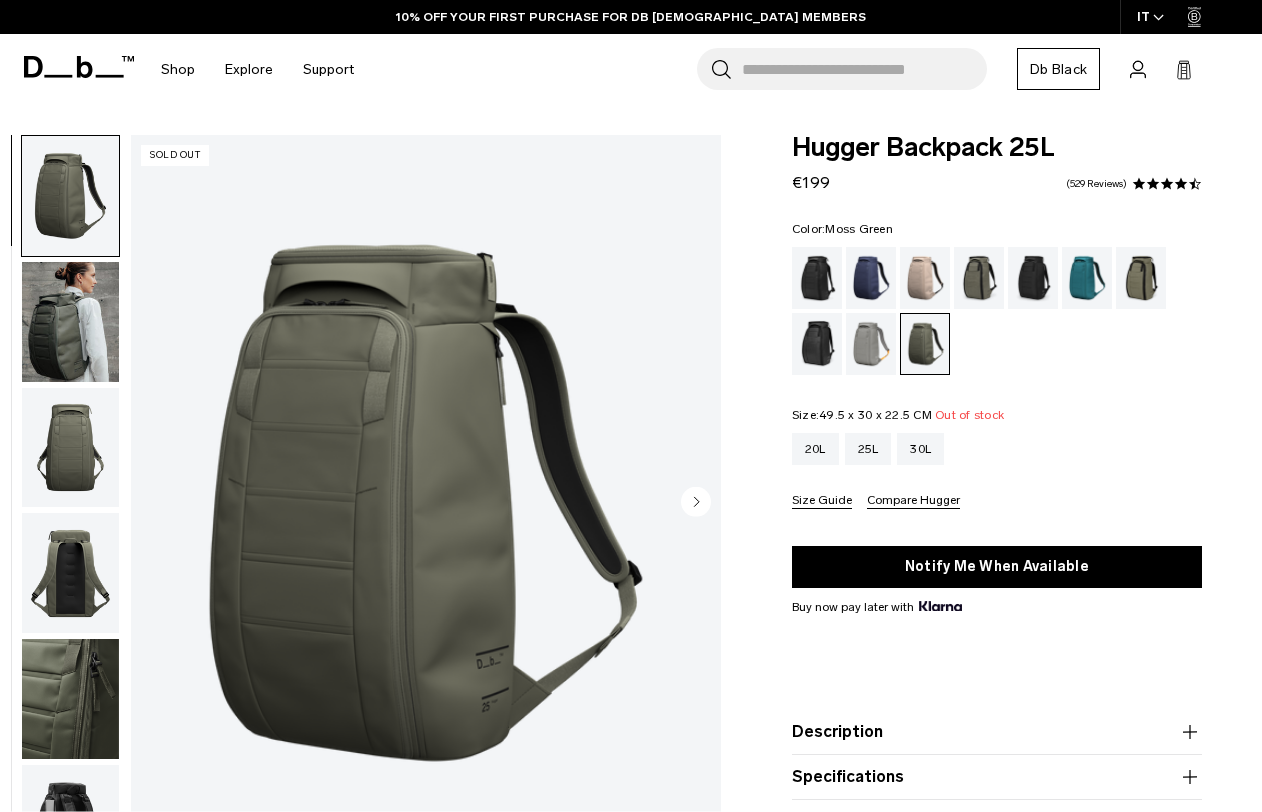 click at bounding box center (70, 322) 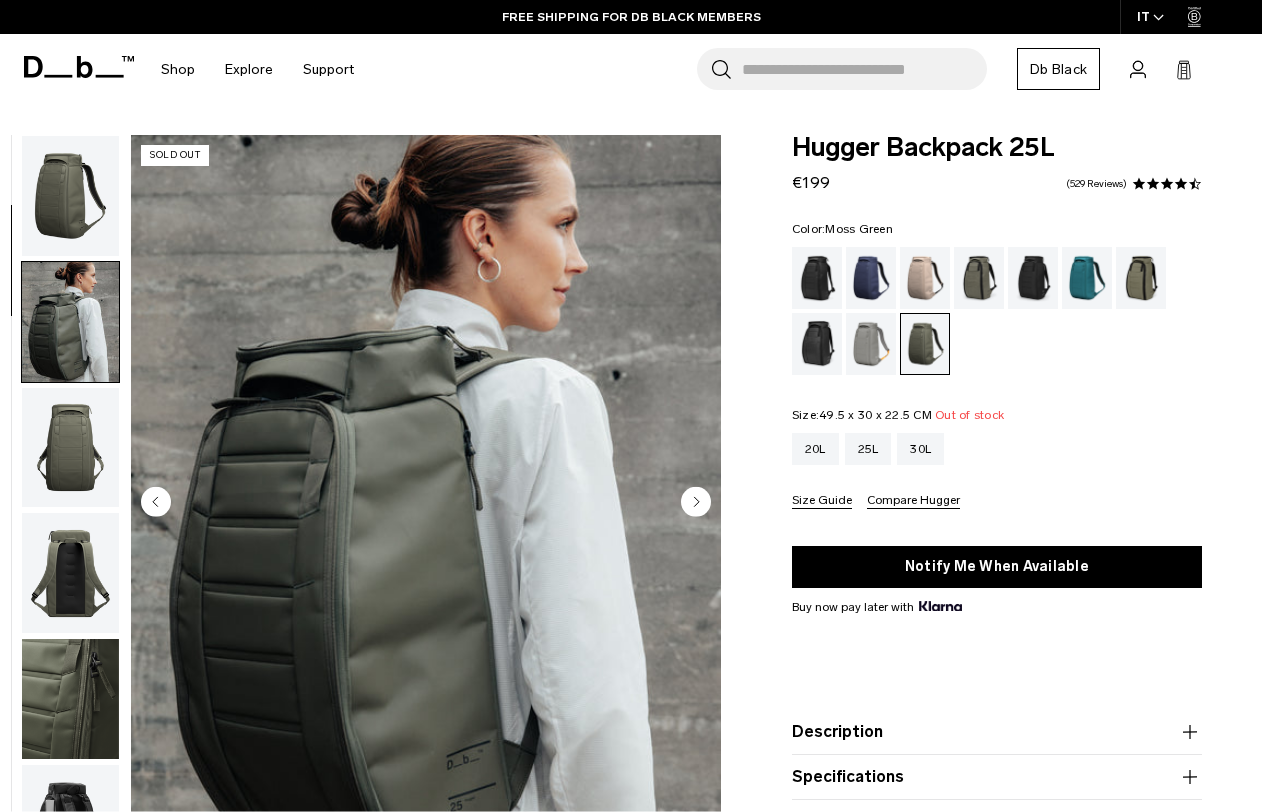 scroll, scrollTop: 127, scrollLeft: 0, axis: vertical 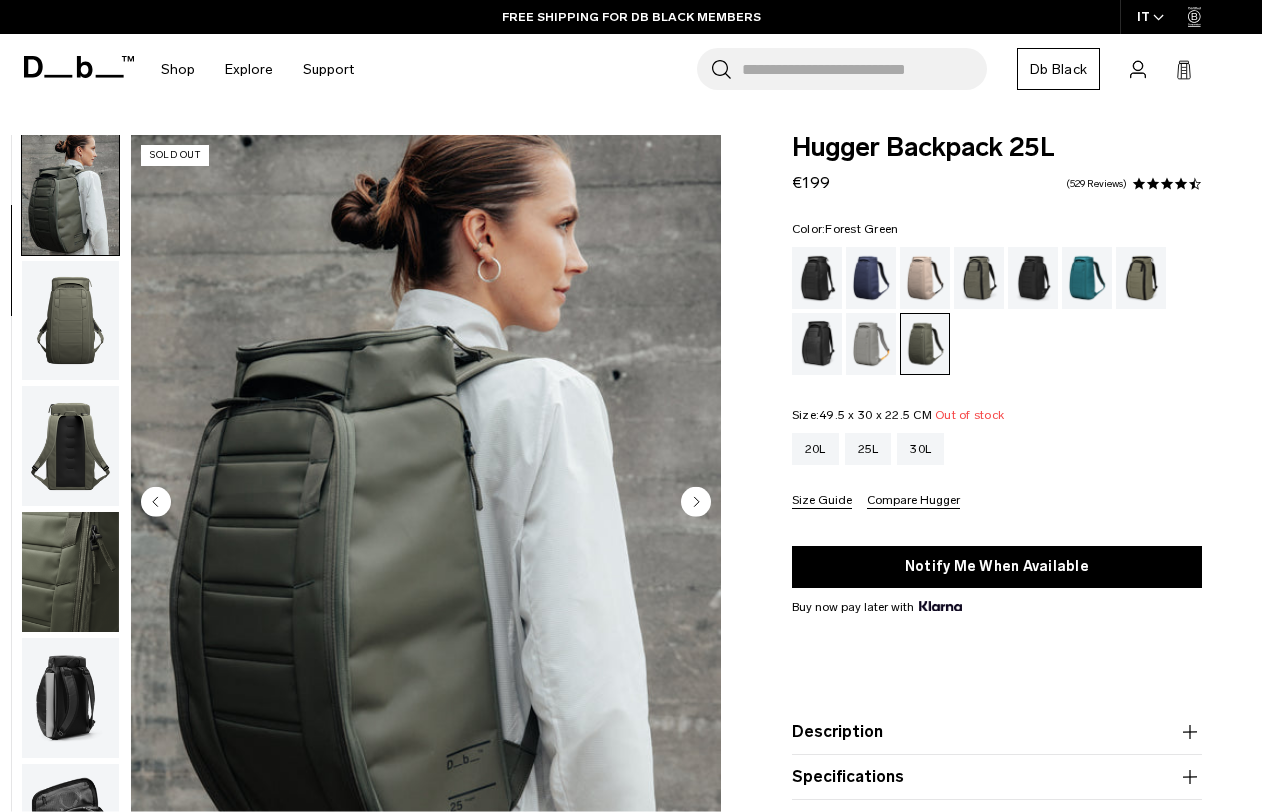 click at bounding box center [979, 278] 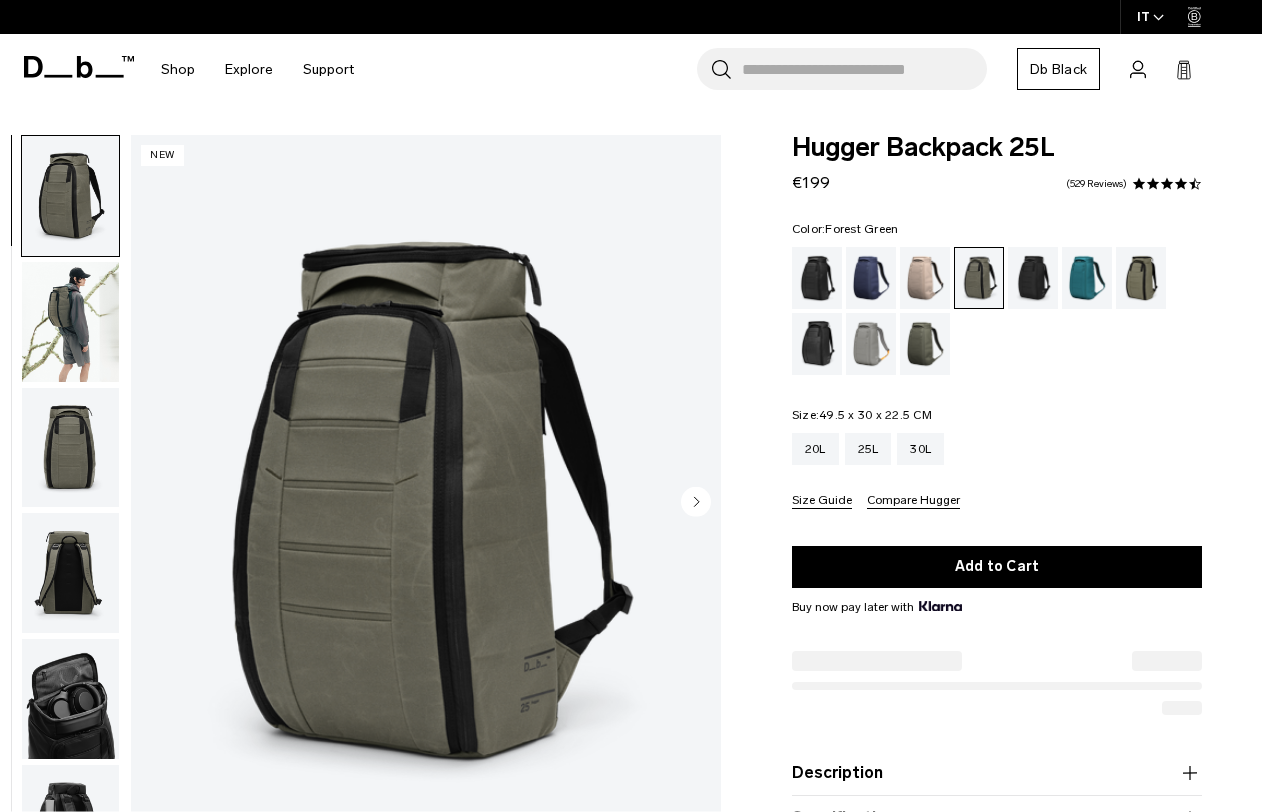 scroll, scrollTop: 0, scrollLeft: 0, axis: both 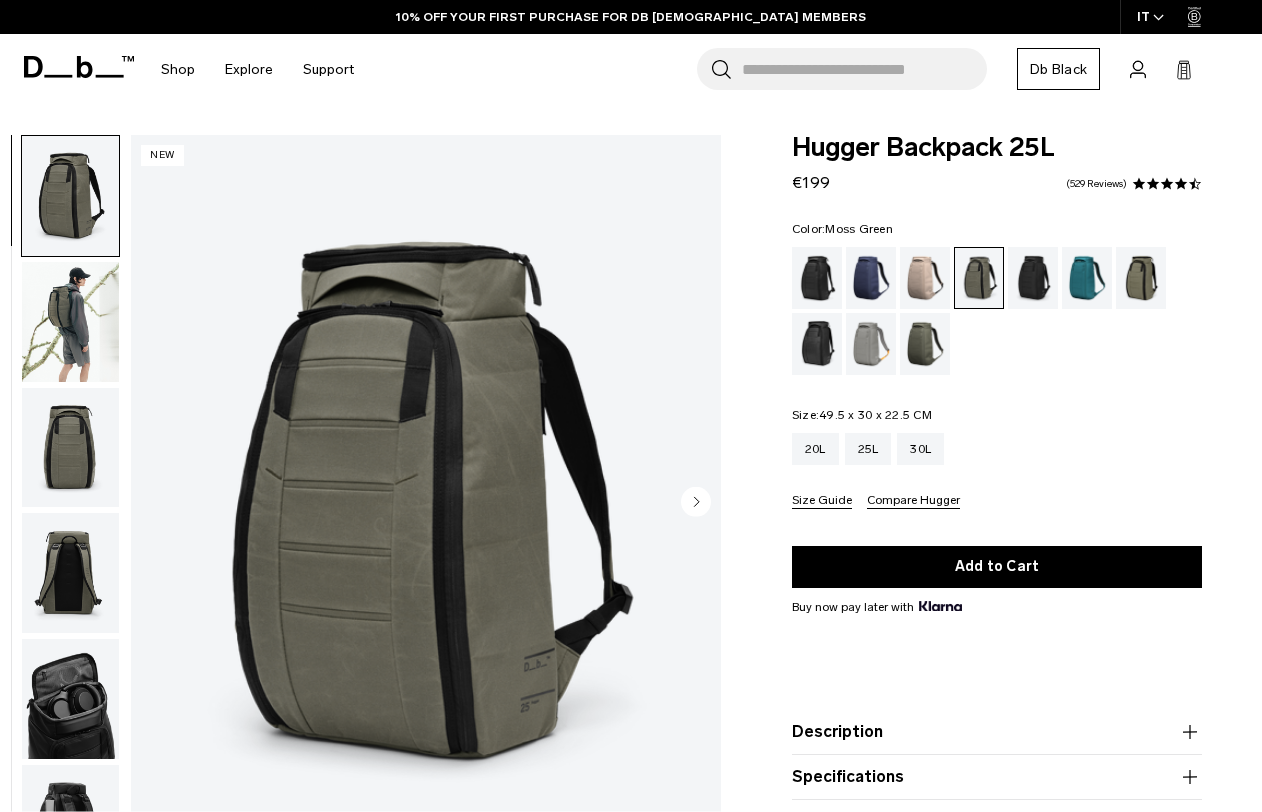 click at bounding box center (925, 344) 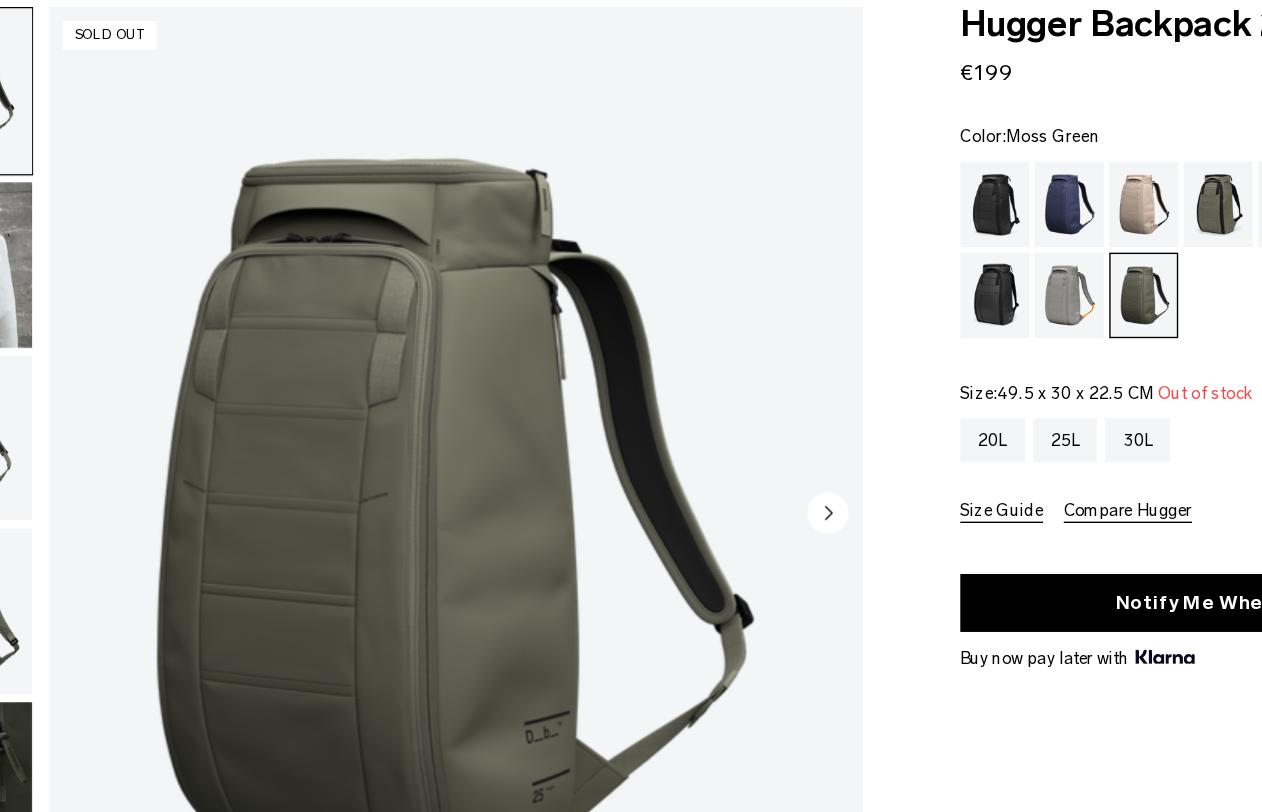scroll, scrollTop: 130, scrollLeft: 96, axis: both 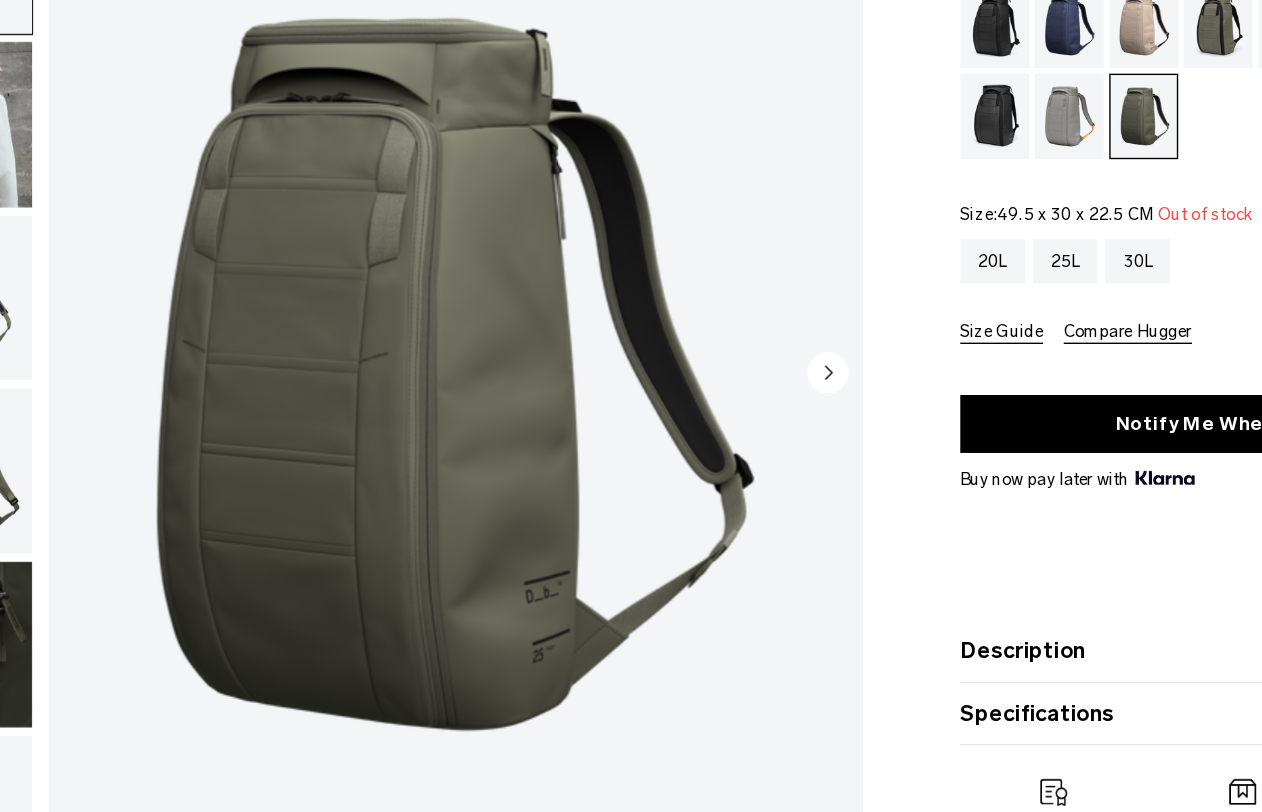 click 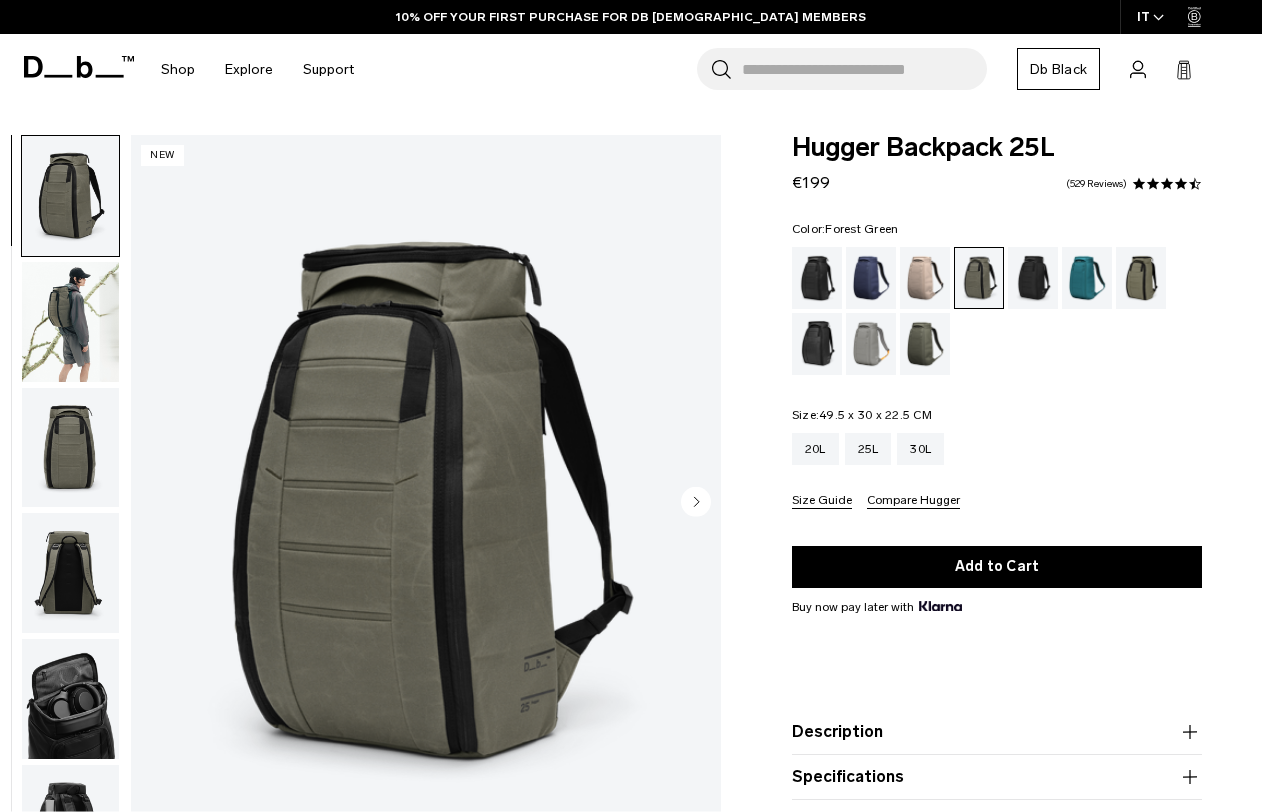 scroll, scrollTop: 0, scrollLeft: 0, axis: both 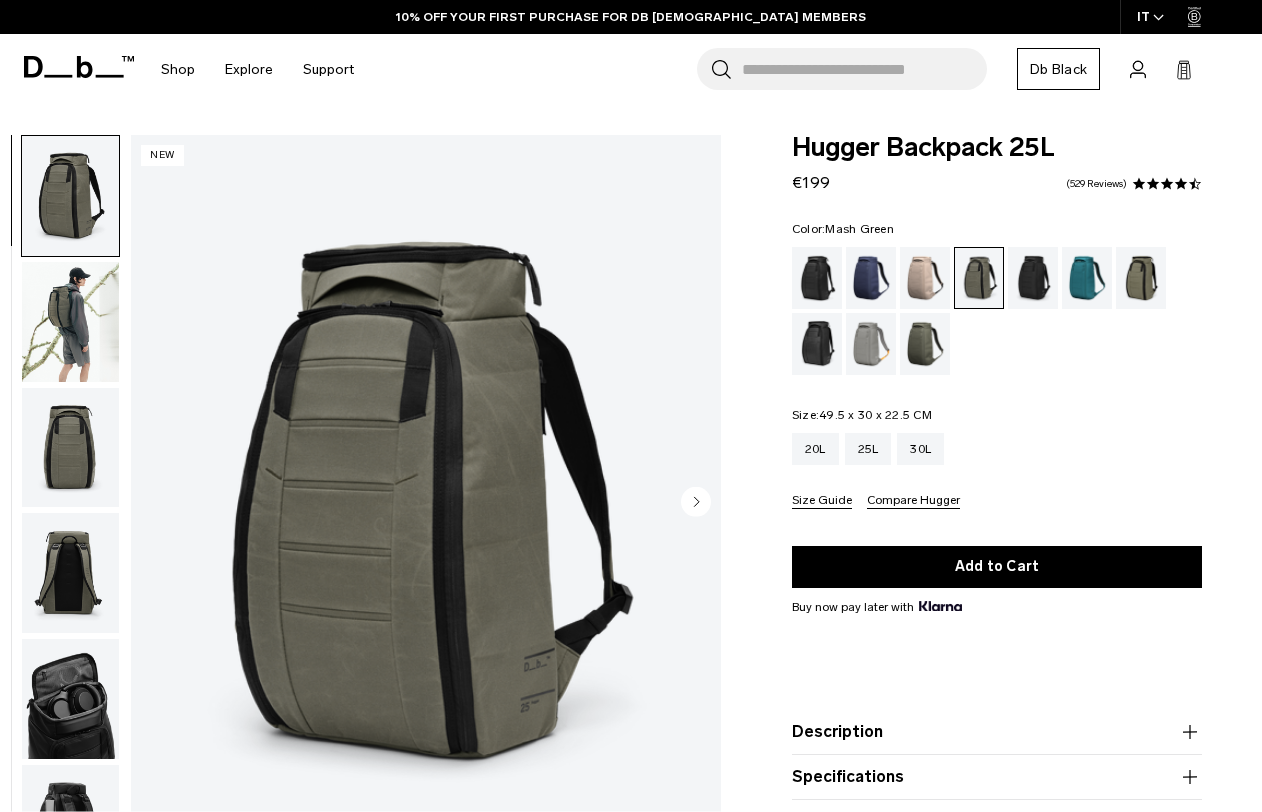 click at bounding box center (1141, 278) 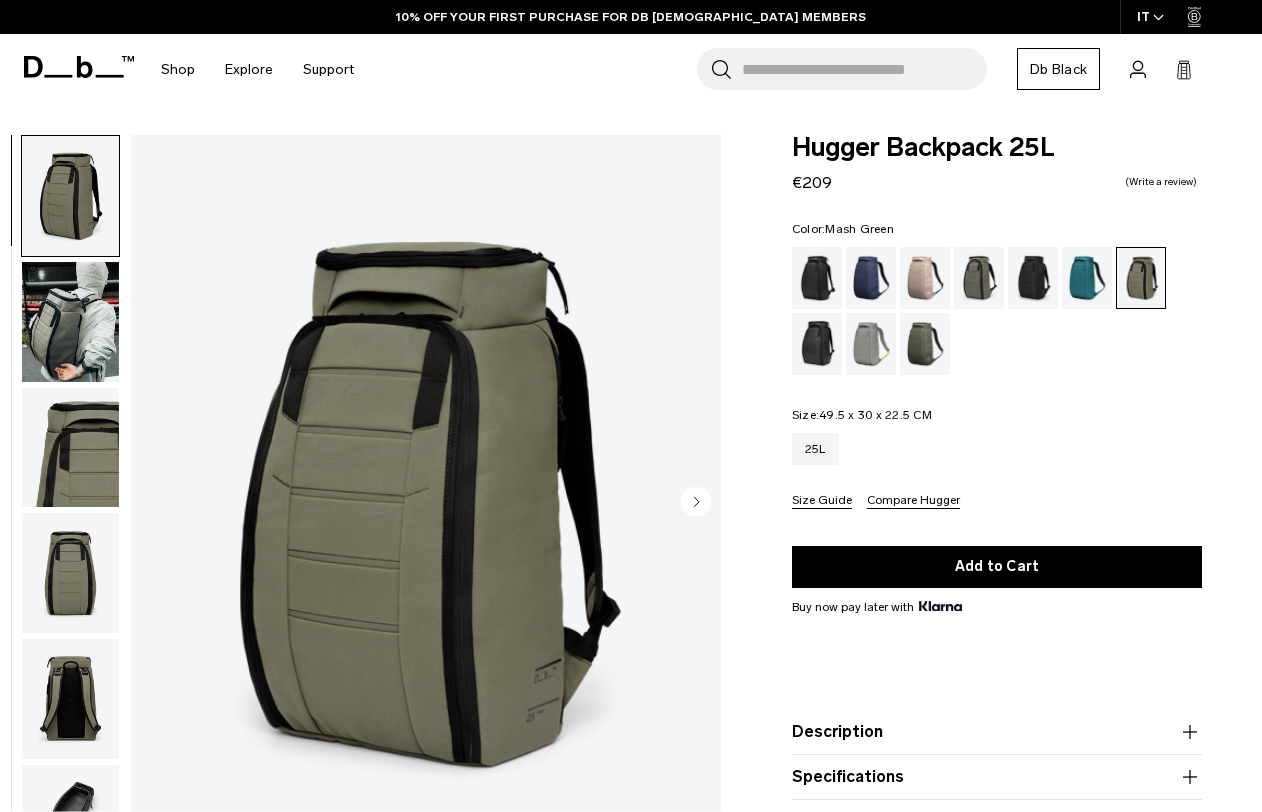 scroll, scrollTop: 0, scrollLeft: 0, axis: both 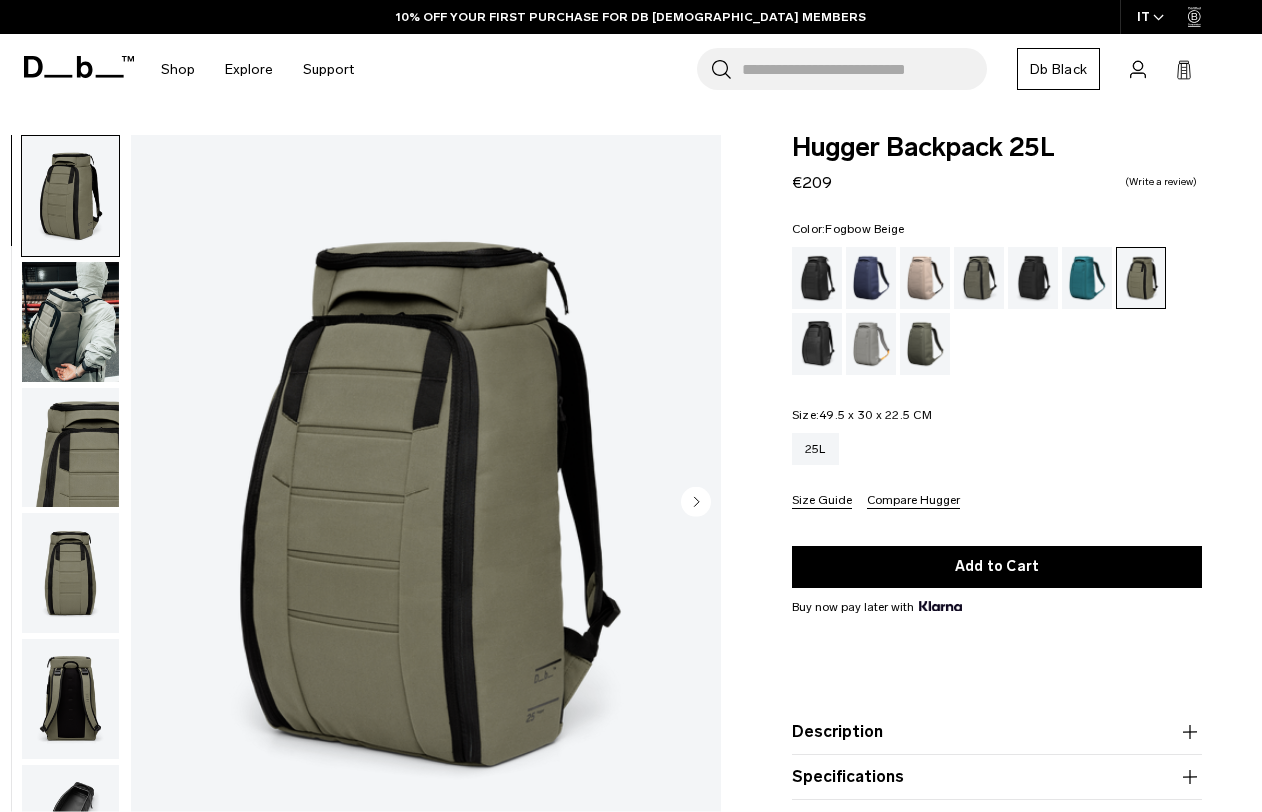 click at bounding box center (925, 278) 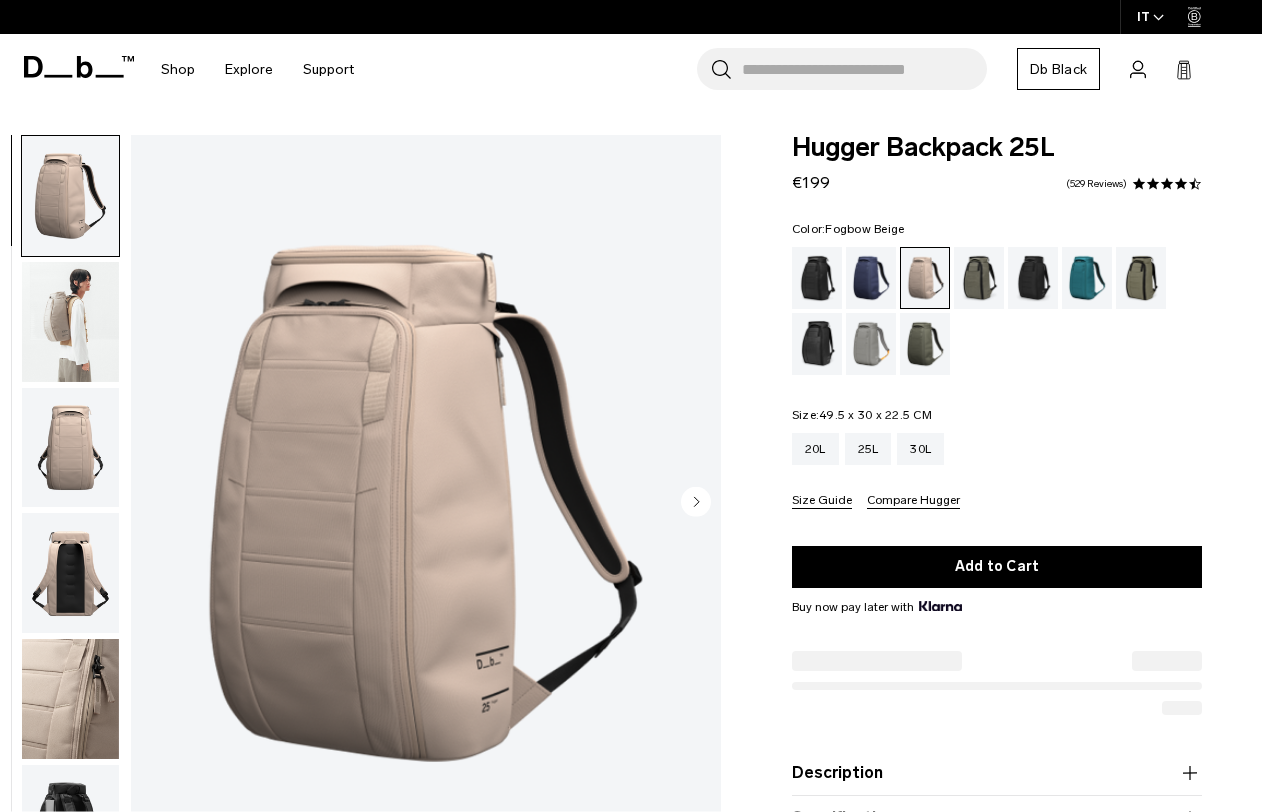 scroll, scrollTop: 0, scrollLeft: 0, axis: both 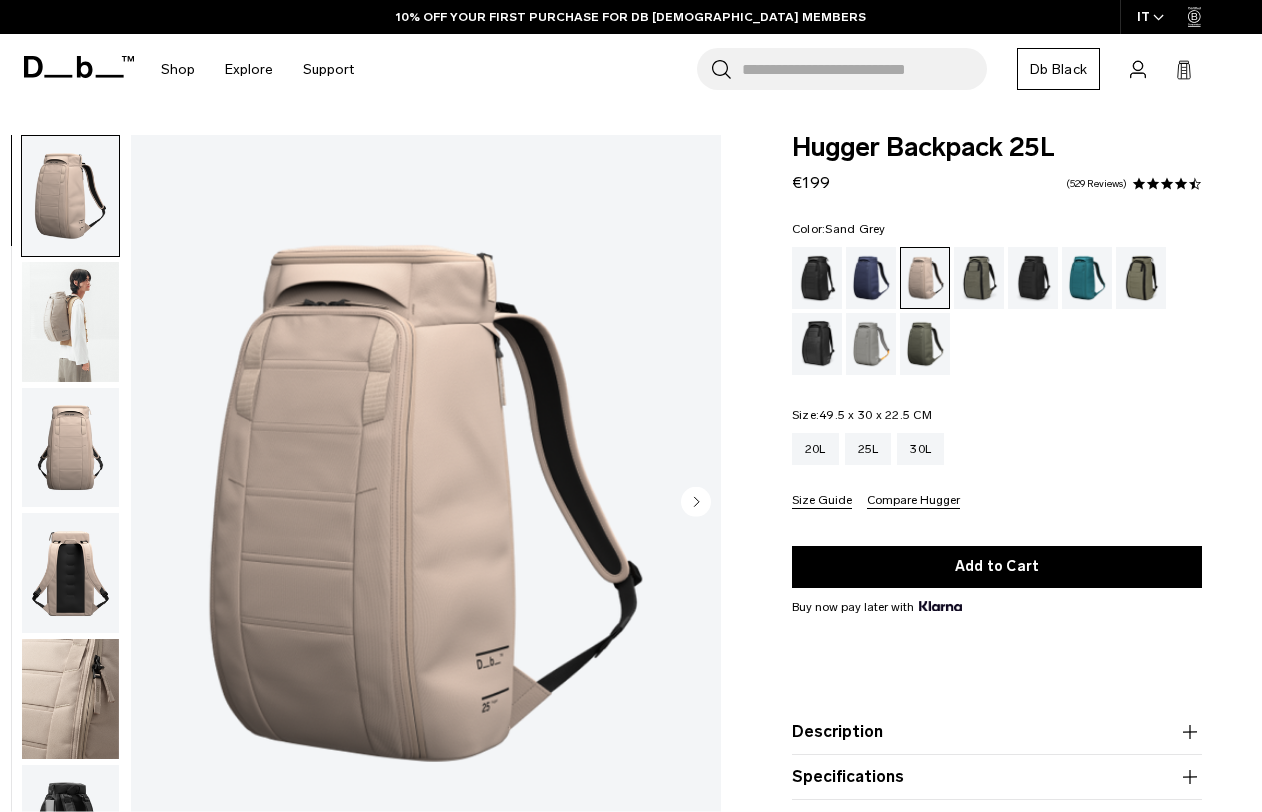 click at bounding box center [871, 344] 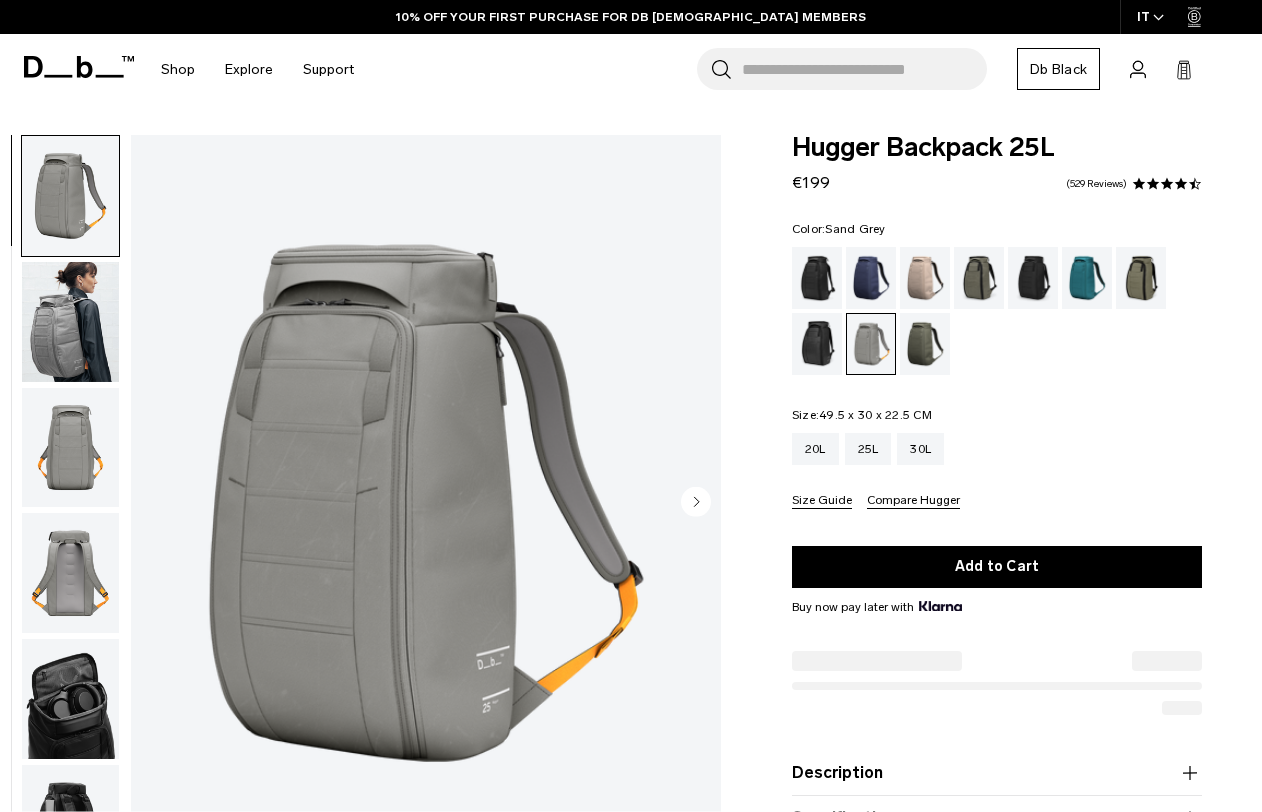 scroll, scrollTop: 0, scrollLeft: 0, axis: both 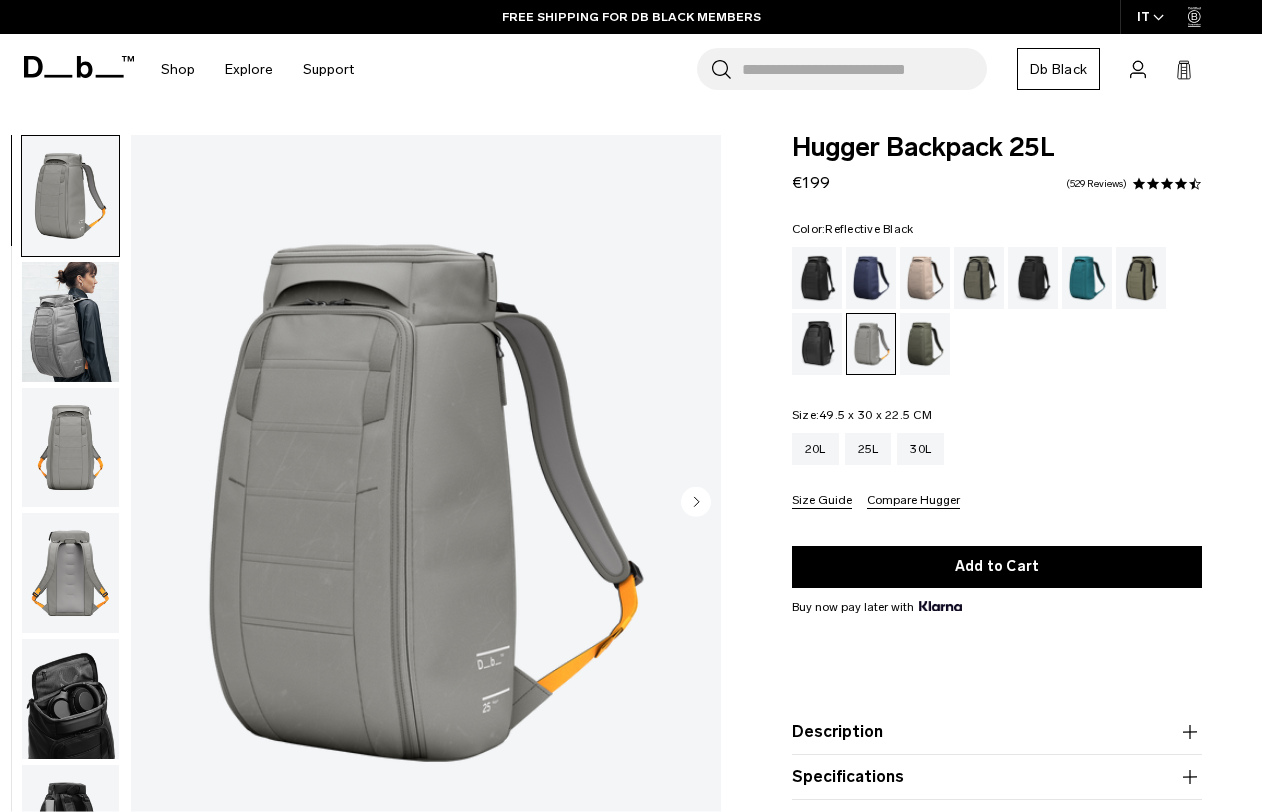 click at bounding box center (817, 344) 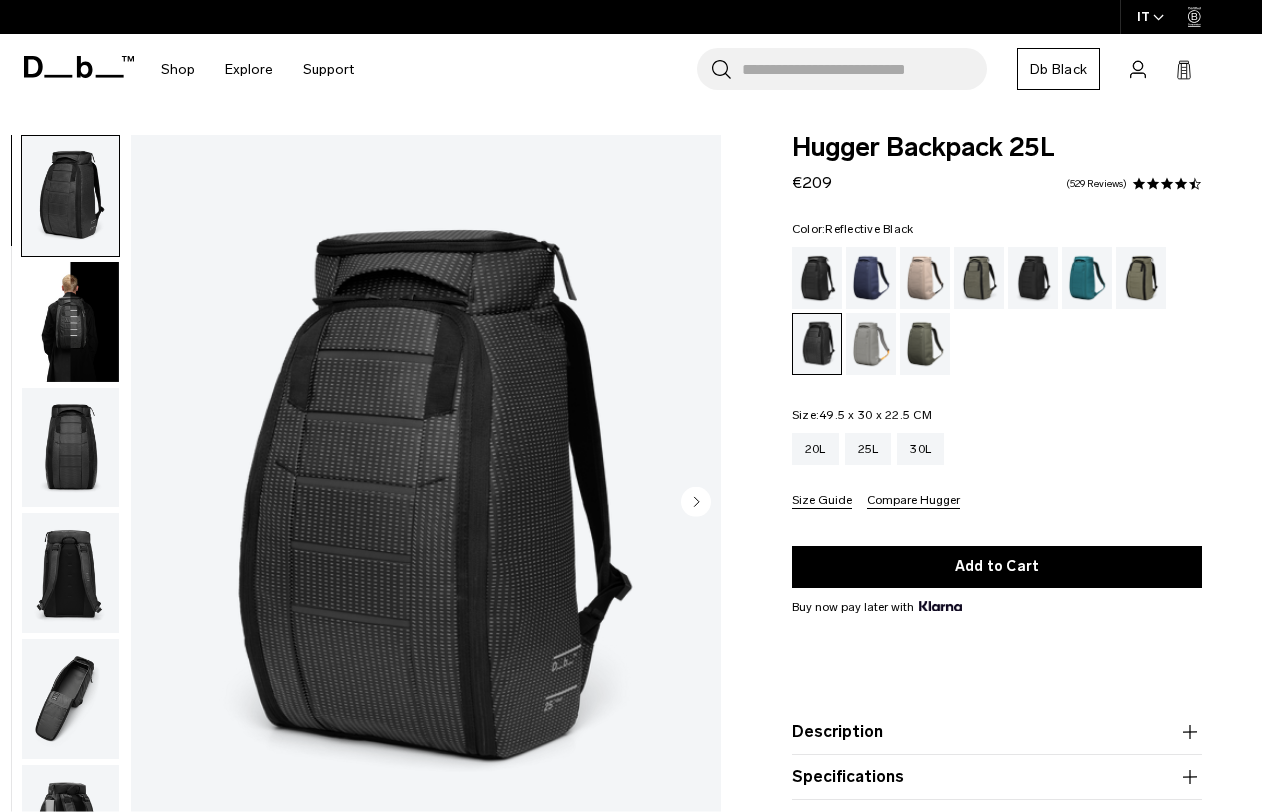 scroll, scrollTop: 0, scrollLeft: 0, axis: both 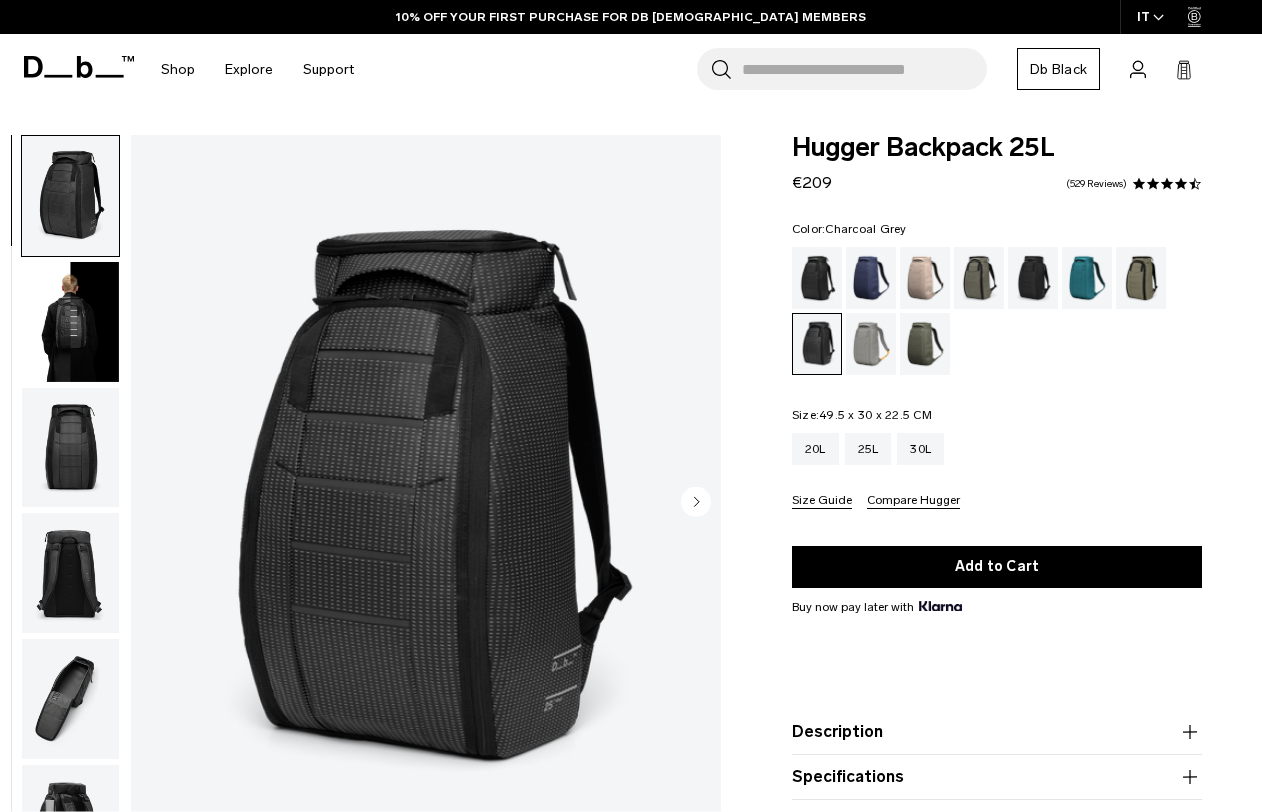 click at bounding box center [1033, 278] 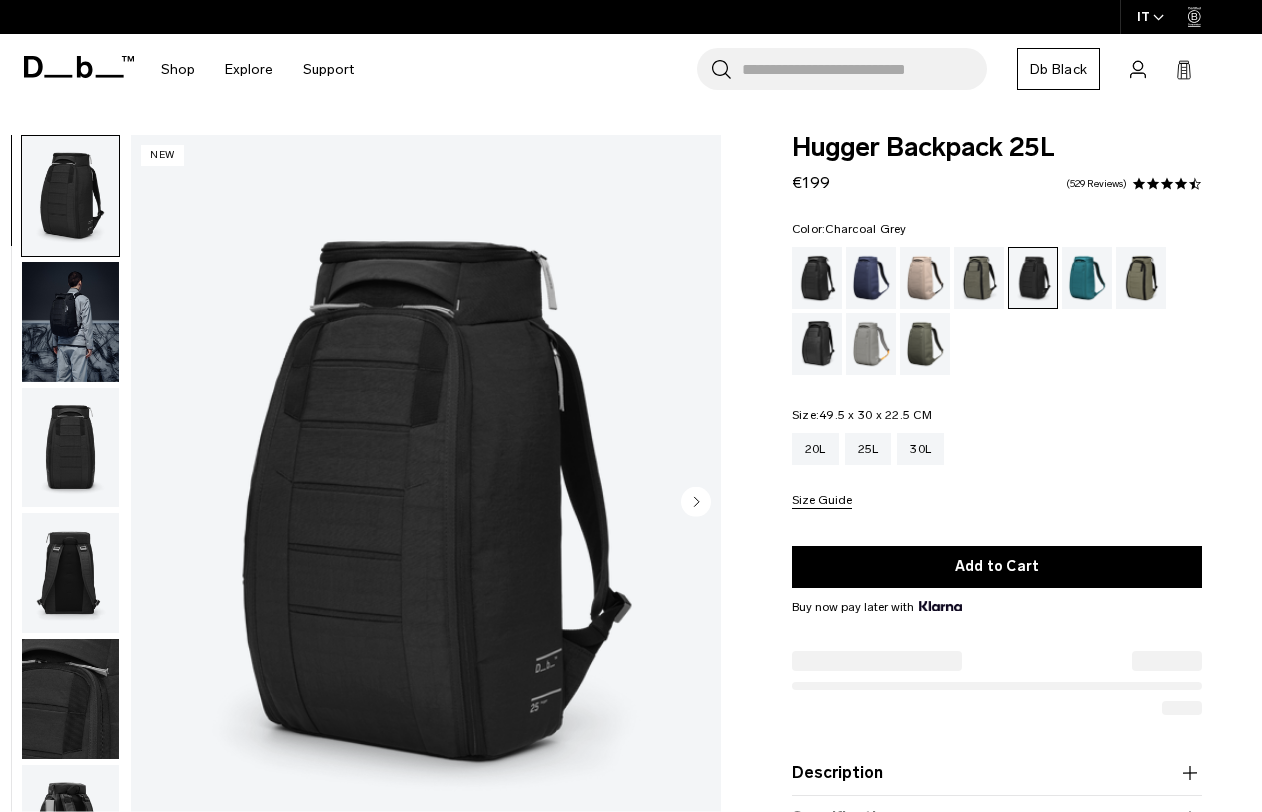 scroll, scrollTop: 0, scrollLeft: 0, axis: both 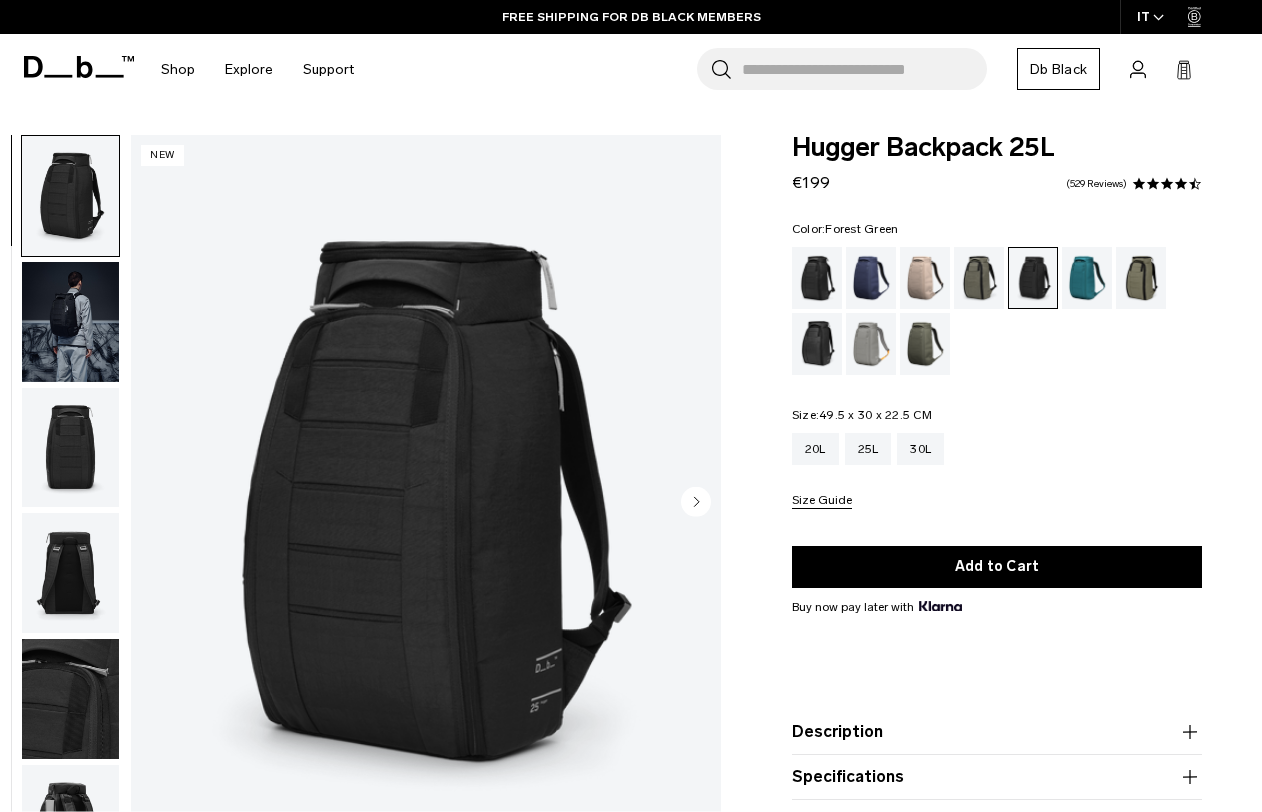 click at bounding box center [979, 278] 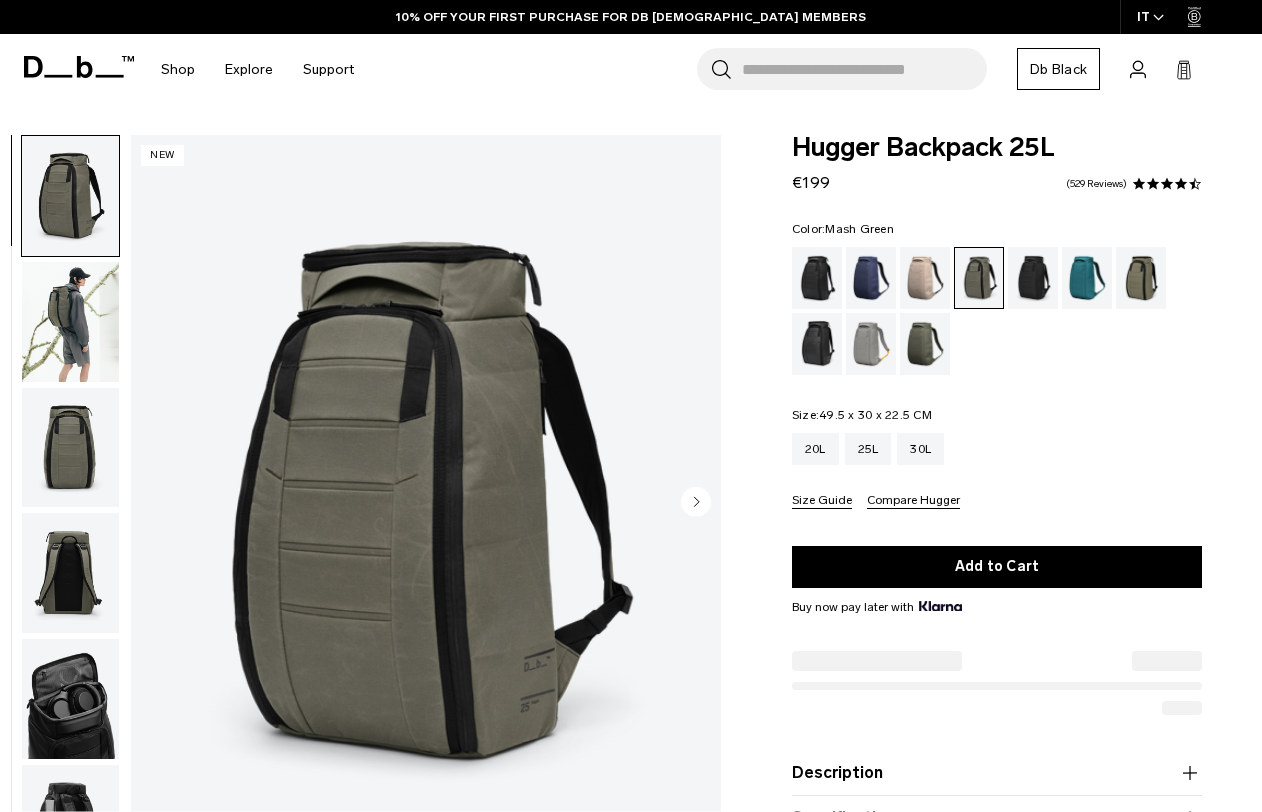 scroll, scrollTop: 0, scrollLeft: 0, axis: both 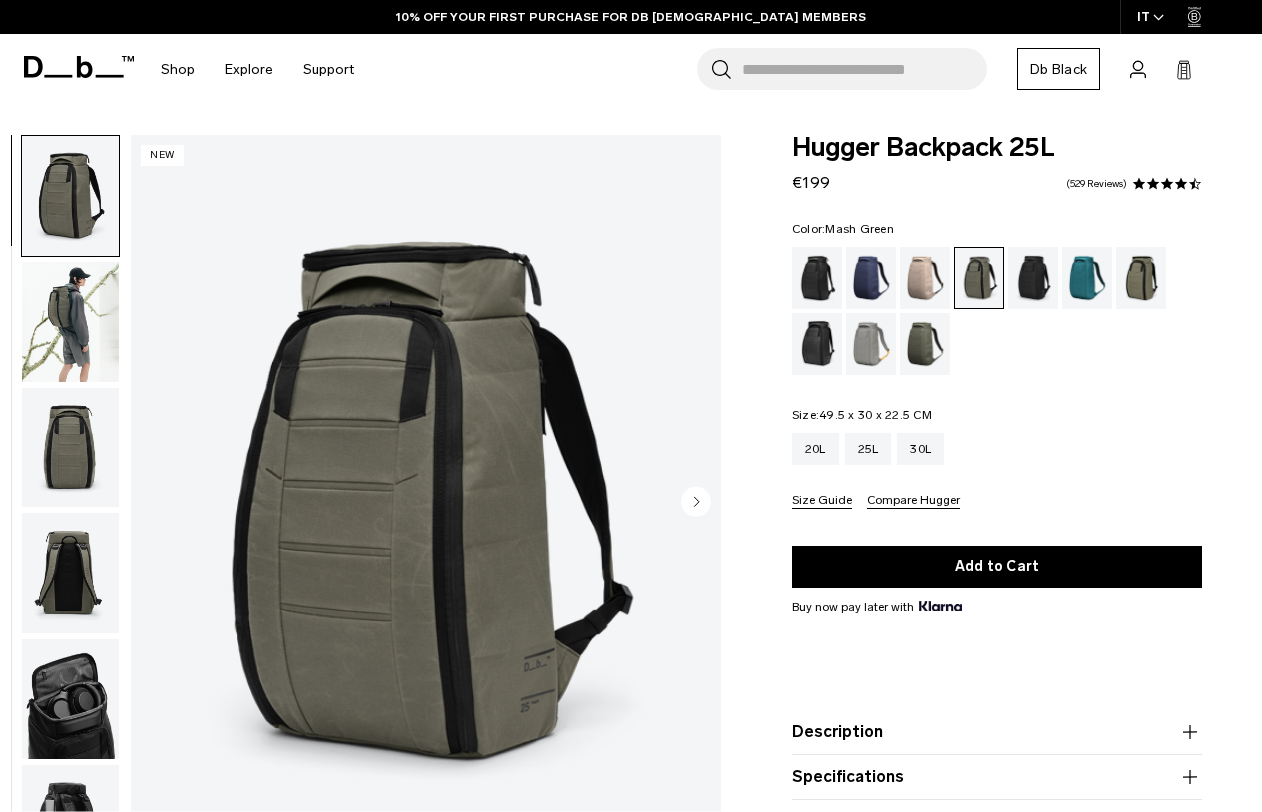 click at bounding box center [1141, 278] 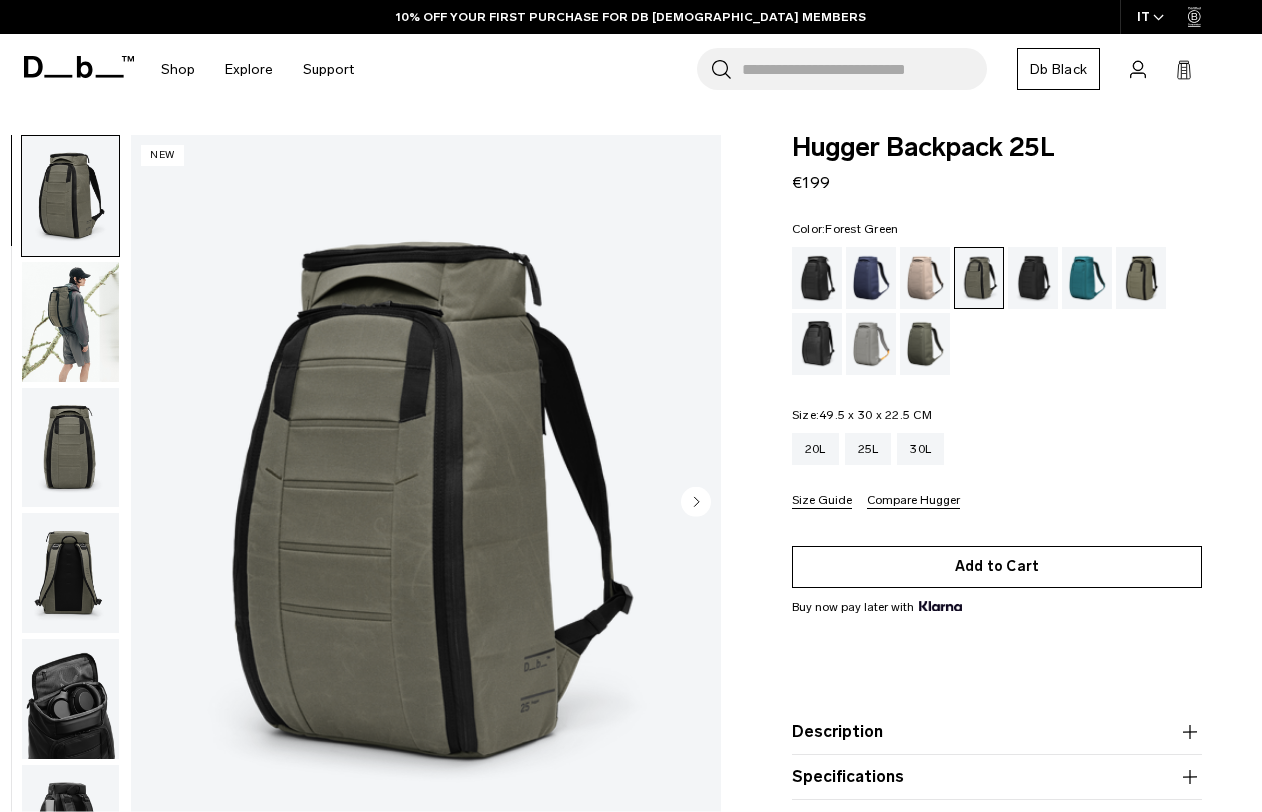 click on "Add to Cart" at bounding box center (997, 567) 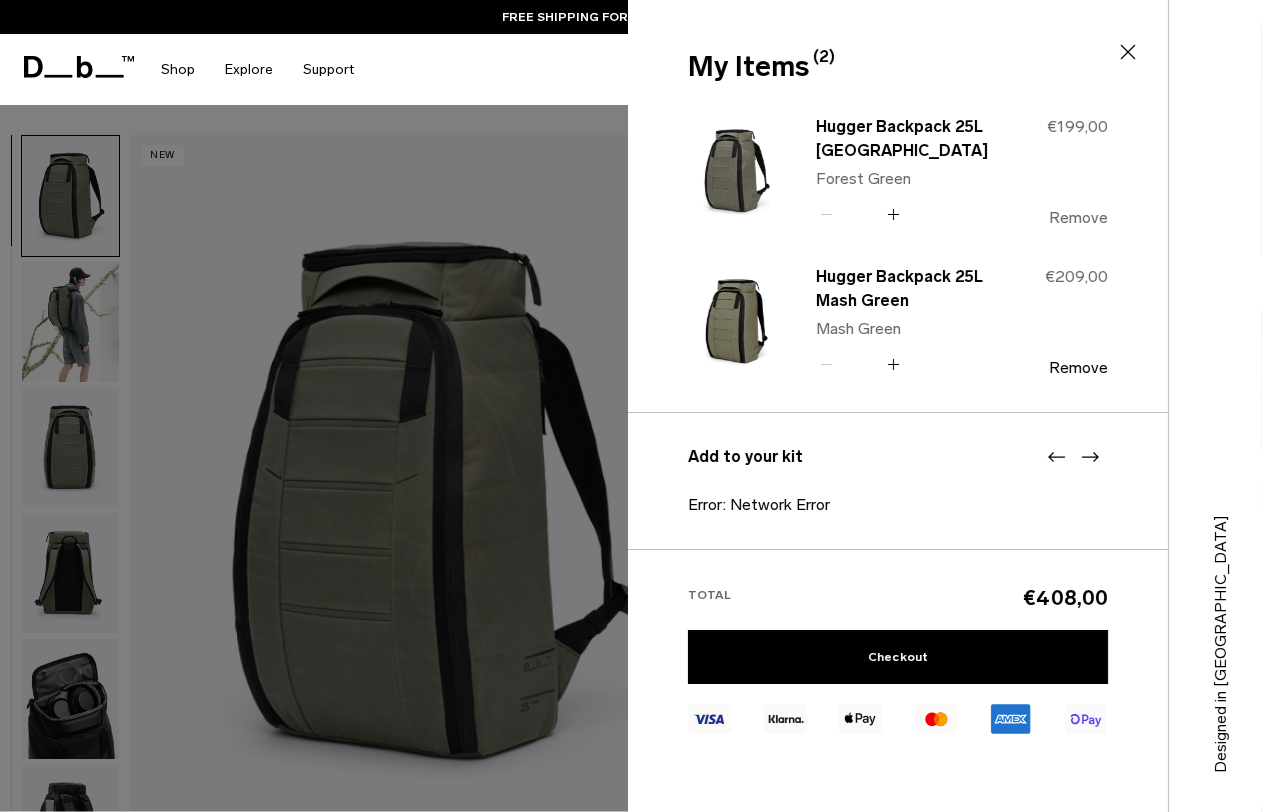 click on "Remove" at bounding box center (1078, 218) 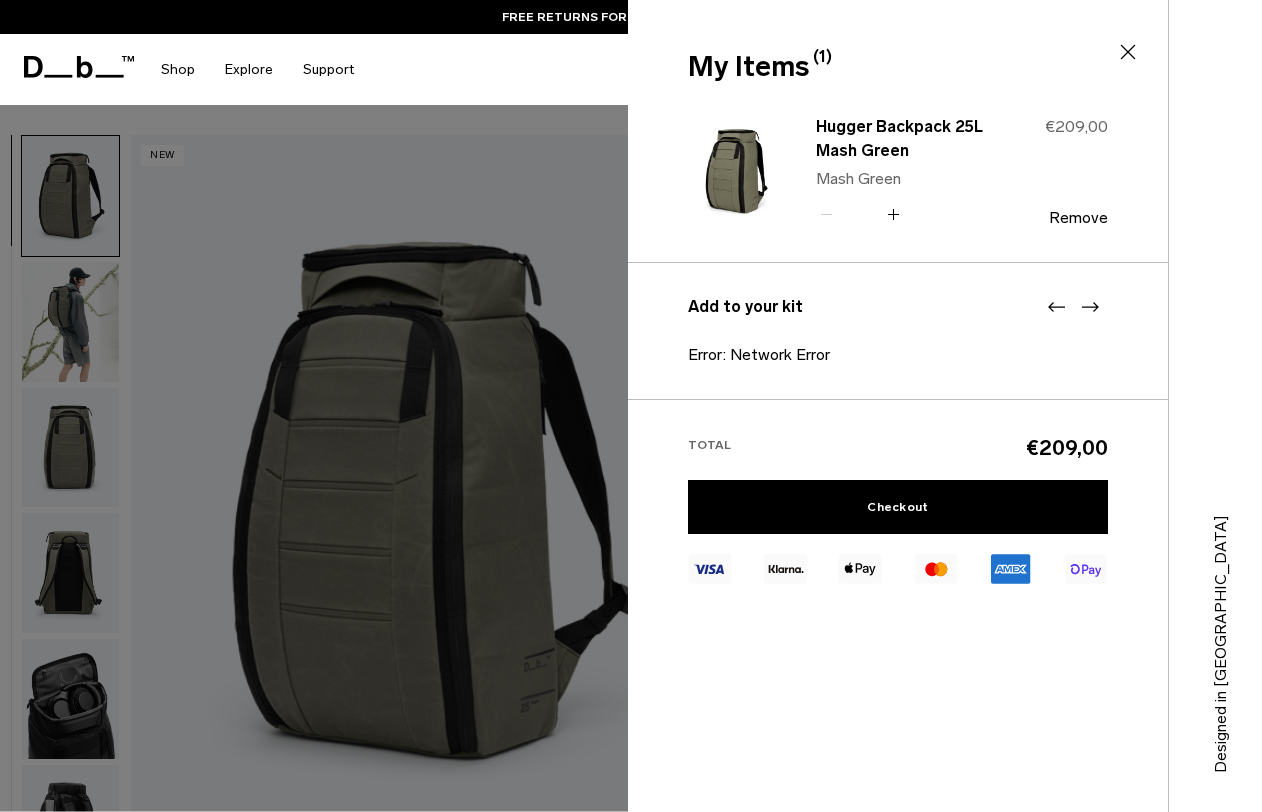 click on "Error: Network Error" at bounding box center [898, 355] 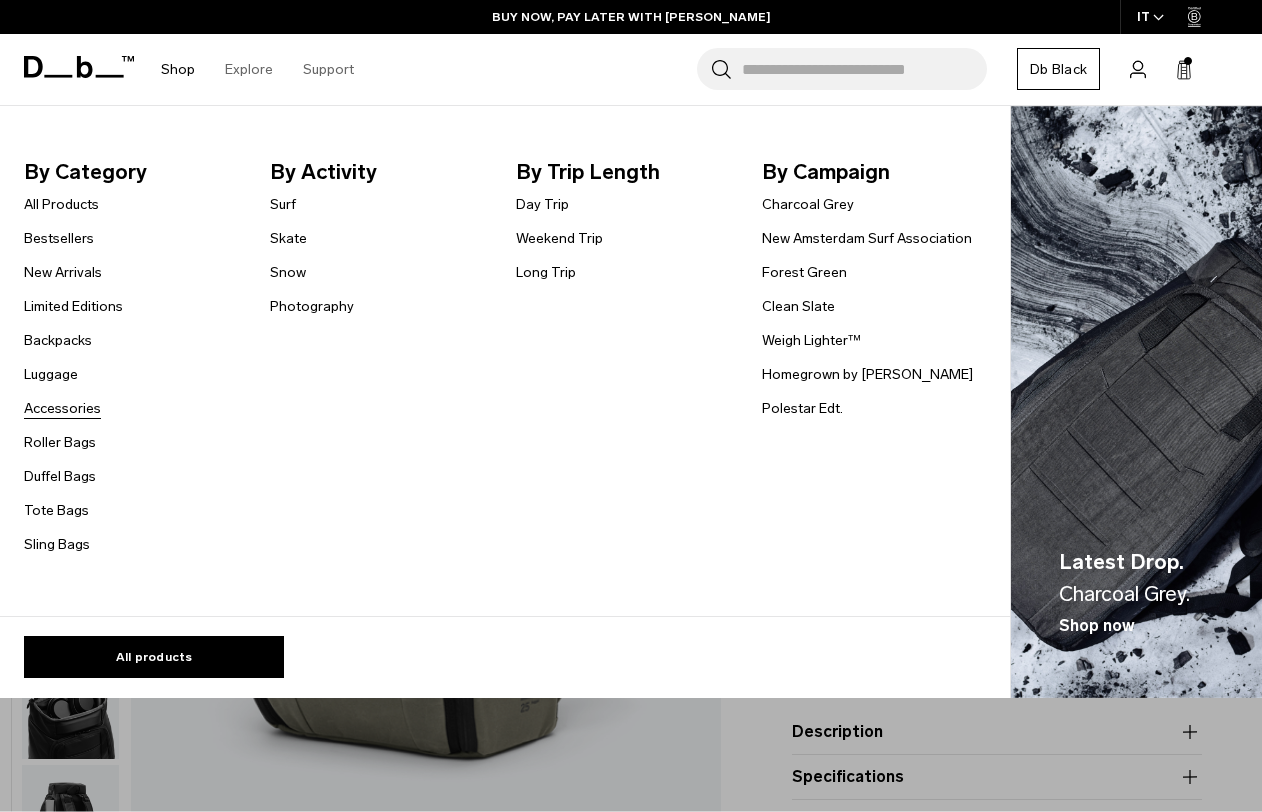 click on "Accessories" at bounding box center (62, 408) 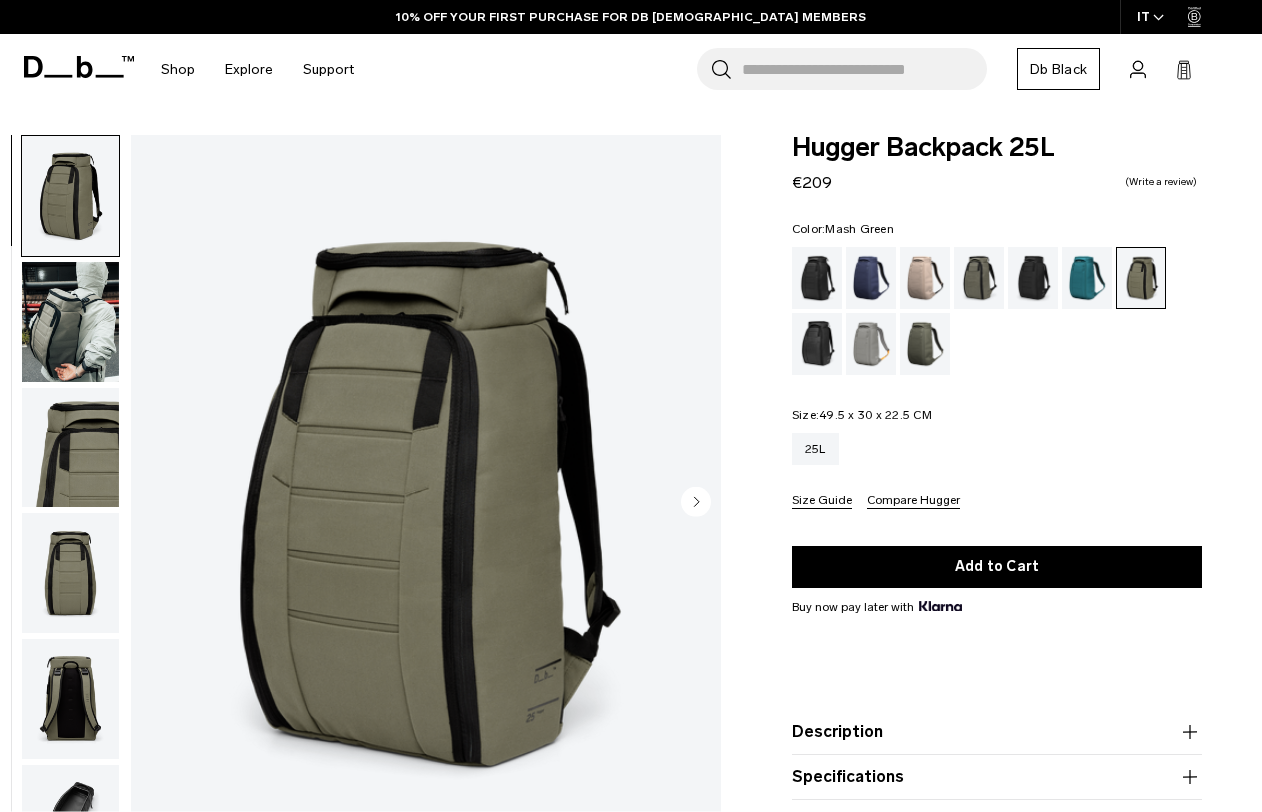 scroll, scrollTop: 0, scrollLeft: 0, axis: both 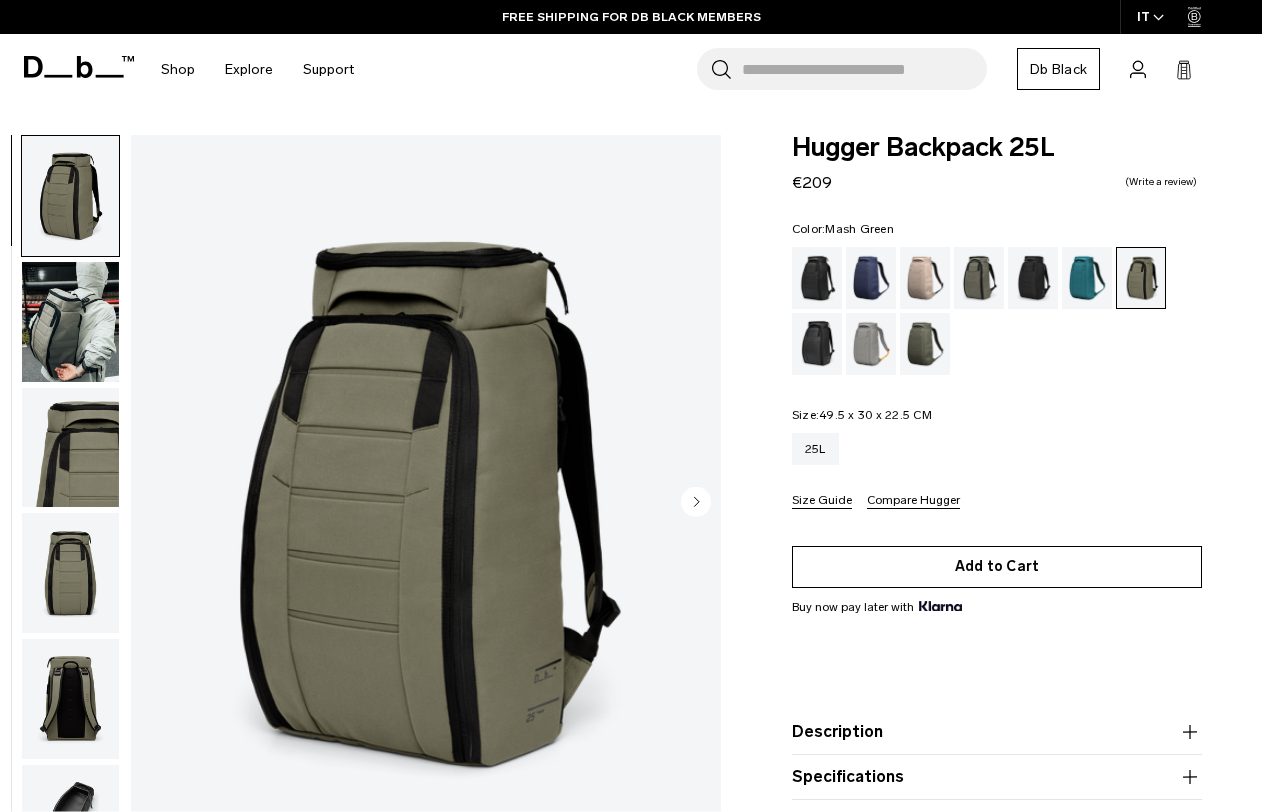 click on "Add to Cart" at bounding box center (997, 567) 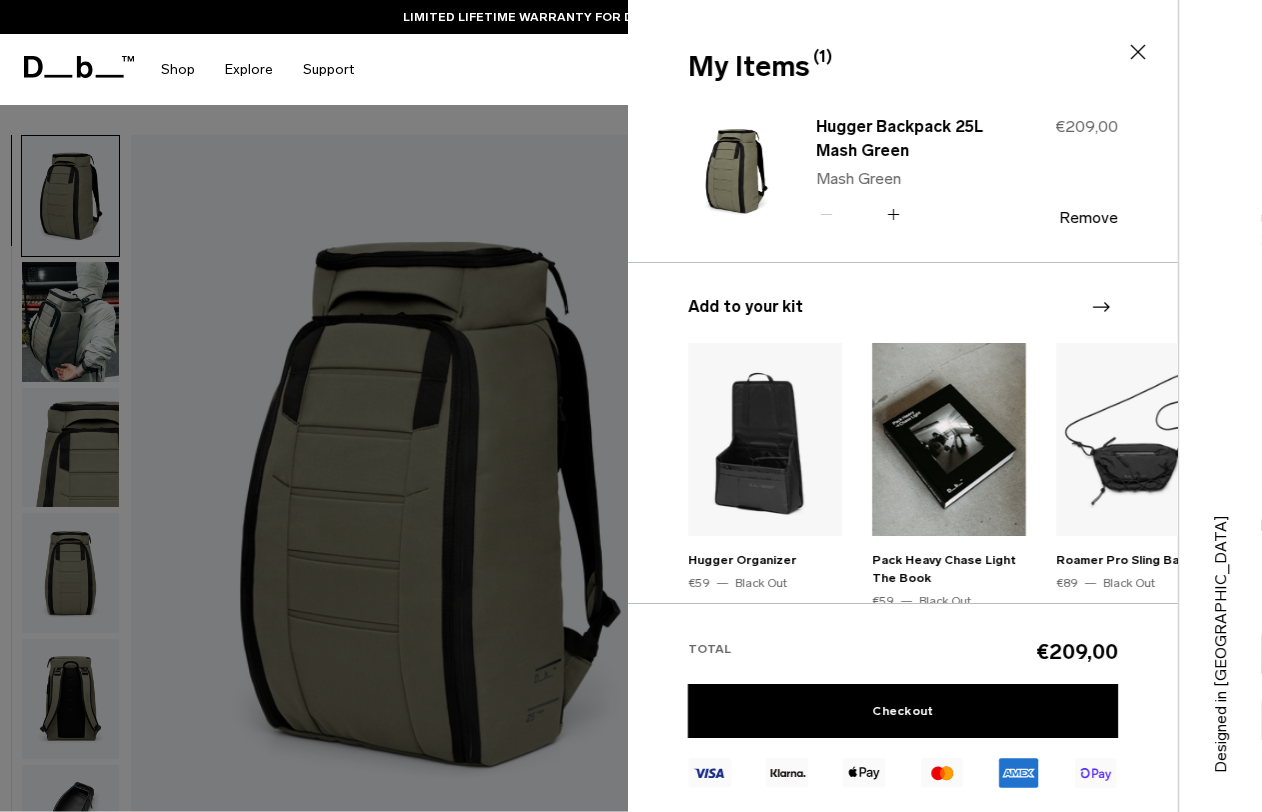 click on "Add to your kit" at bounding box center (903, 307) 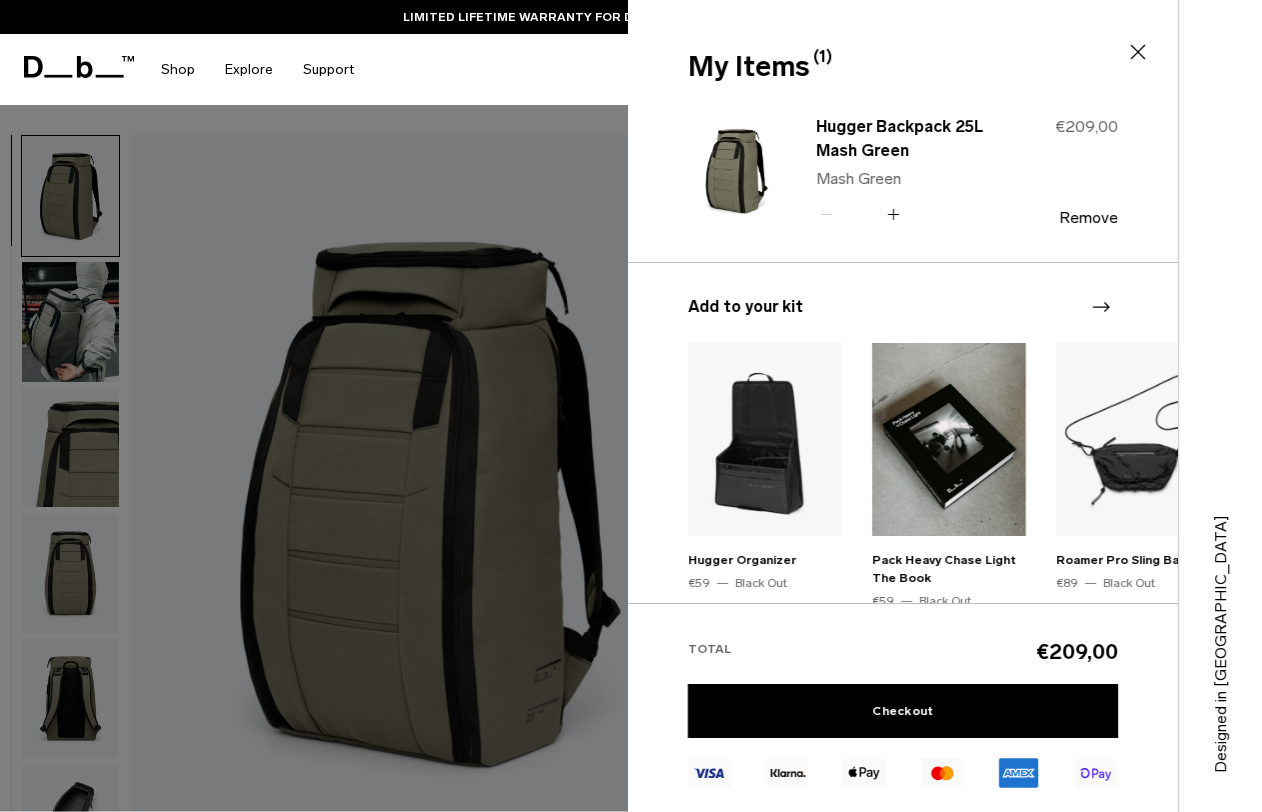click 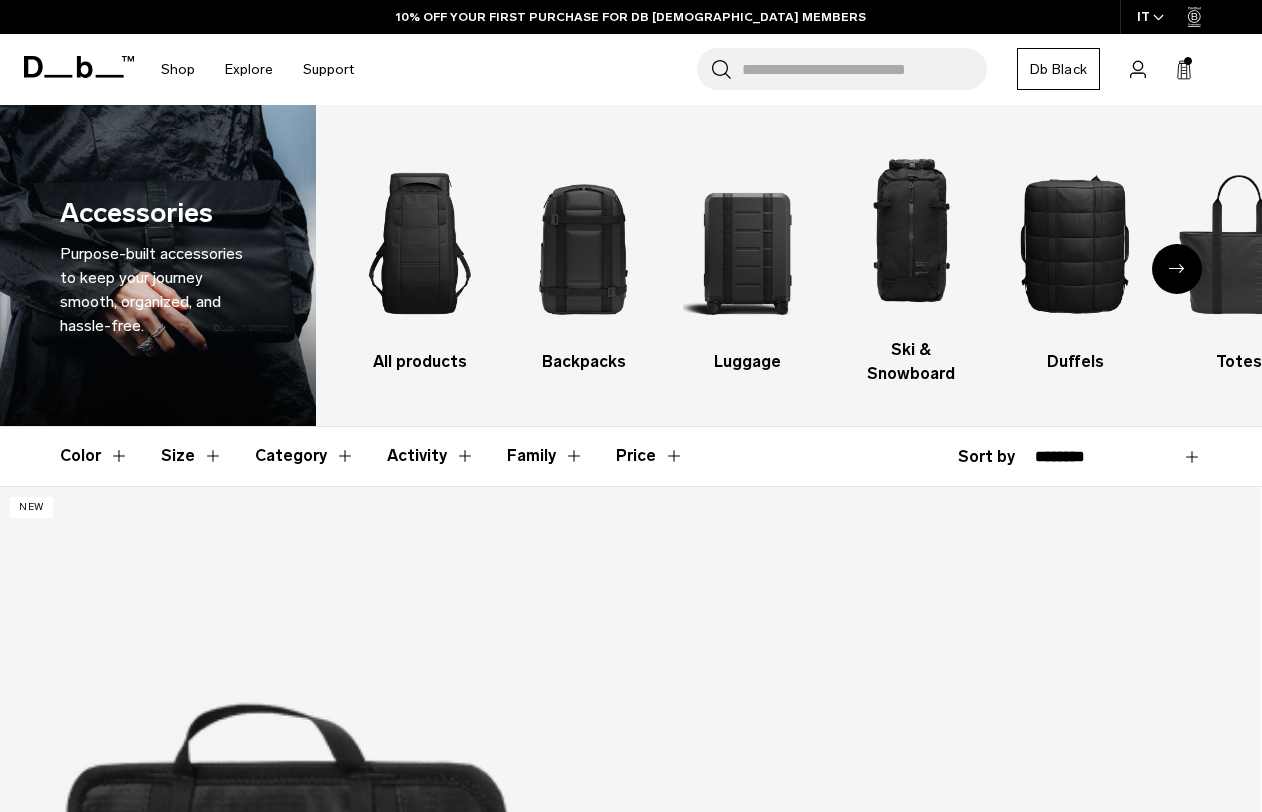 scroll, scrollTop: 0, scrollLeft: 0, axis: both 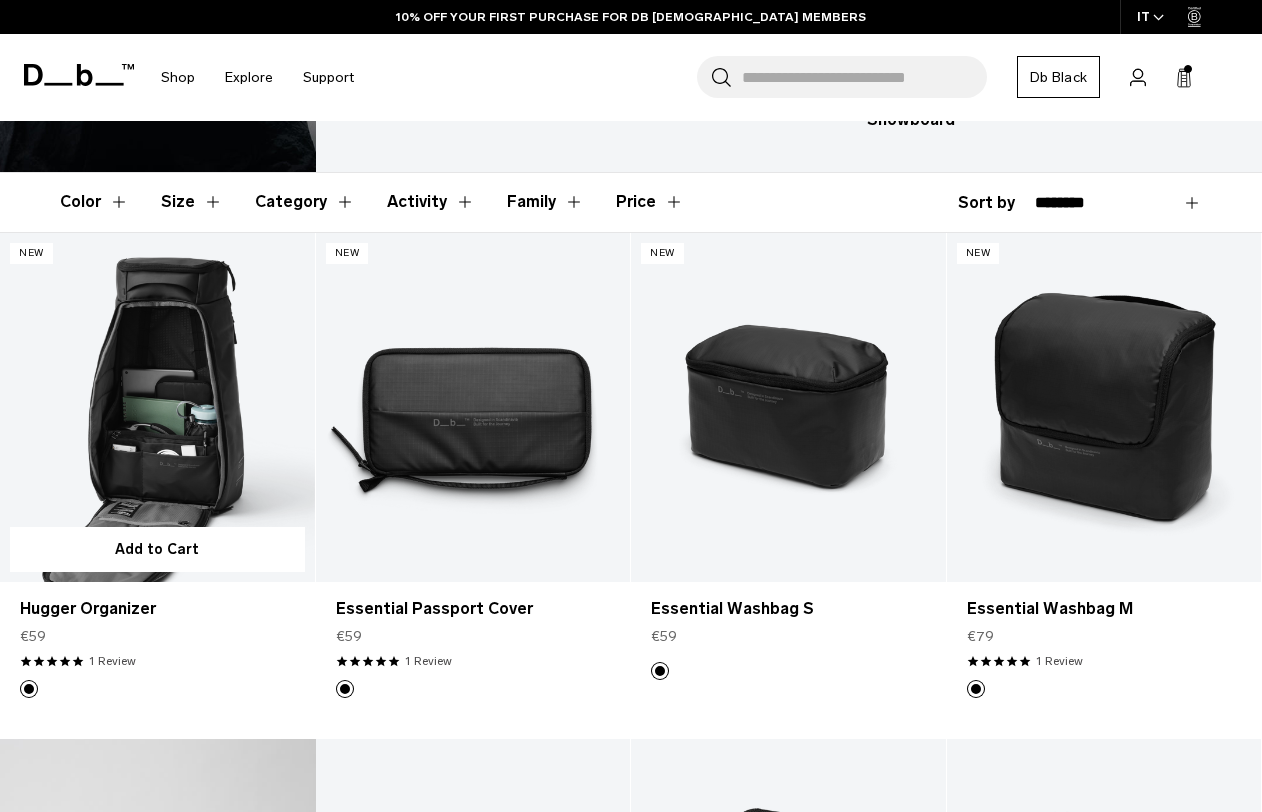 click at bounding box center [157, 407] 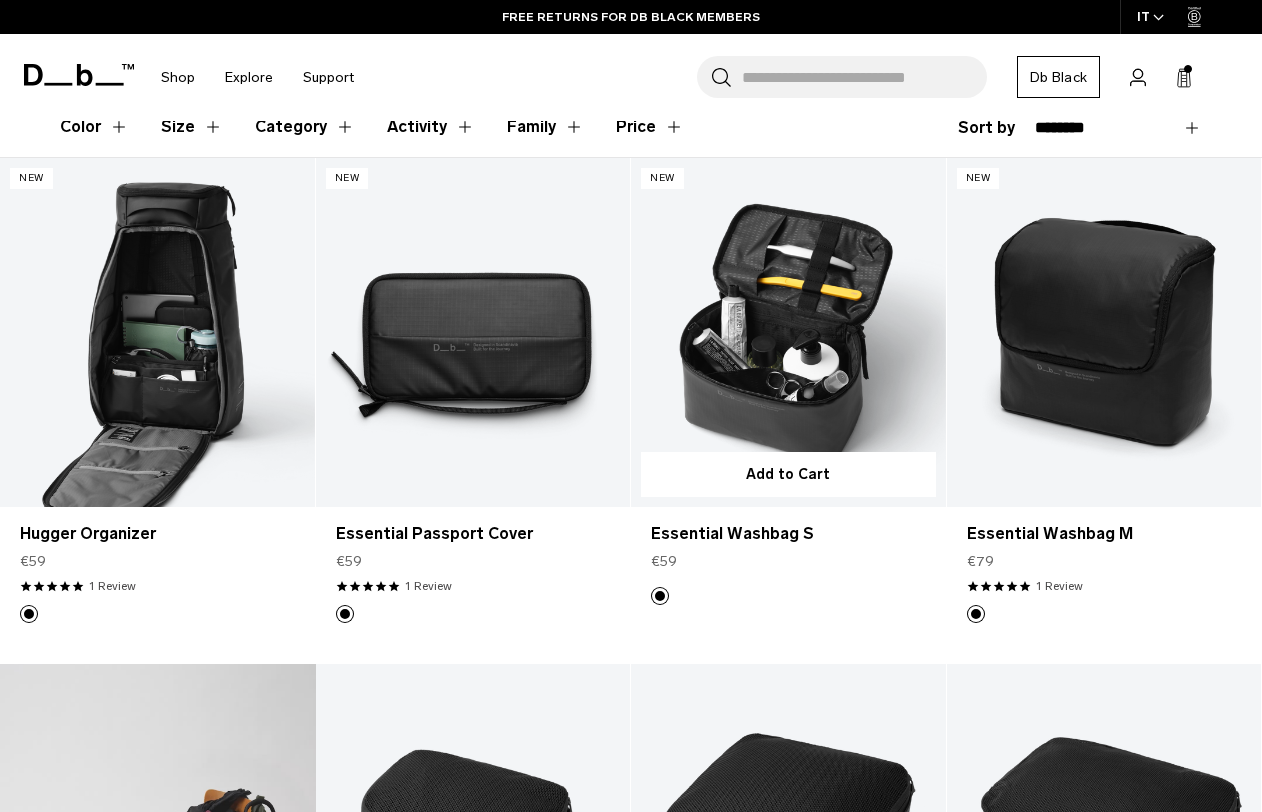 scroll, scrollTop: 372, scrollLeft: 0, axis: vertical 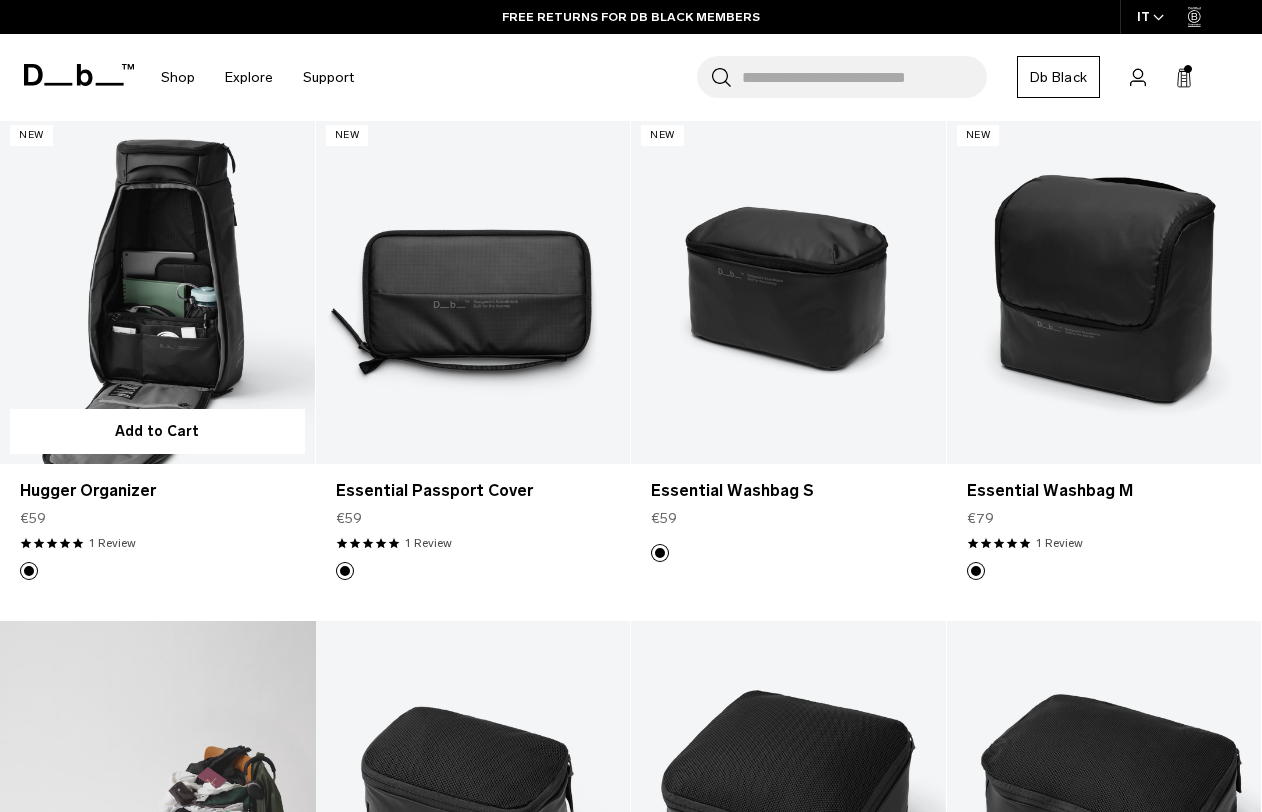 click at bounding box center [157, 289] 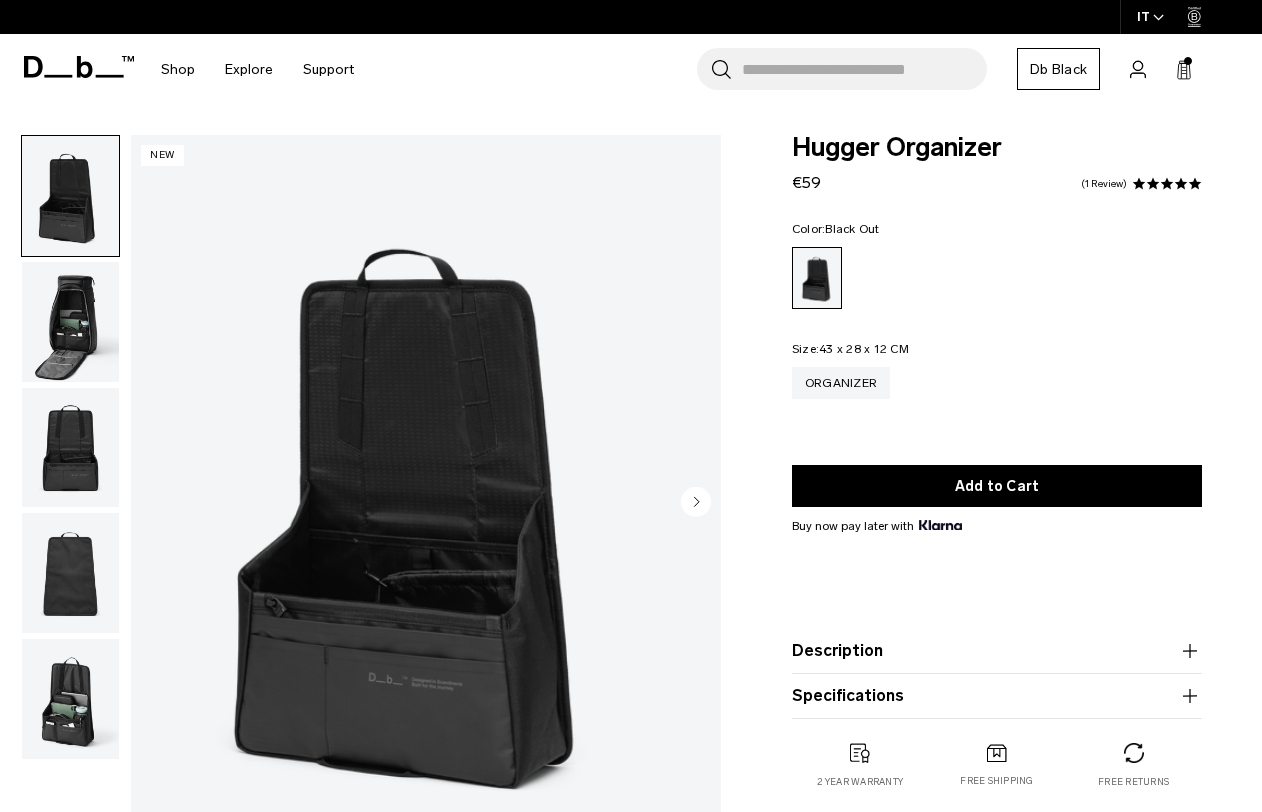 scroll, scrollTop: 0, scrollLeft: 0, axis: both 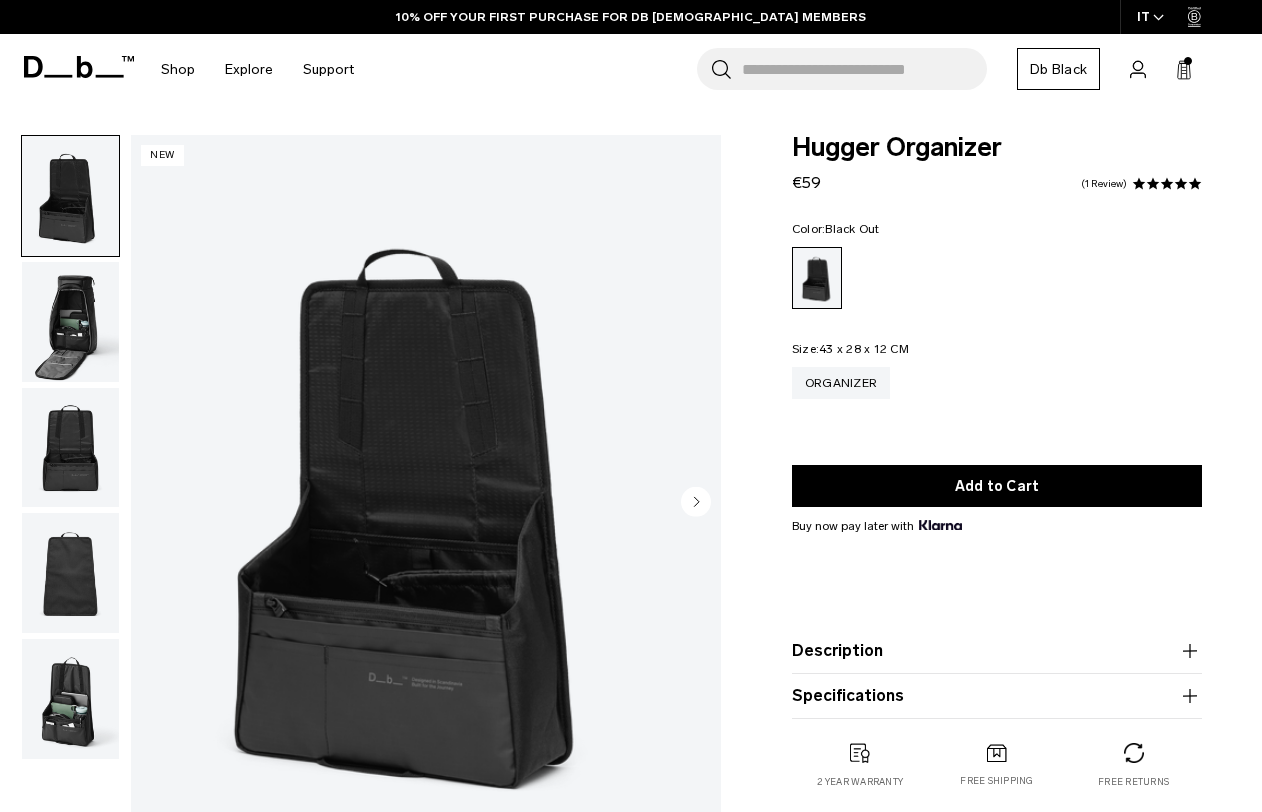 click 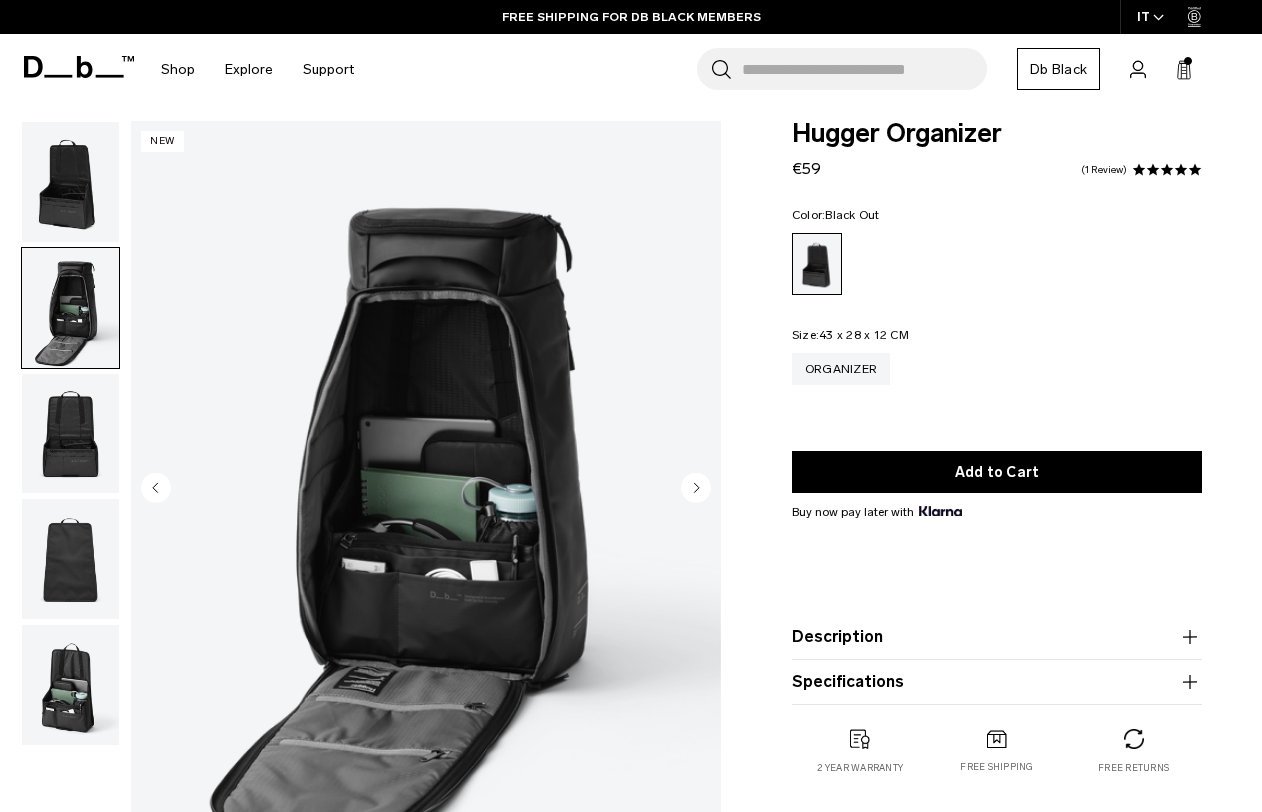 scroll, scrollTop: 22, scrollLeft: 0, axis: vertical 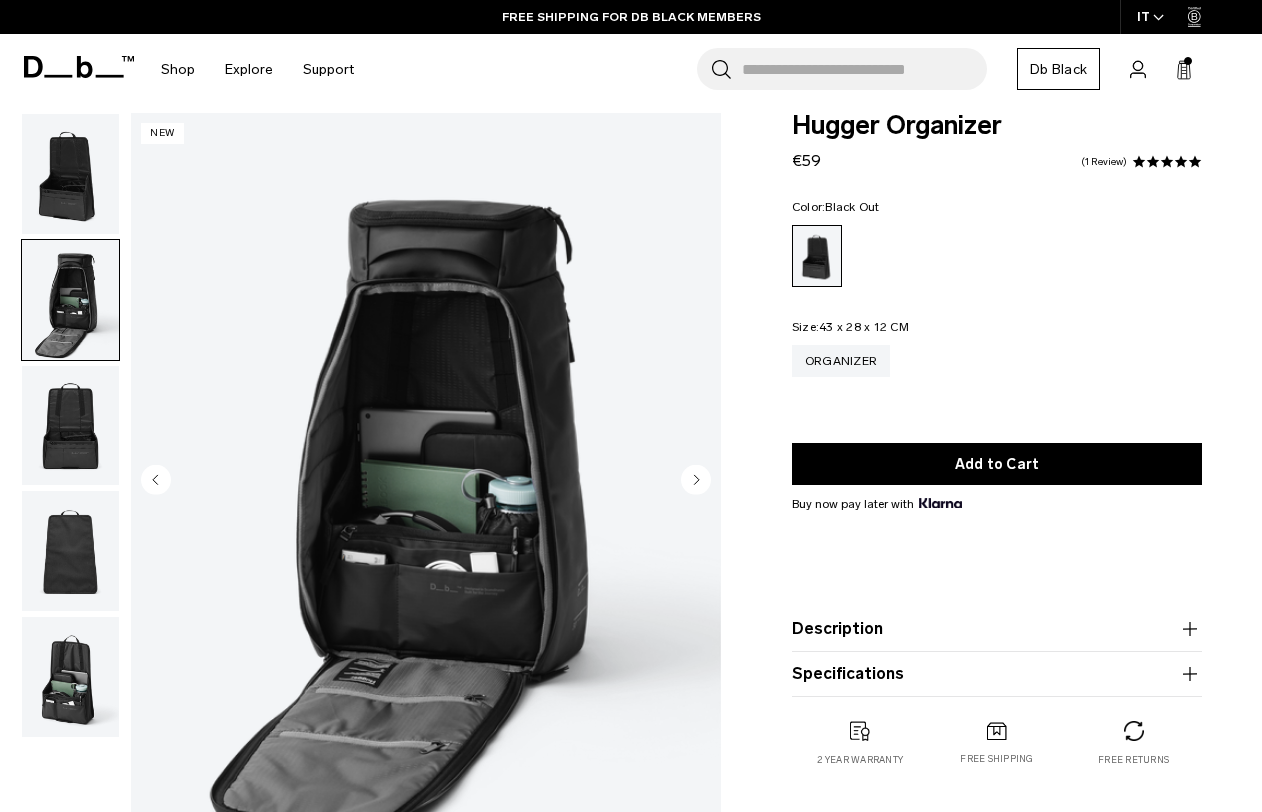 click 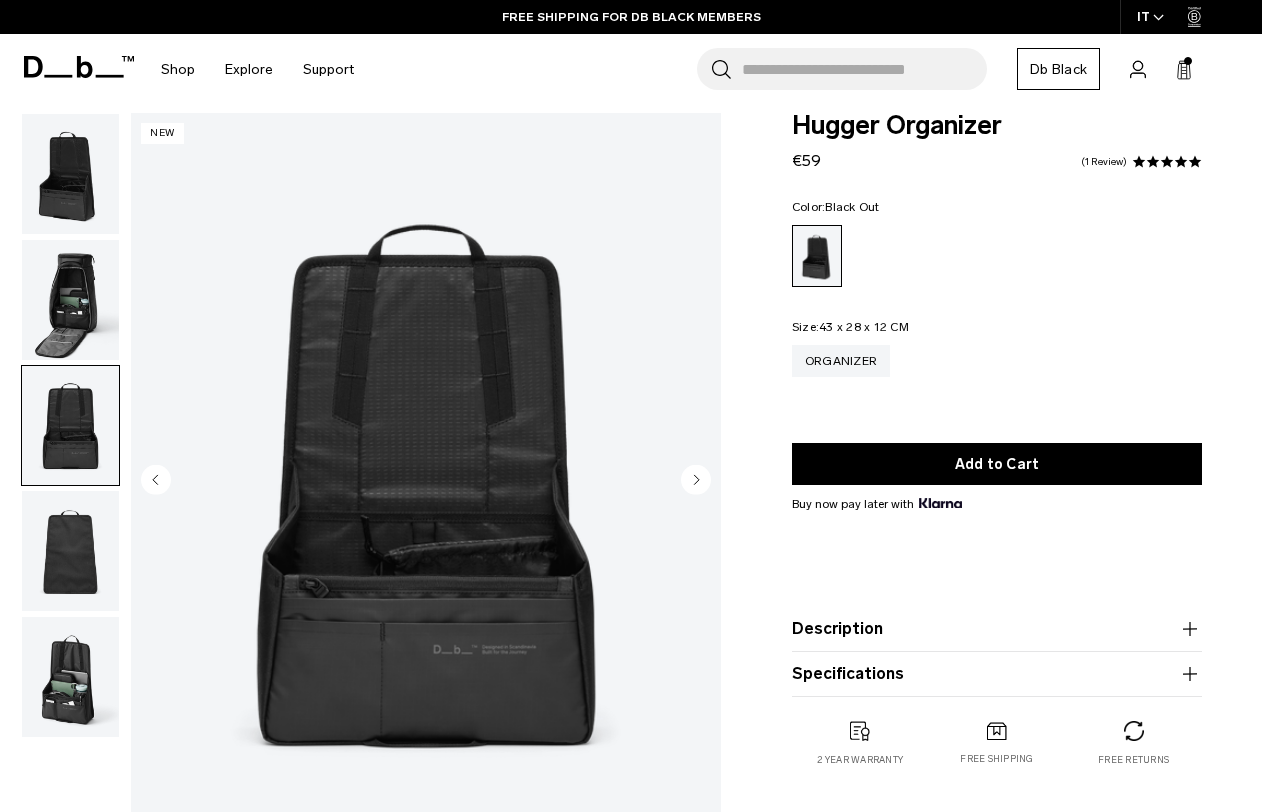click 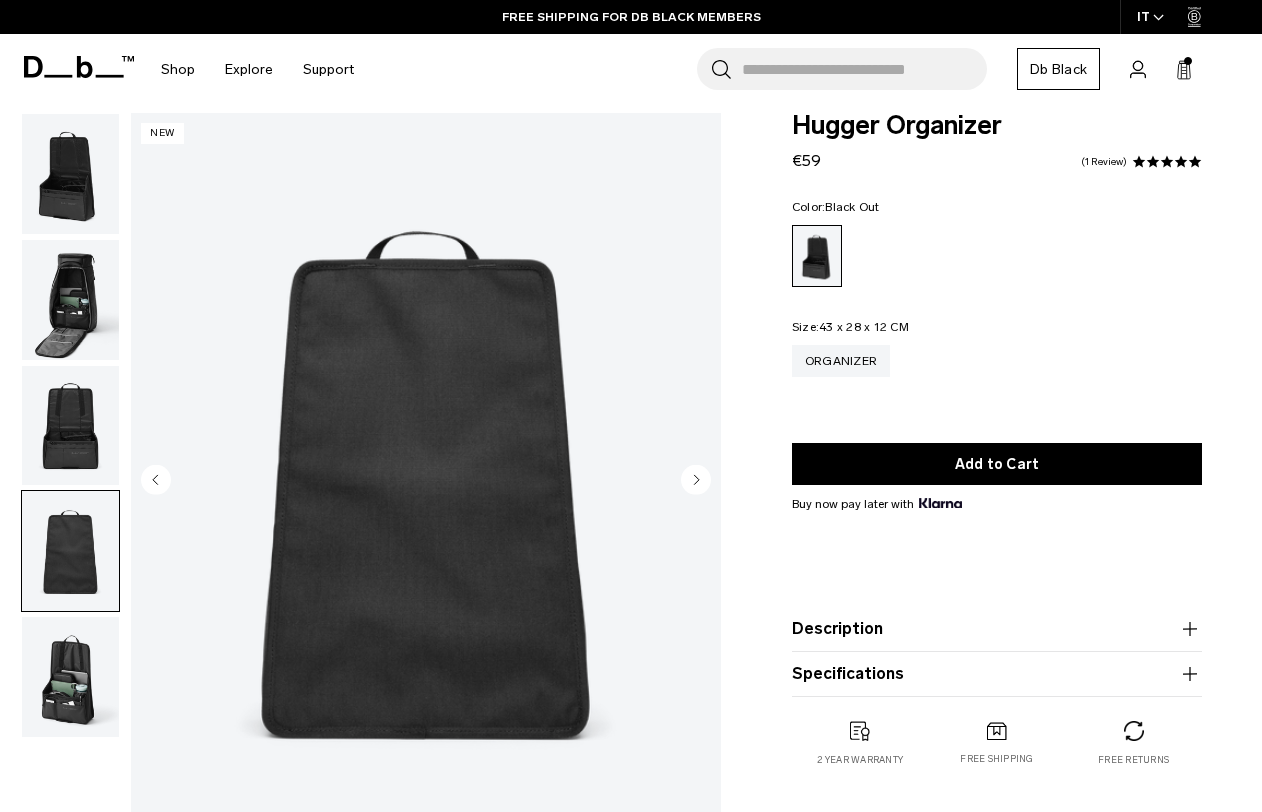 click 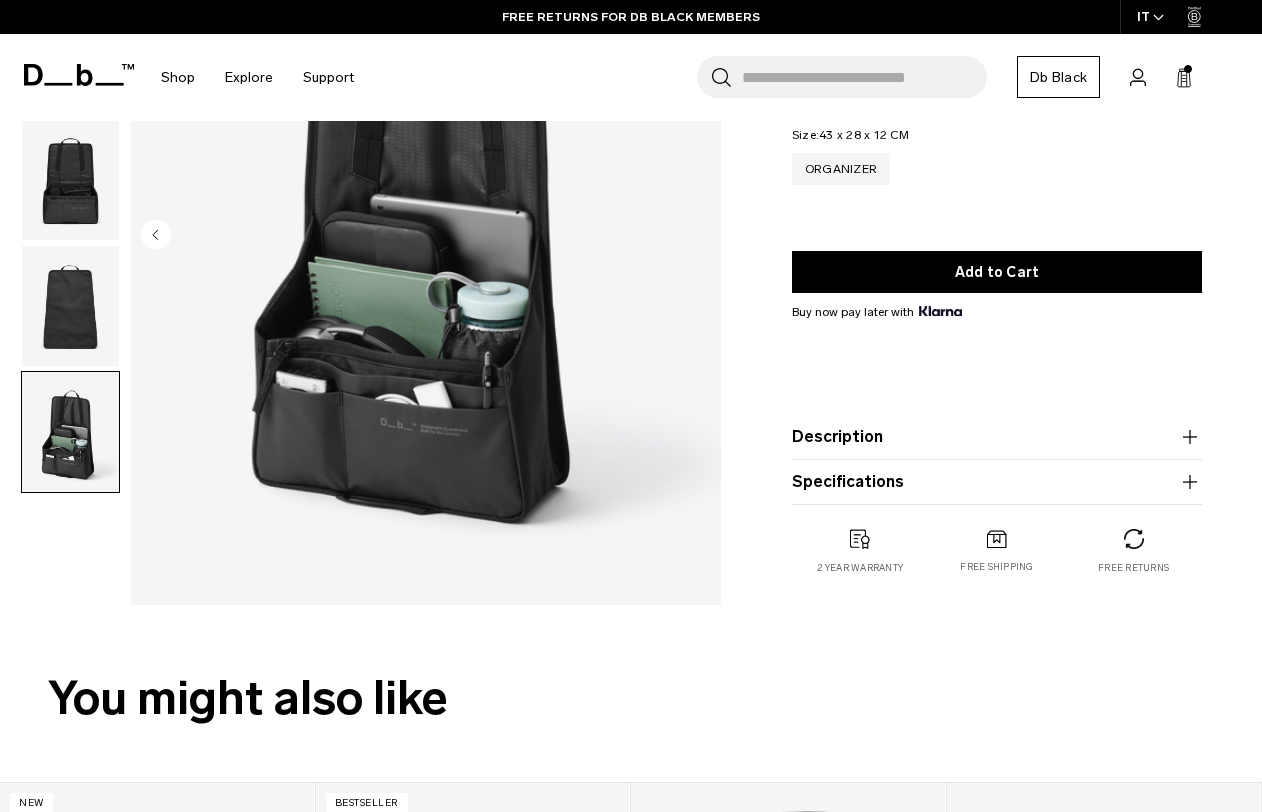 scroll, scrollTop: 269, scrollLeft: 0, axis: vertical 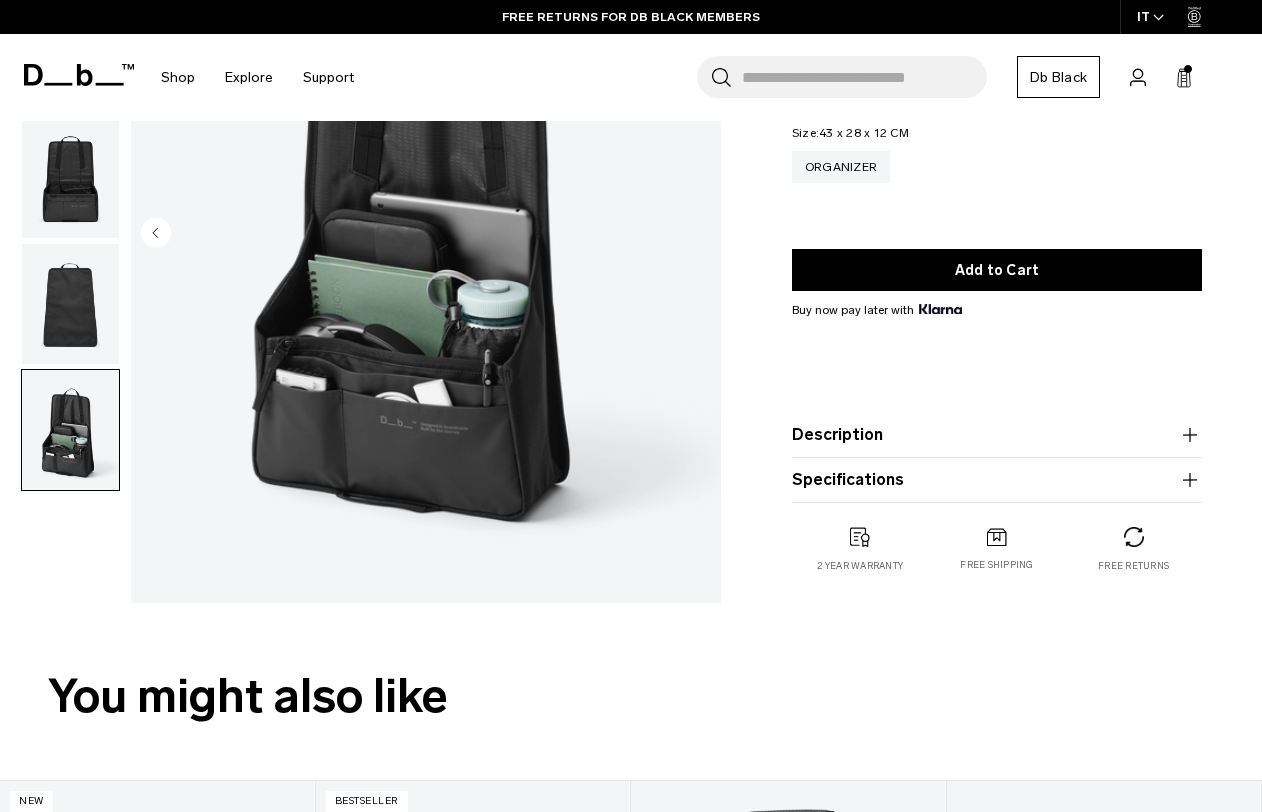 click on "Specifications" at bounding box center [997, 480] 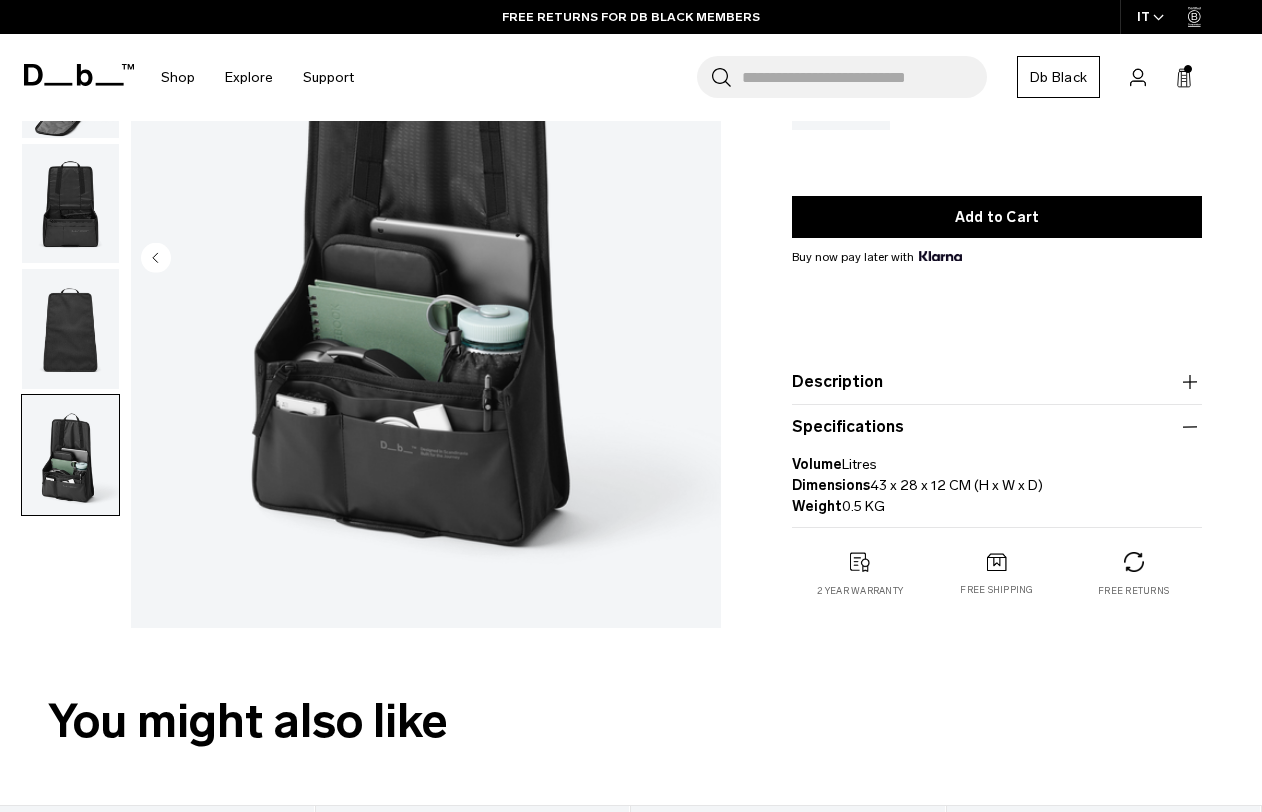 click on "Description" at bounding box center [997, 382] 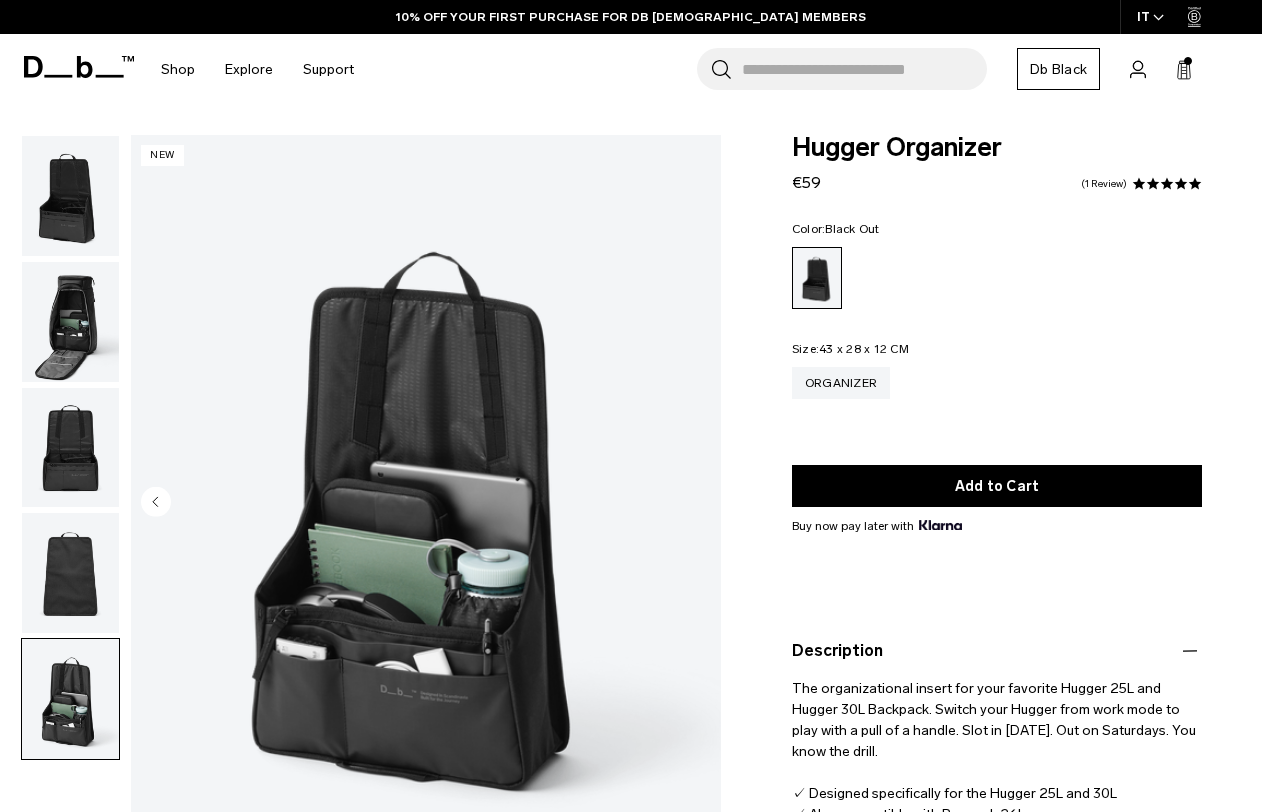 scroll, scrollTop: 0, scrollLeft: 0, axis: both 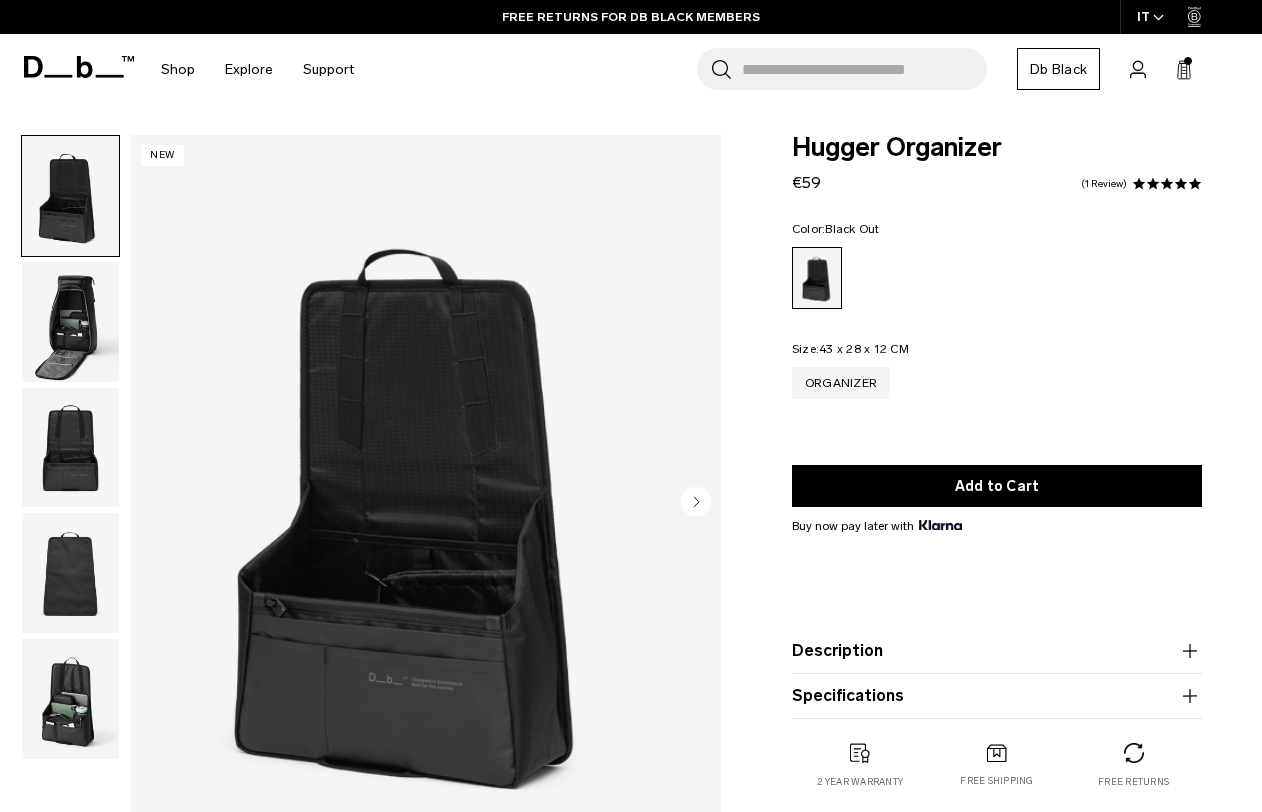 click at bounding box center [70, 322] 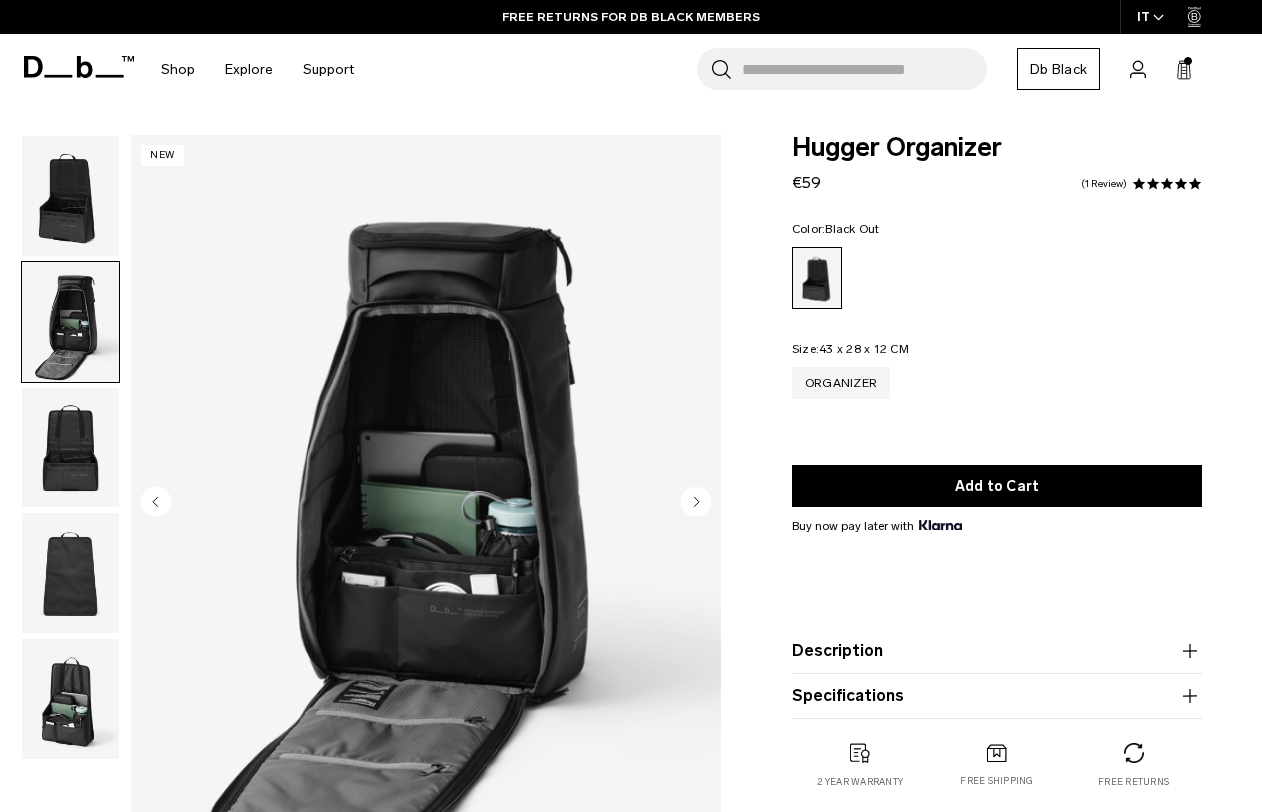 click at bounding box center [70, 448] 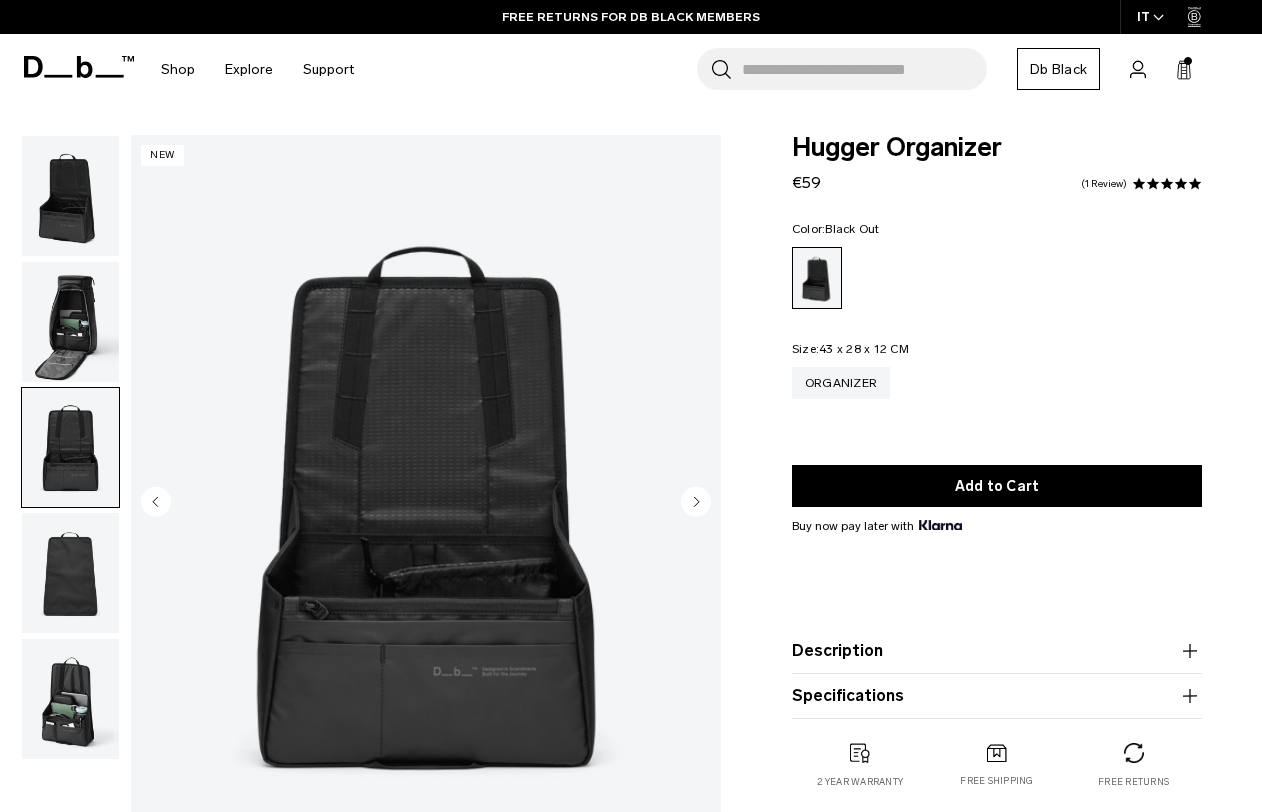click at bounding box center (70, 322) 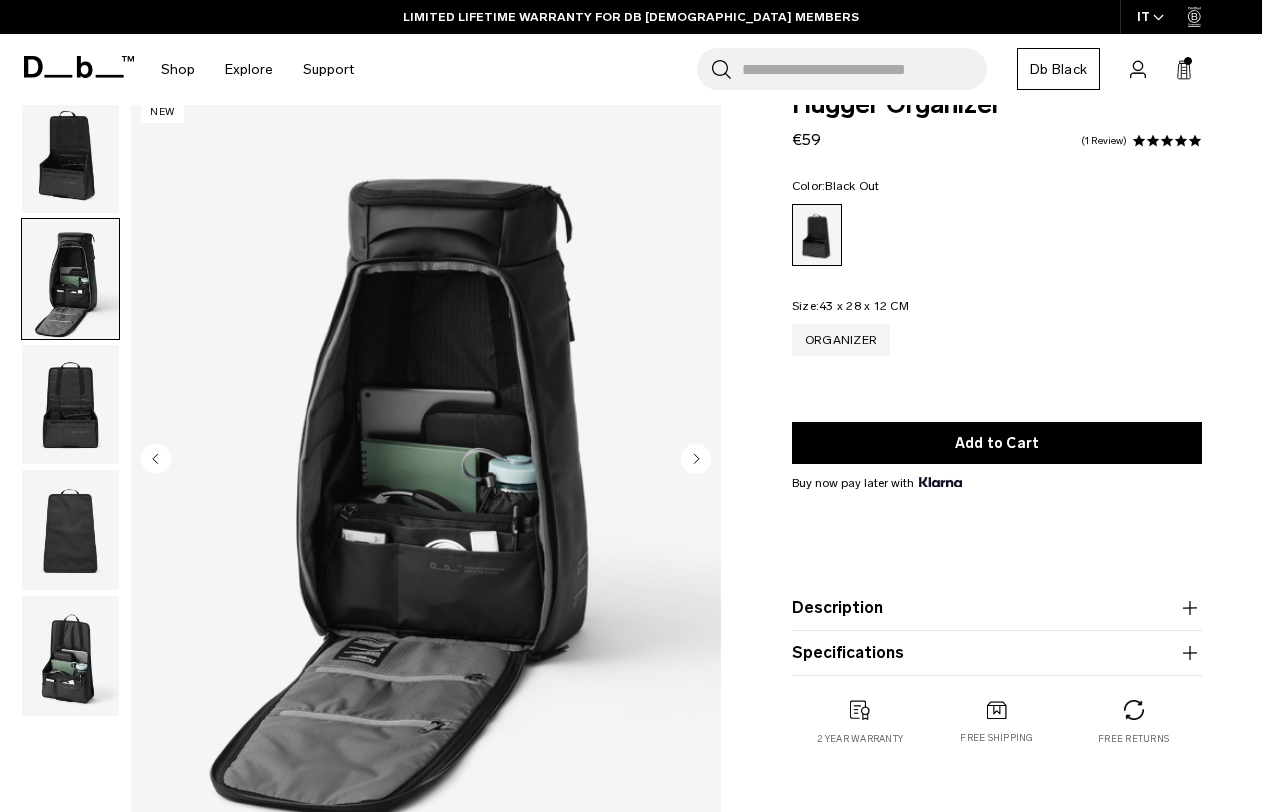 scroll, scrollTop: 49, scrollLeft: 0, axis: vertical 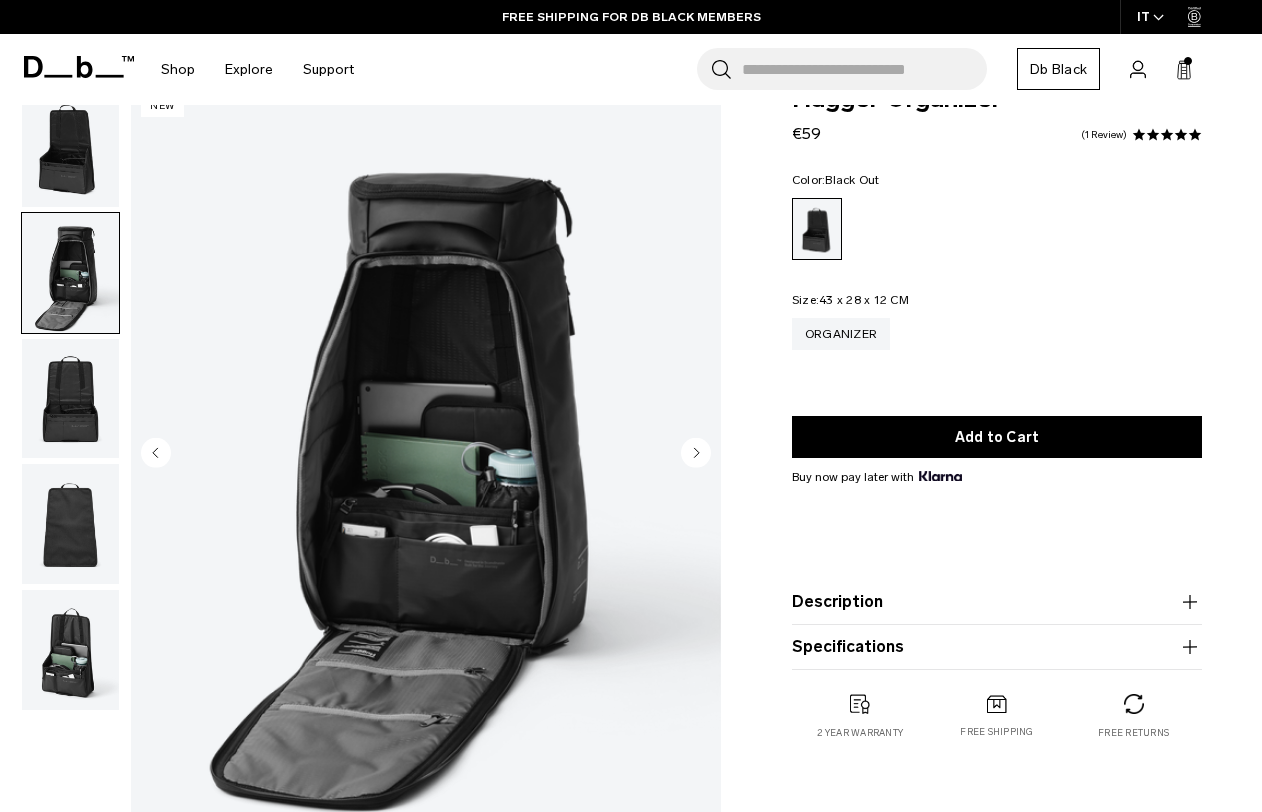 click at bounding box center [70, 399] 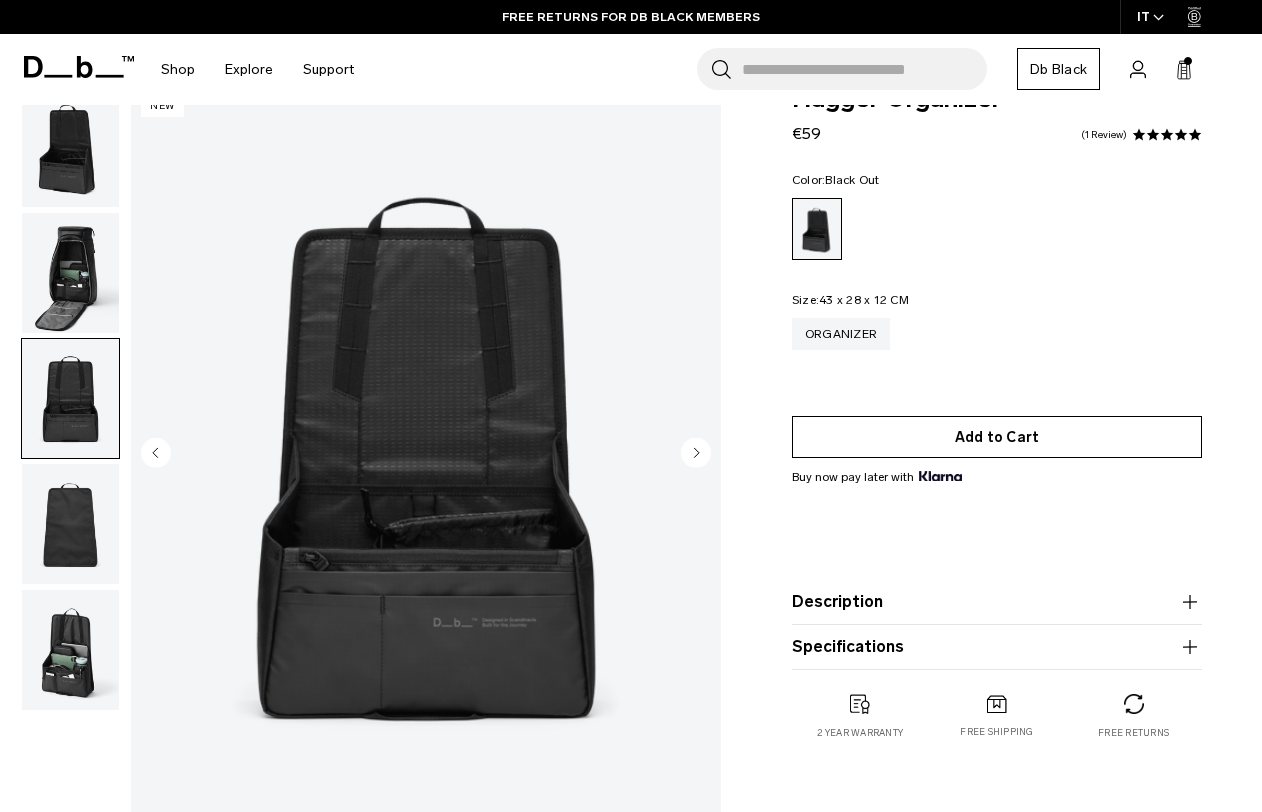 click on "Add to Cart" at bounding box center [997, 437] 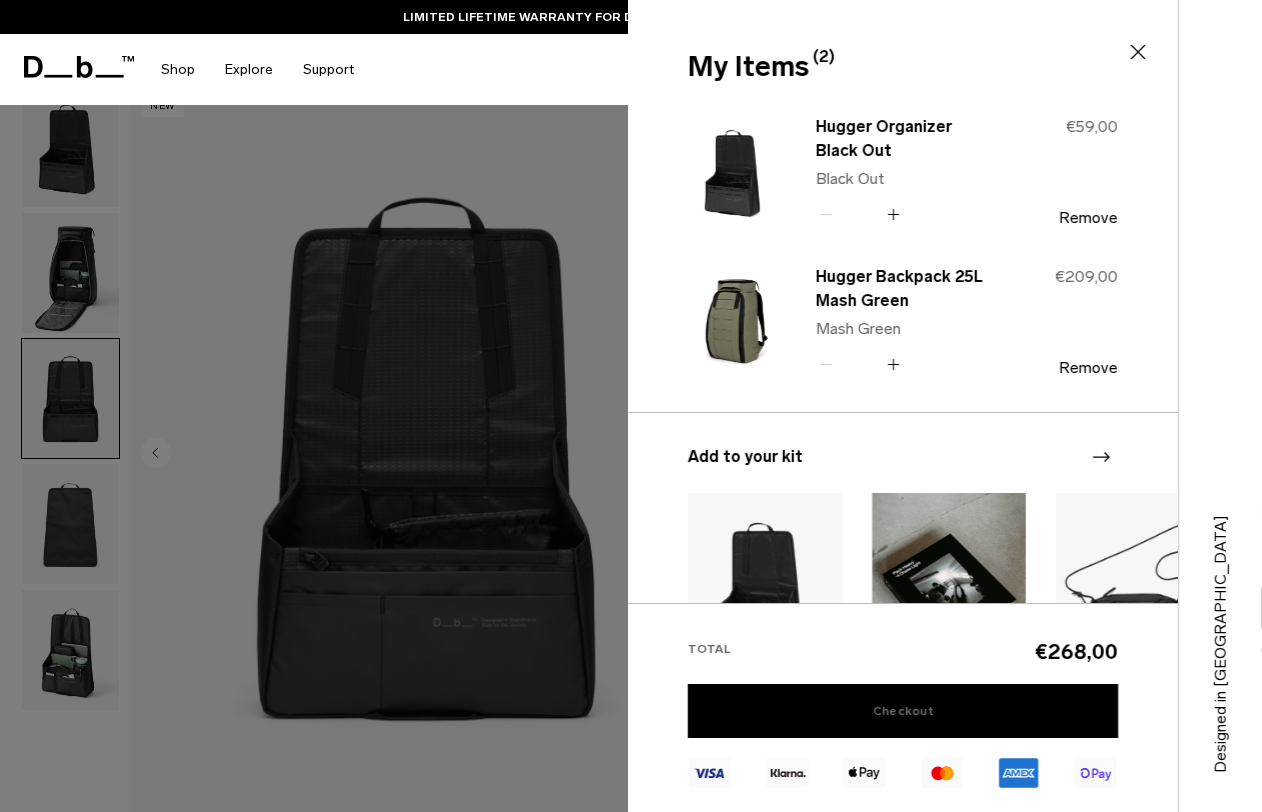click on "Checkout" at bounding box center [903, 711] 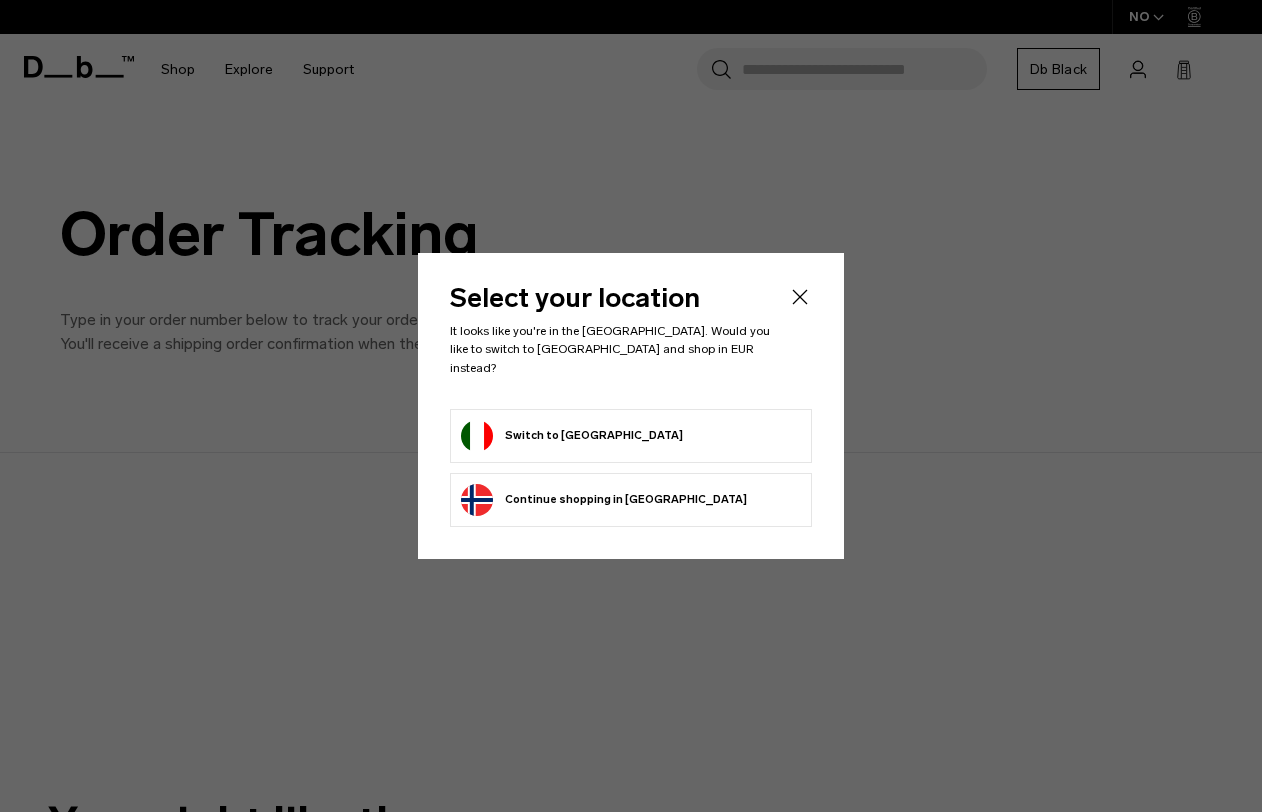 scroll, scrollTop: 0, scrollLeft: 0, axis: both 